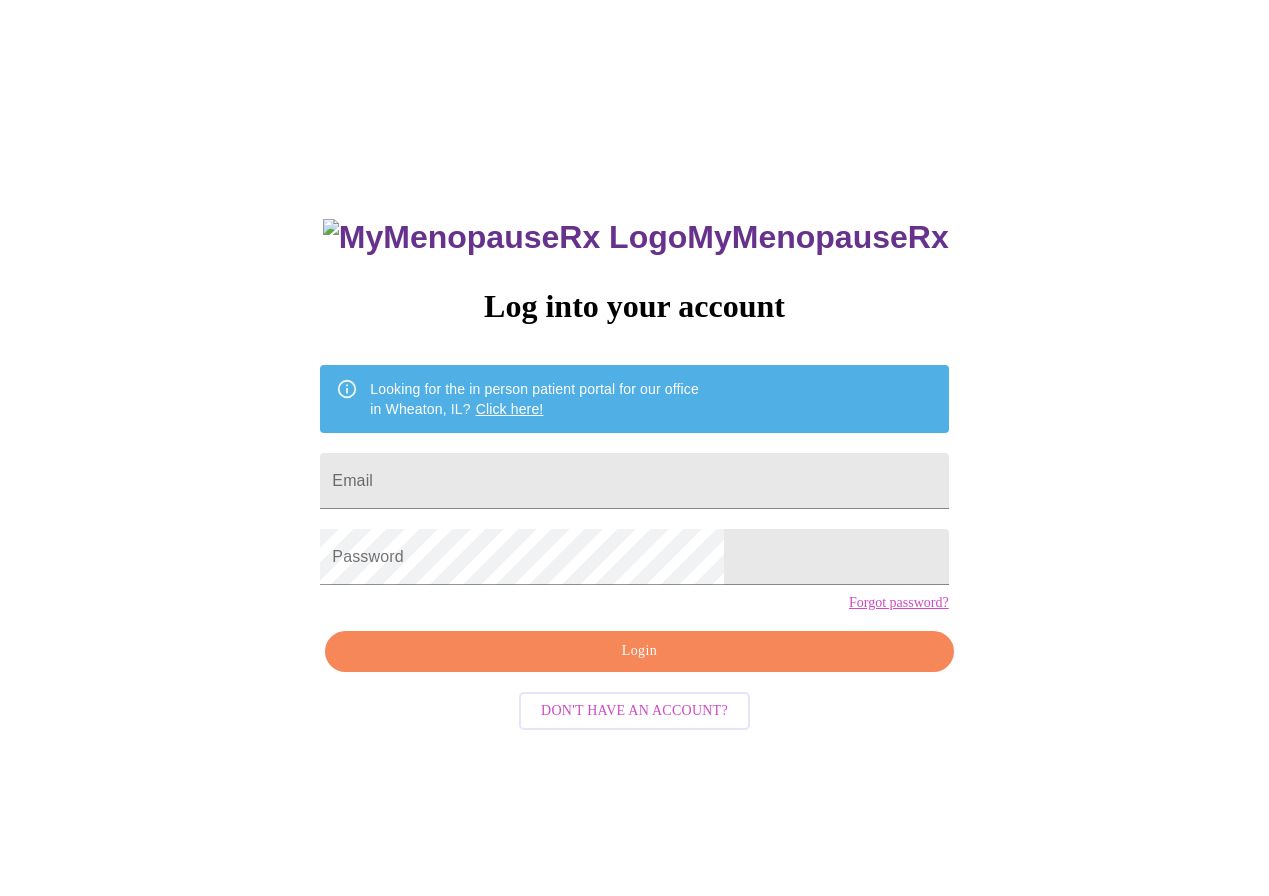 scroll, scrollTop: 0, scrollLeft: 0, axis: both 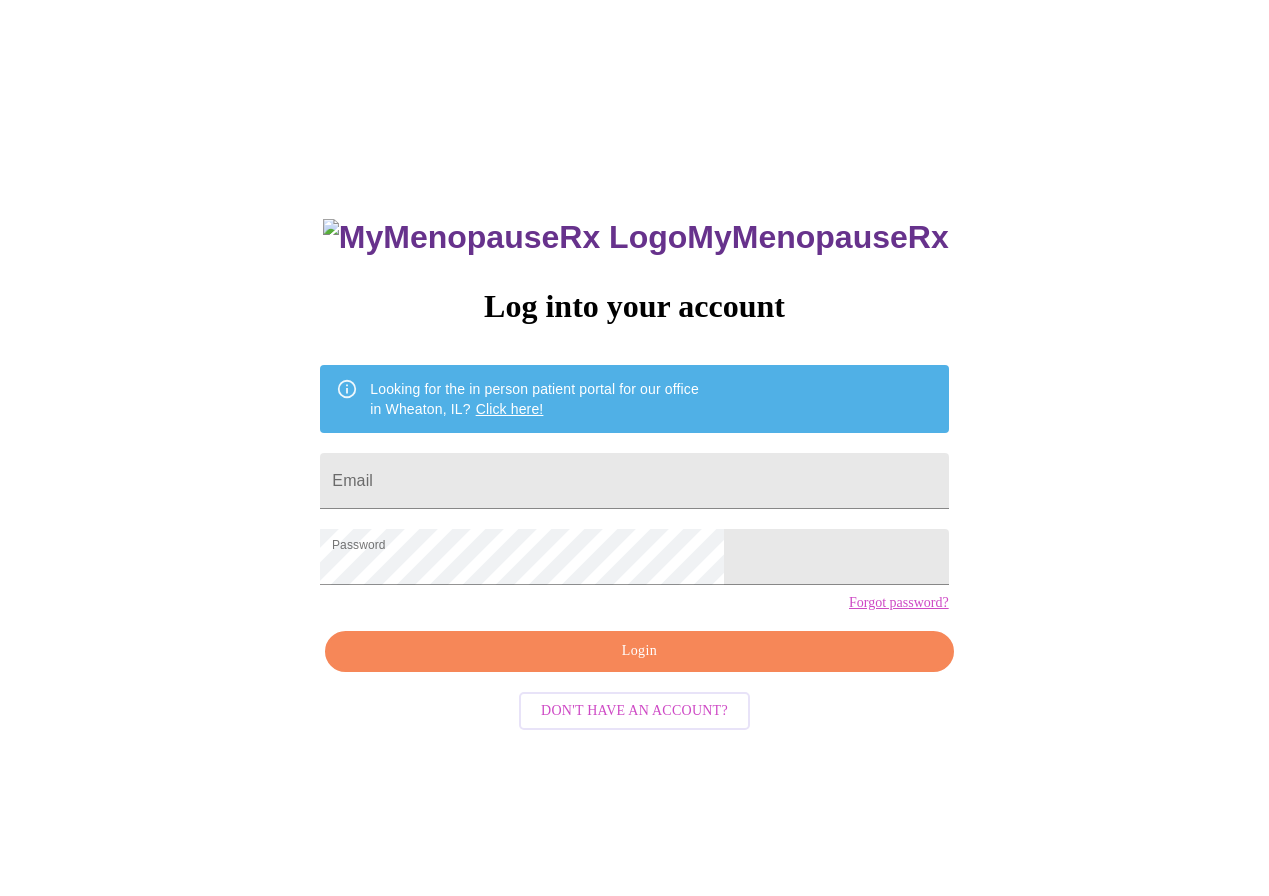 click on "Login" at bounding box center (639, 651) 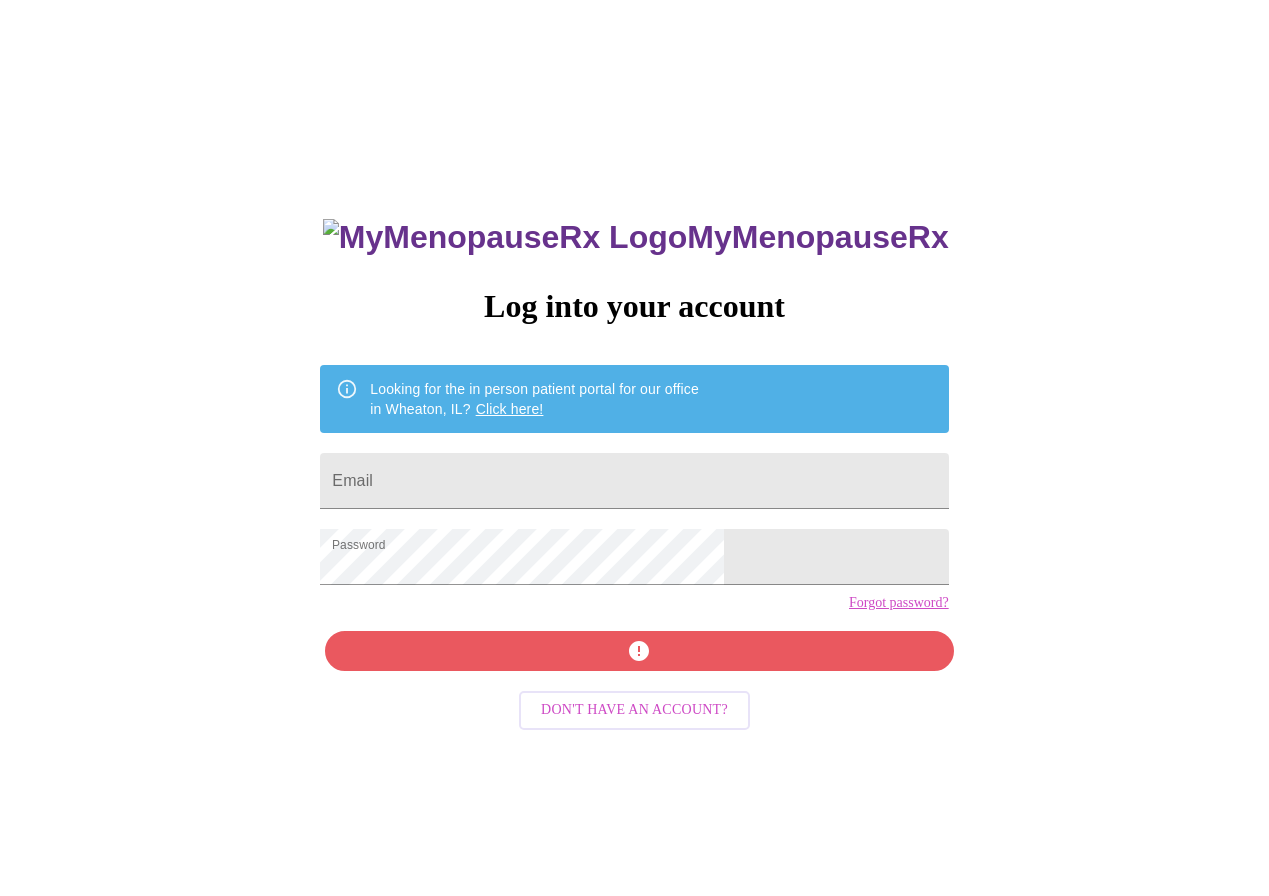click on "Log into your account Looking for the in person patient portal for our office   in Wheaton, IL? Click here! Email Password Forgot password? Don't have an account?" at bounding box center [634, 635] 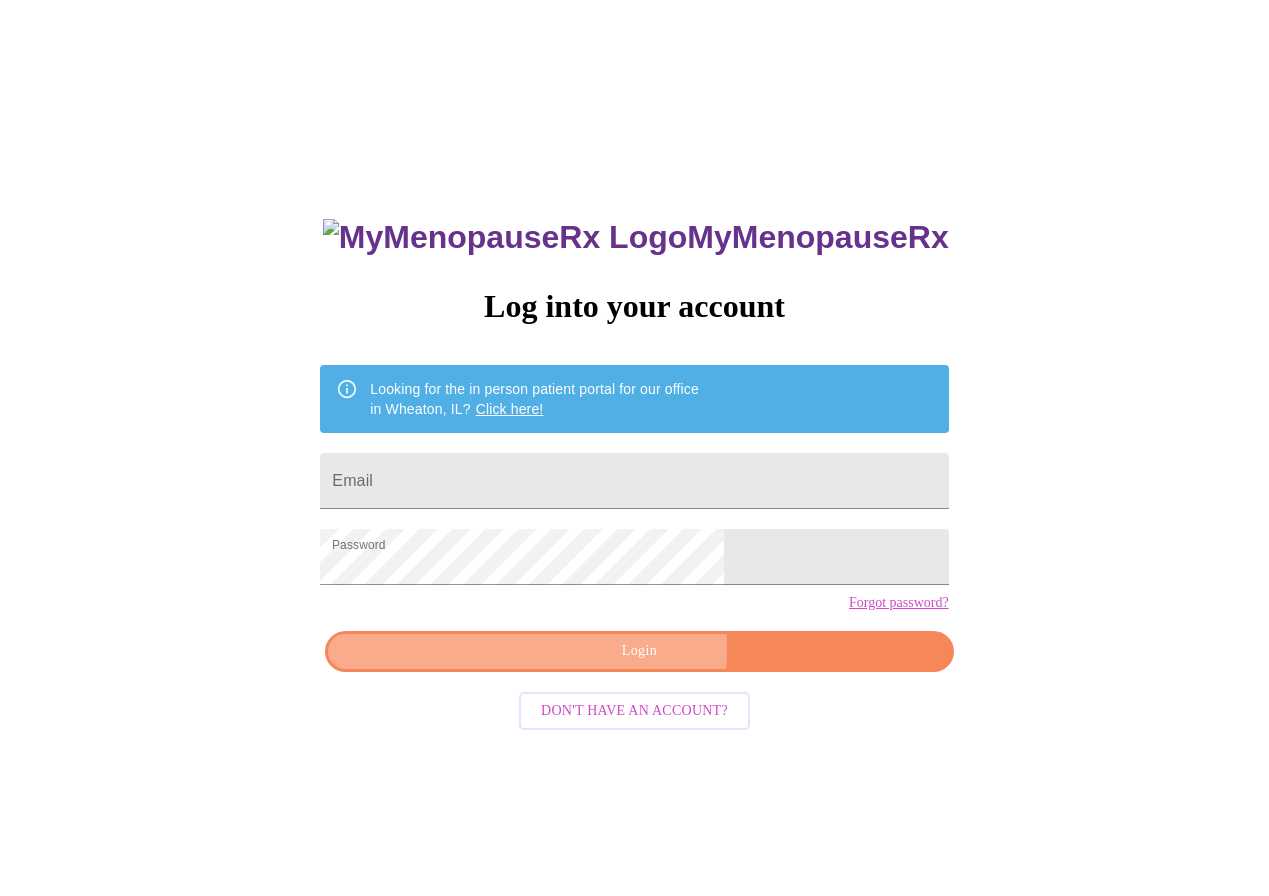 click on "Login" at bounding box center (639, 651) 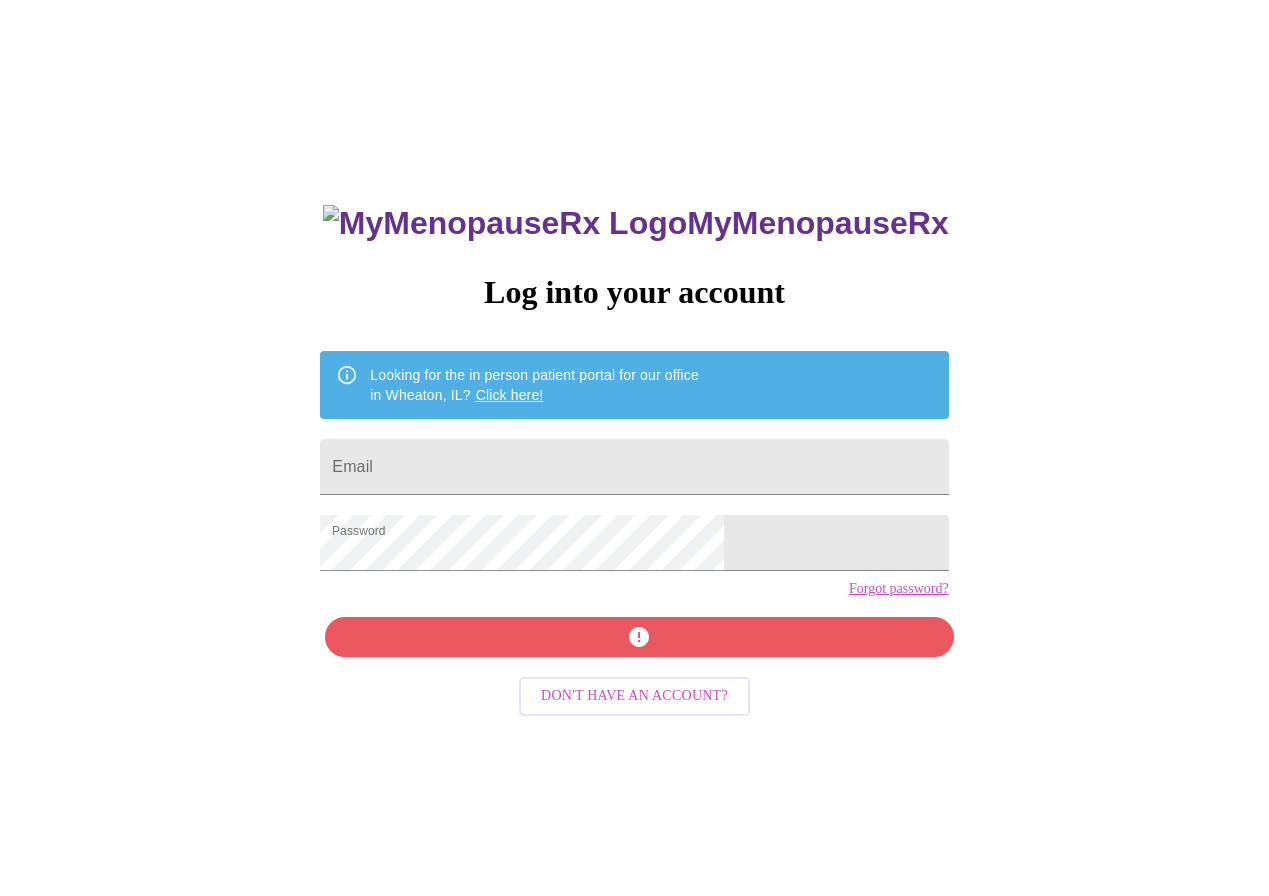 scroll, scrollTop: 20, scrollLeft: 0, axis: vertical 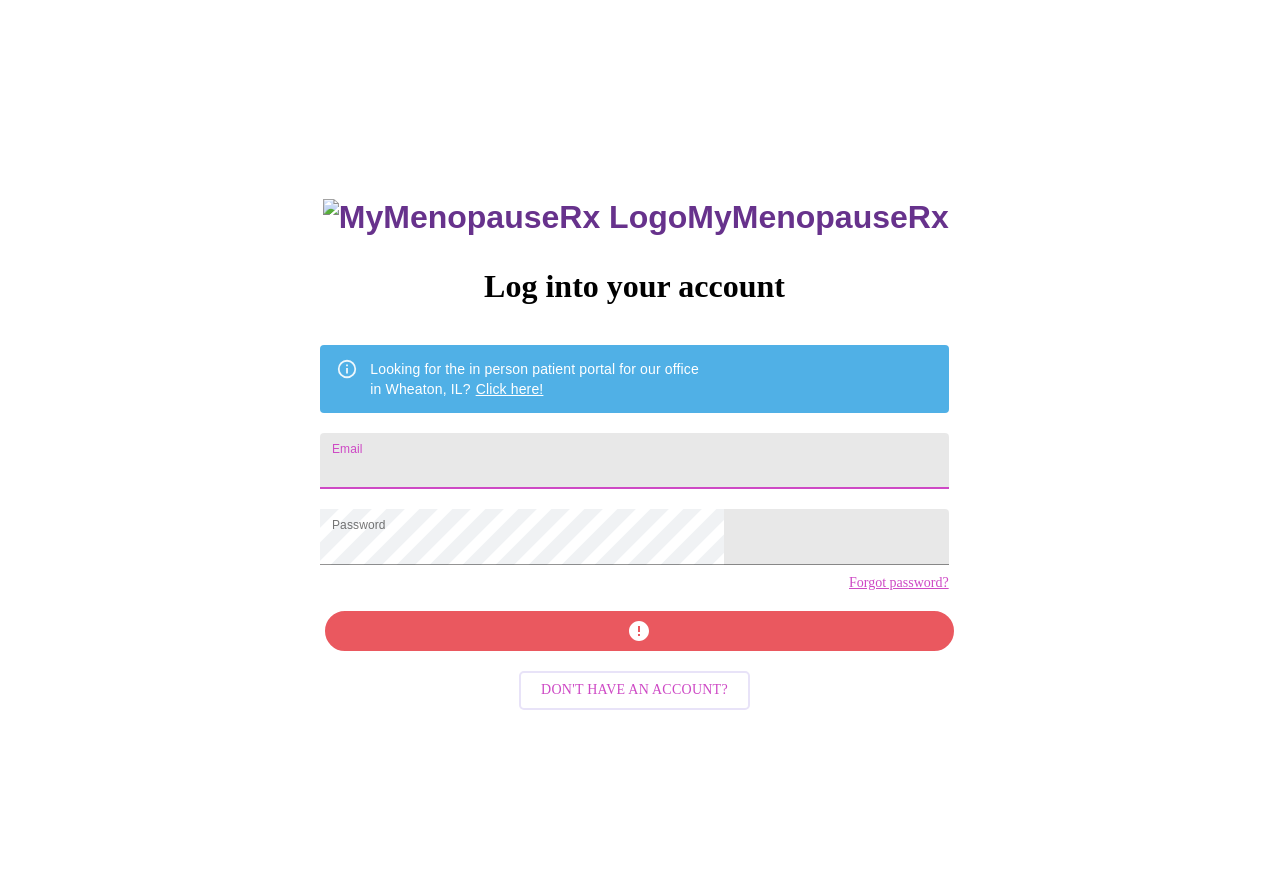 click on "Email" at bounding box center [634, 461] 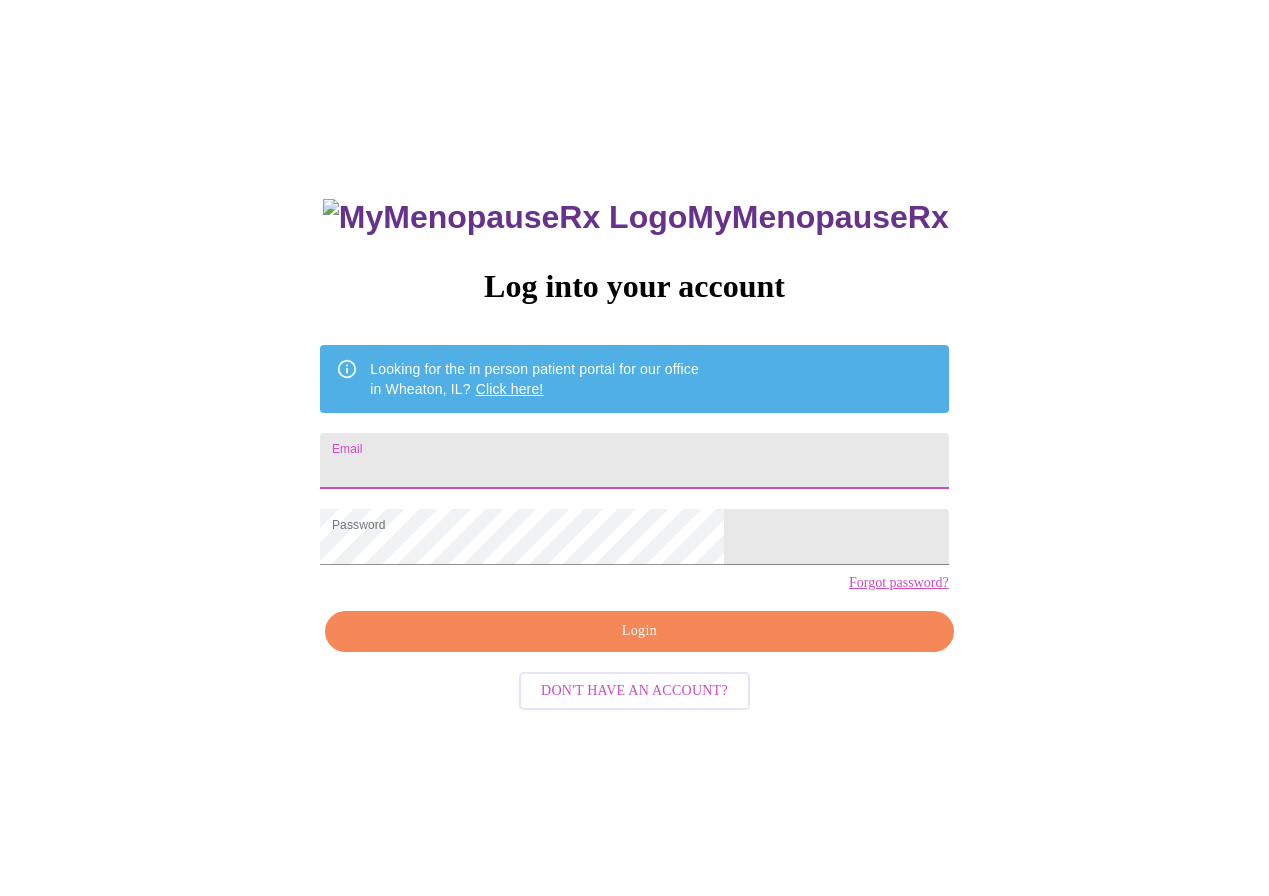 type on "[EMAIL]" 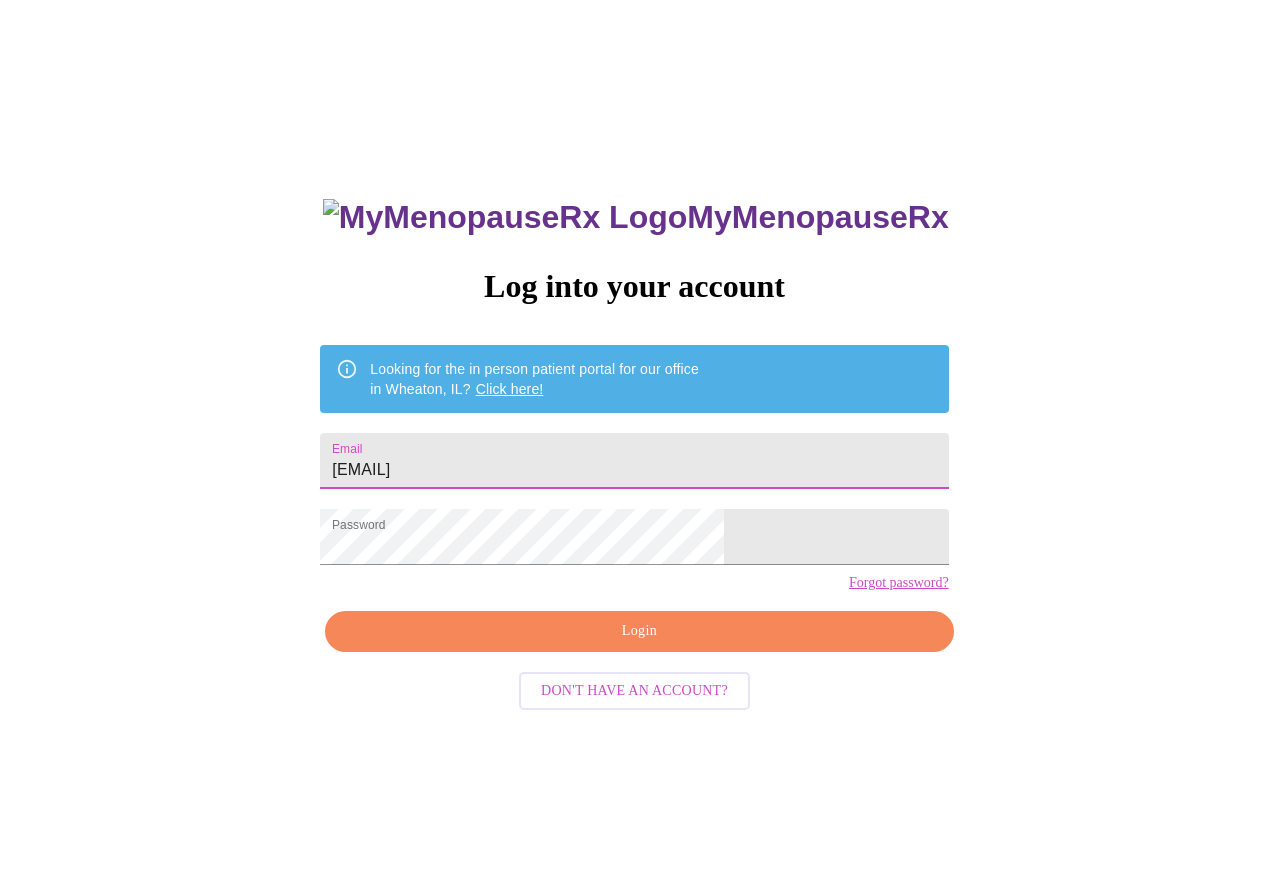 click on "Login" at bounding box center [639, 631] 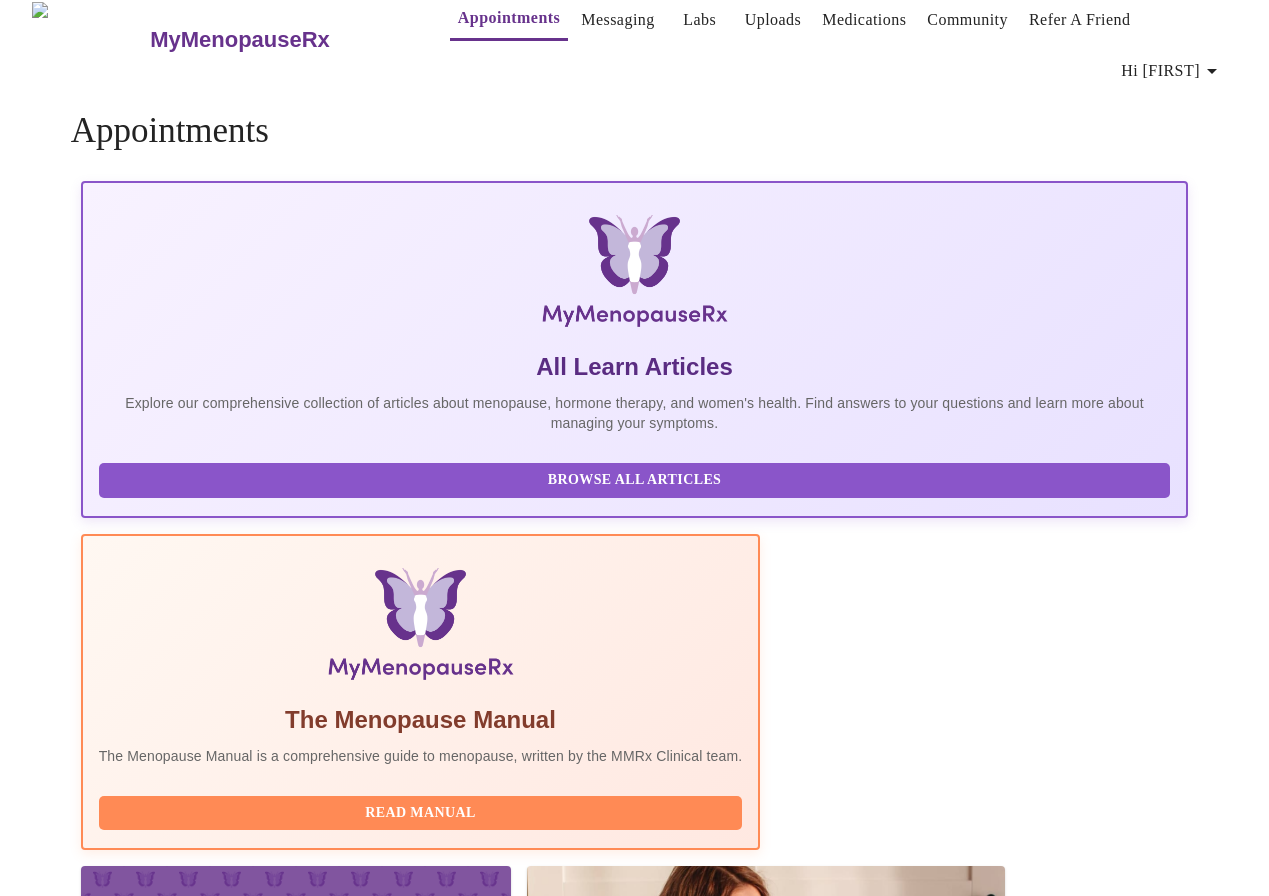 scroll, scrollTop: 0, scrollLeft: 0, axis: both 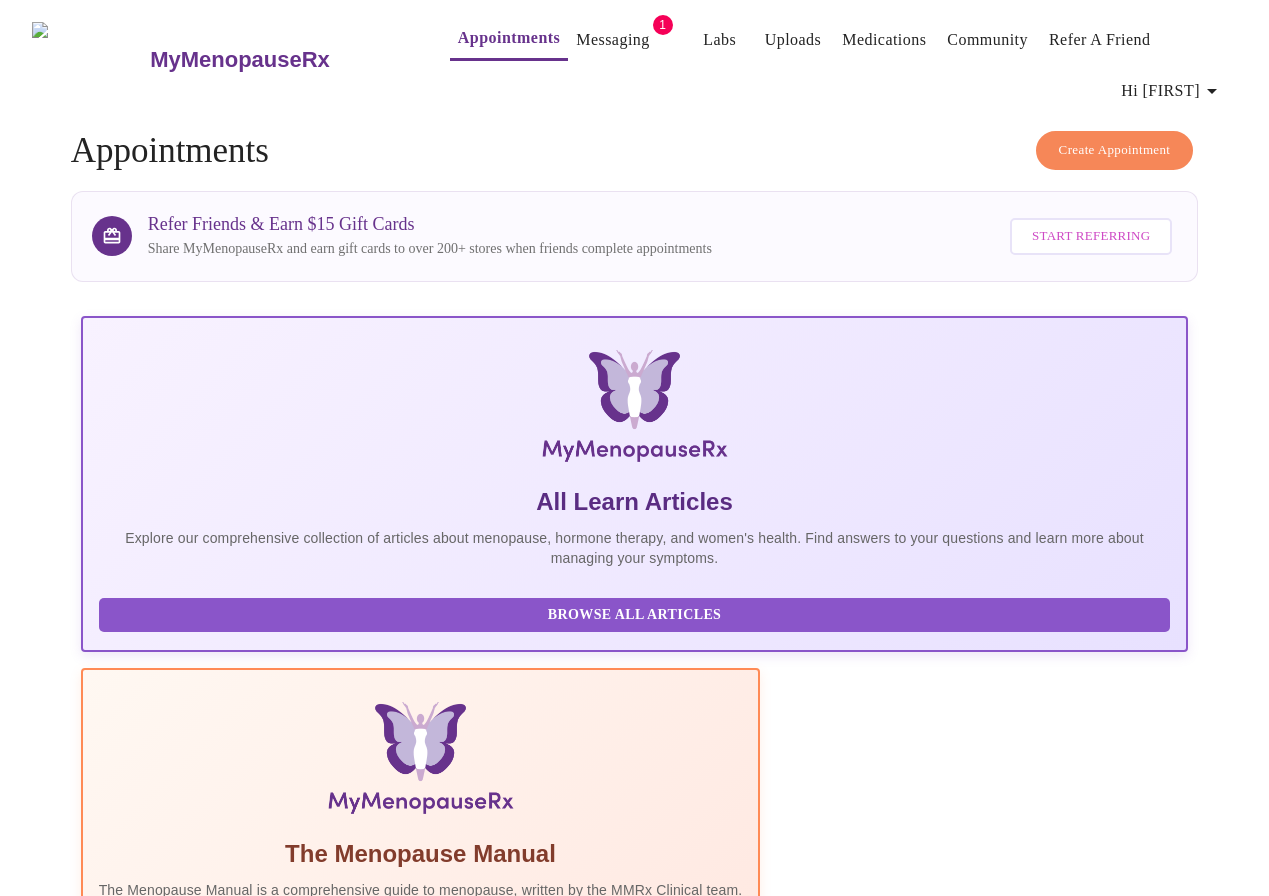 click on "Messaging" at bounding box center (612, 40) 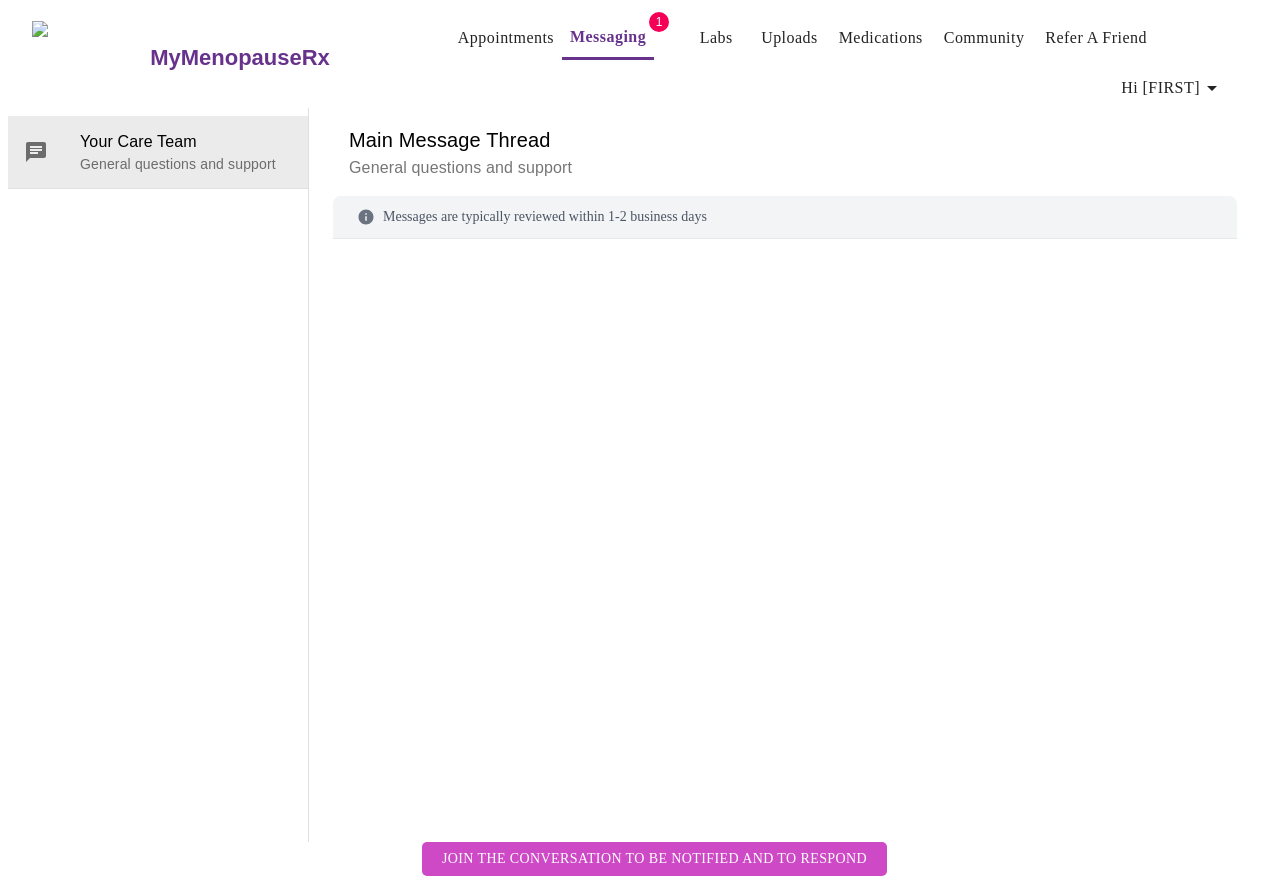 scroll, scrollTop: 100, scrollLeft: 0, axis: vertical 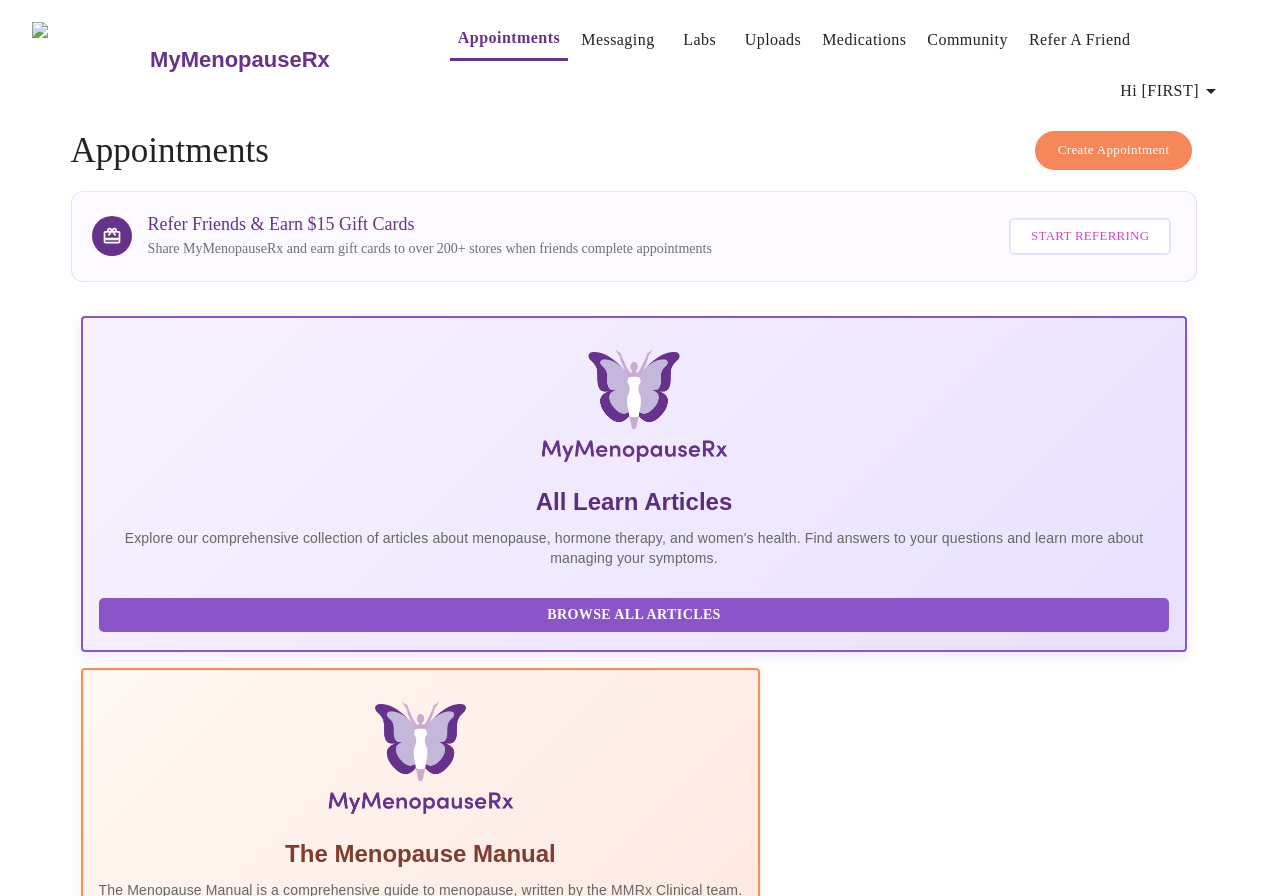 click on "Appointments" at bounding box center [509, 38] 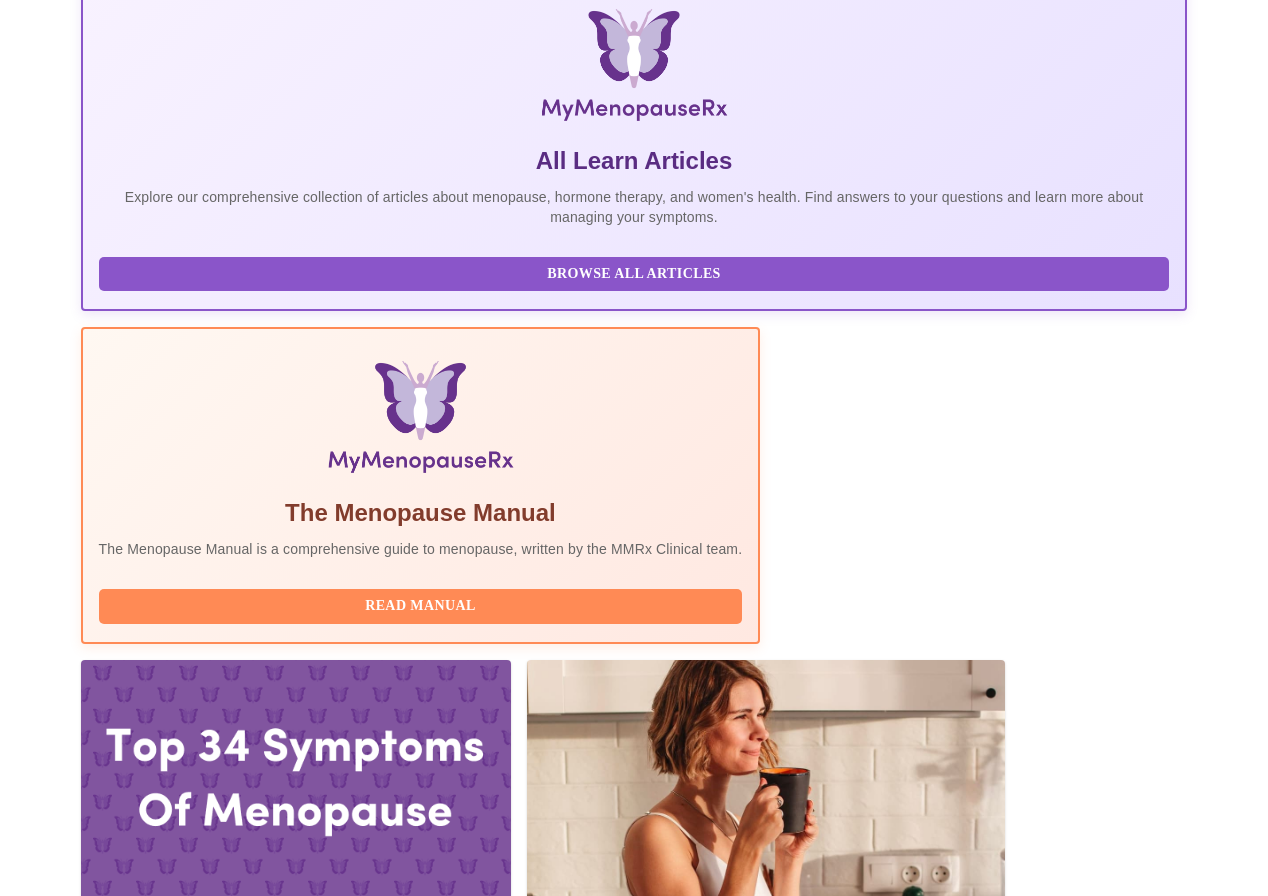 scroll, scrollTop: 400, scrollLeft: 0, axis: vertical 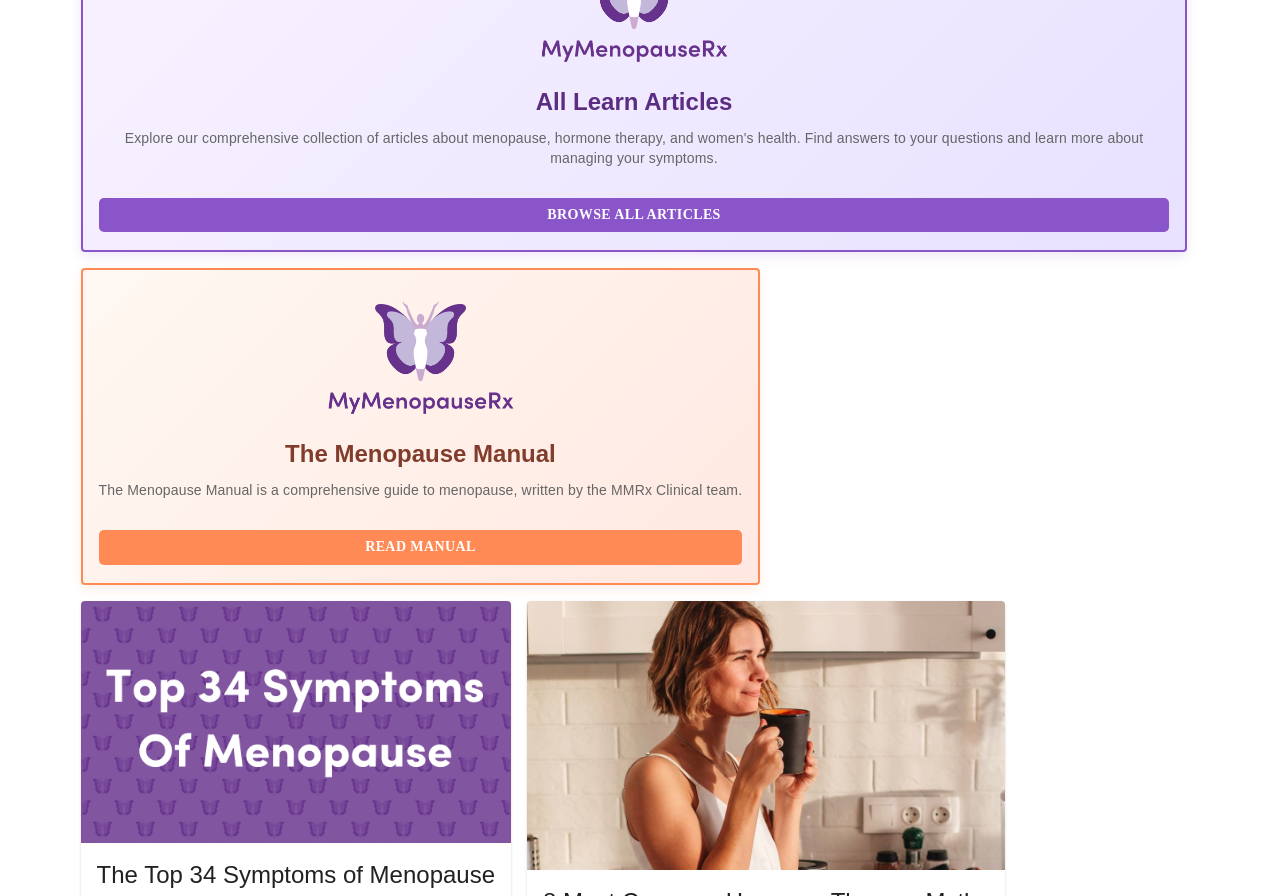 click on "Complete Pre-Assessment" at bounding box center [1051, 2179] 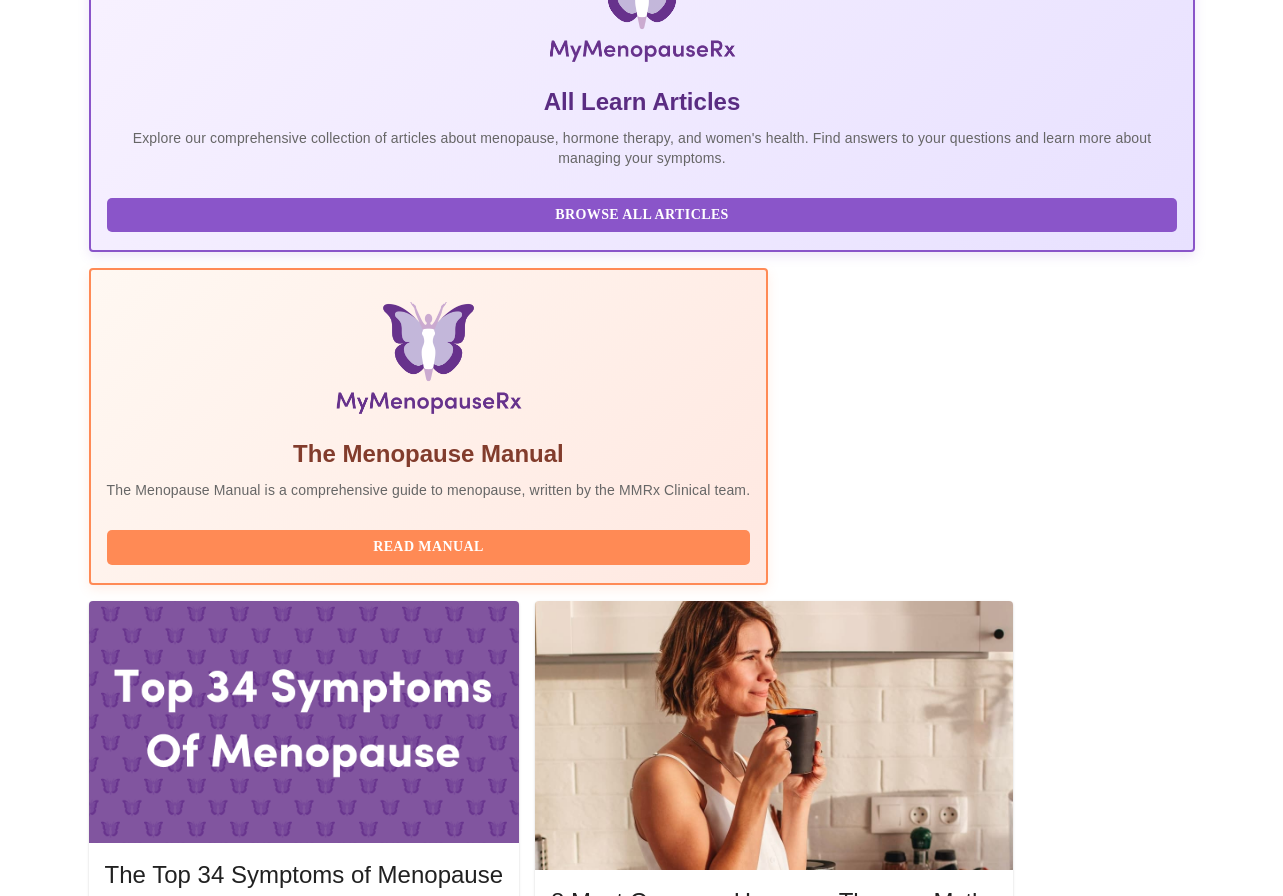 scroll, scrollTop: 0, scrollLeft: 0, axis: both 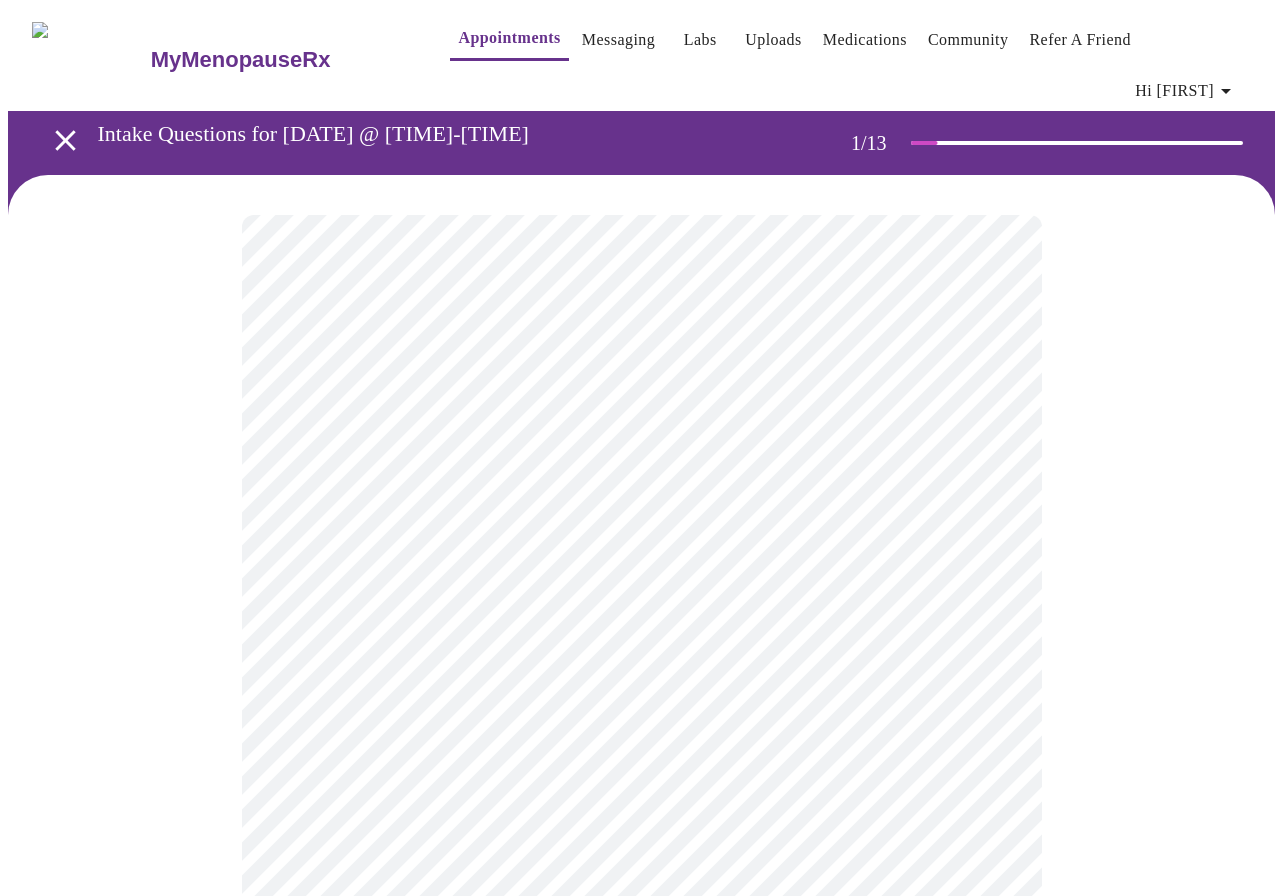 click on "Hi [FIRST]   Intake Questions for [DATE] @ [TIME]-[TIME] [NUMBER]  /  [NUMBER] Settings Billing Invoices Log out" at bounding box center (641, 941) 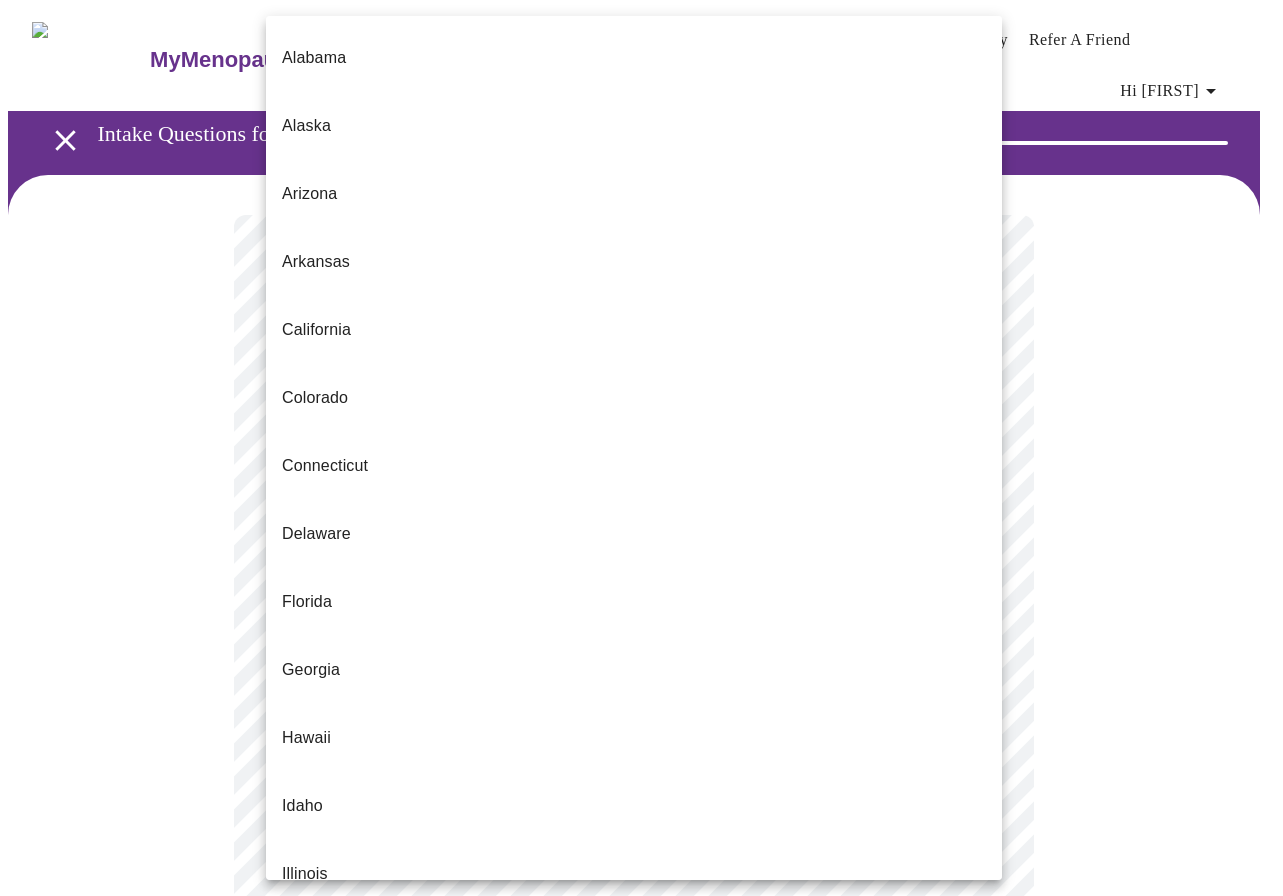 type 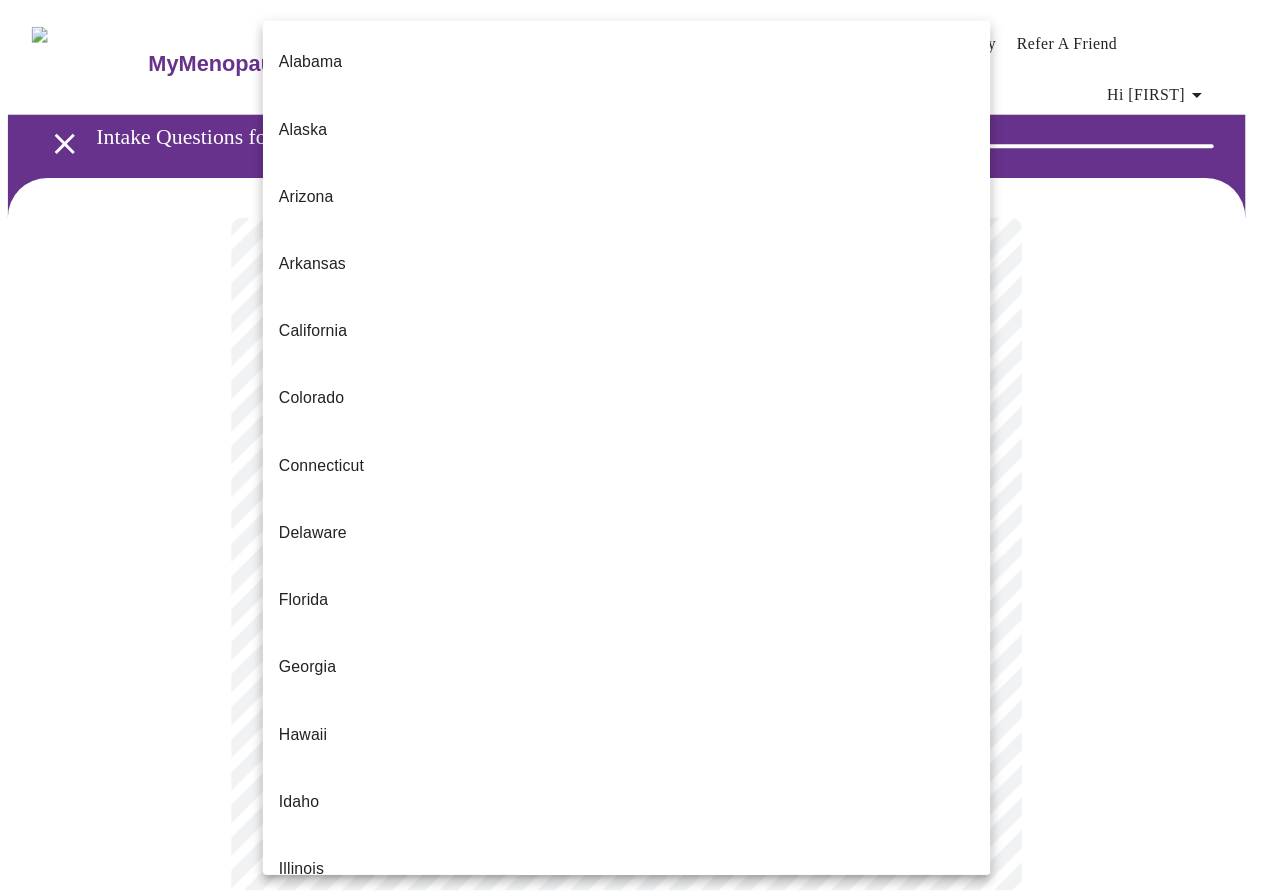 scroll, scrollTop: 1370, scrollLeft: 0, axis: vertical 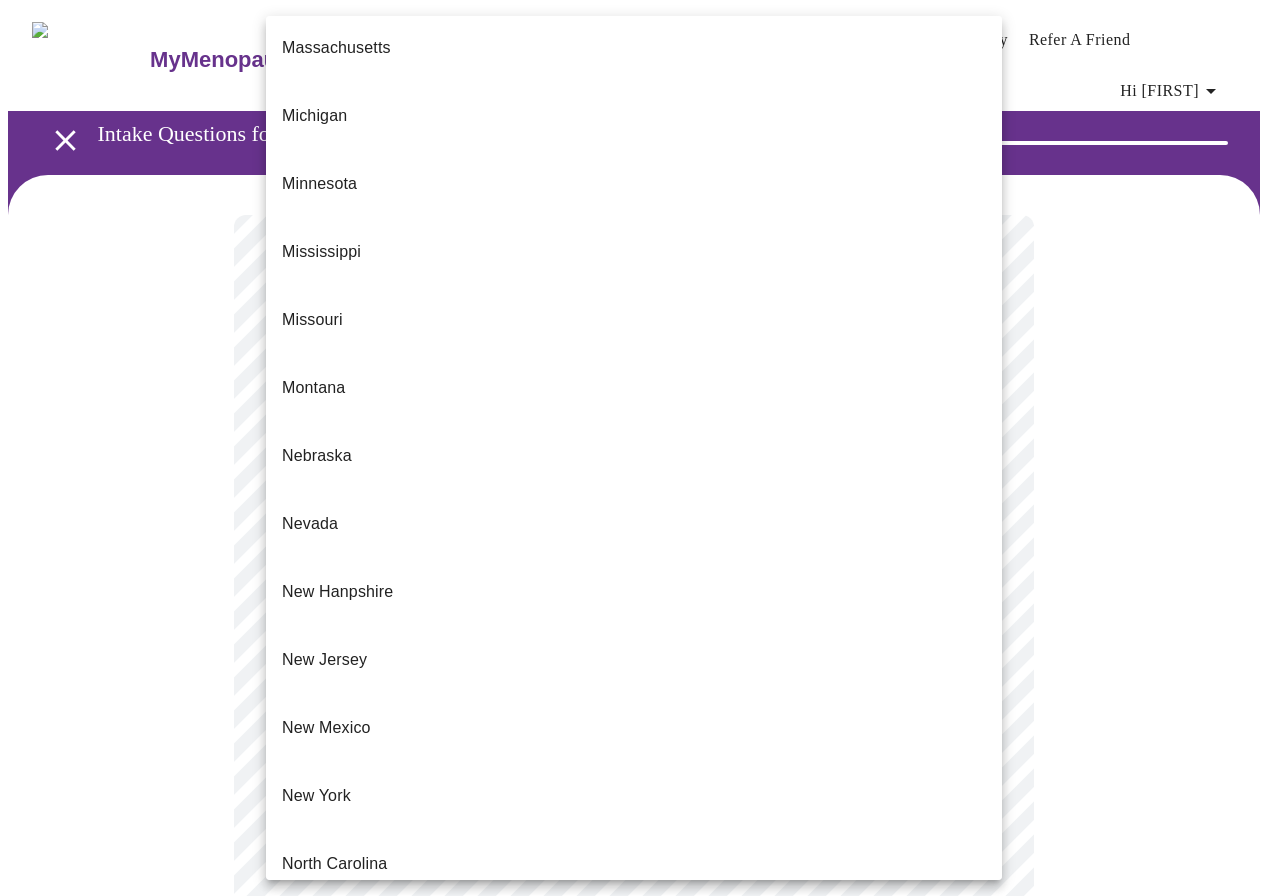 click on "Ohio" at bounding box center [634, 1000] 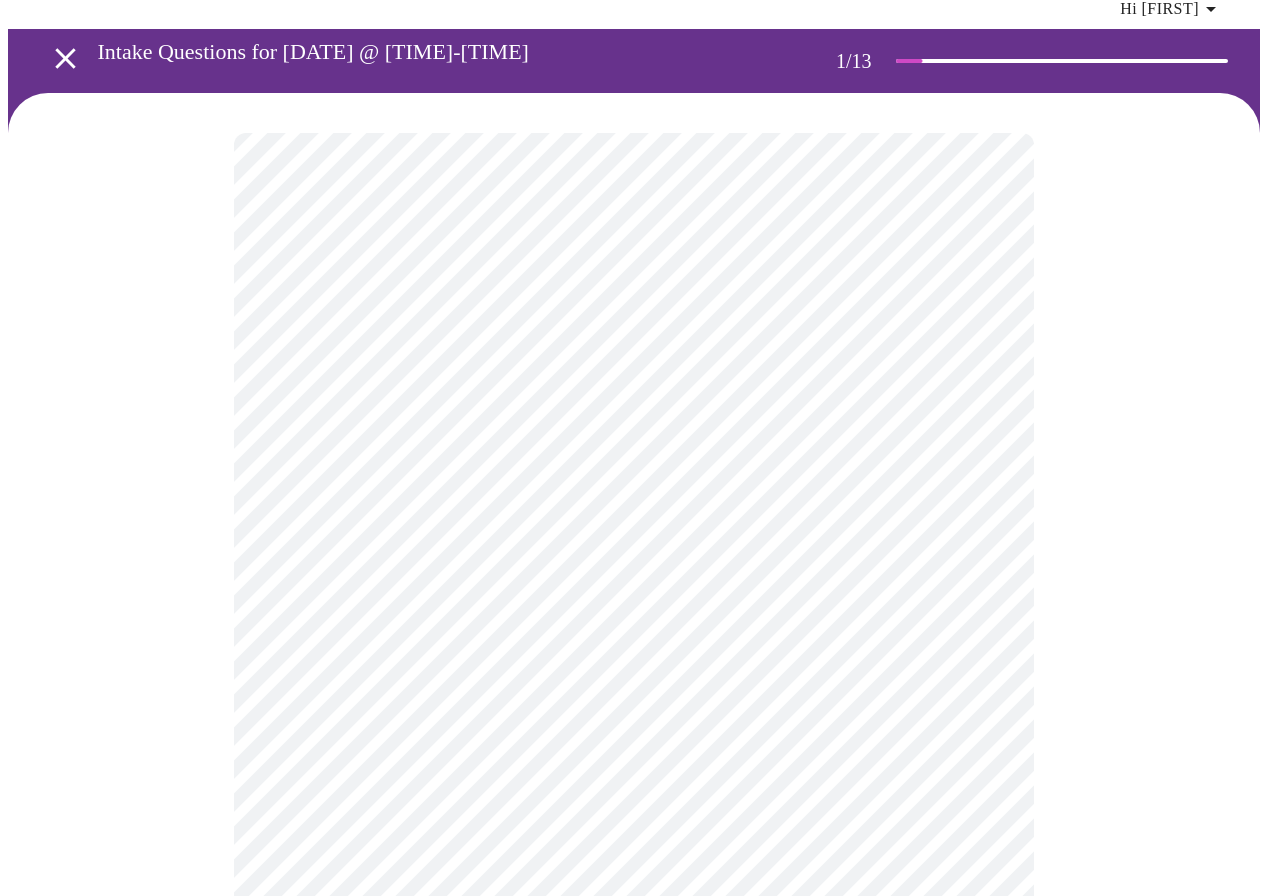 scroll, scrollTop: 200, scrollLeft: 0, axis: vertical 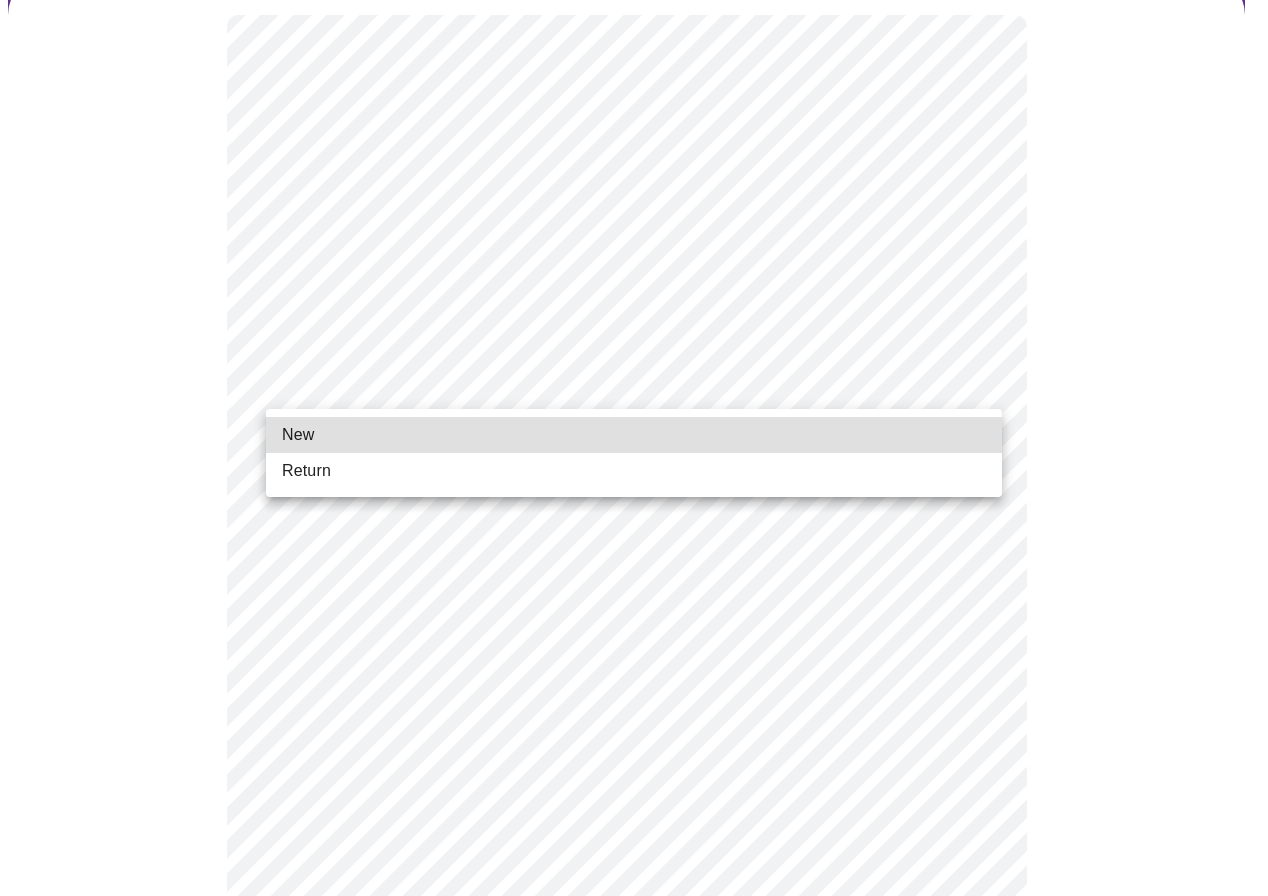 click on "Hi [FIRST]   Intake Questions for [DATE] @ [TIME]-[TIME] [NUMBER]  /  [NUMBER] Settings Billing Invoices Log out New Return" at bounding box center [634, 735] 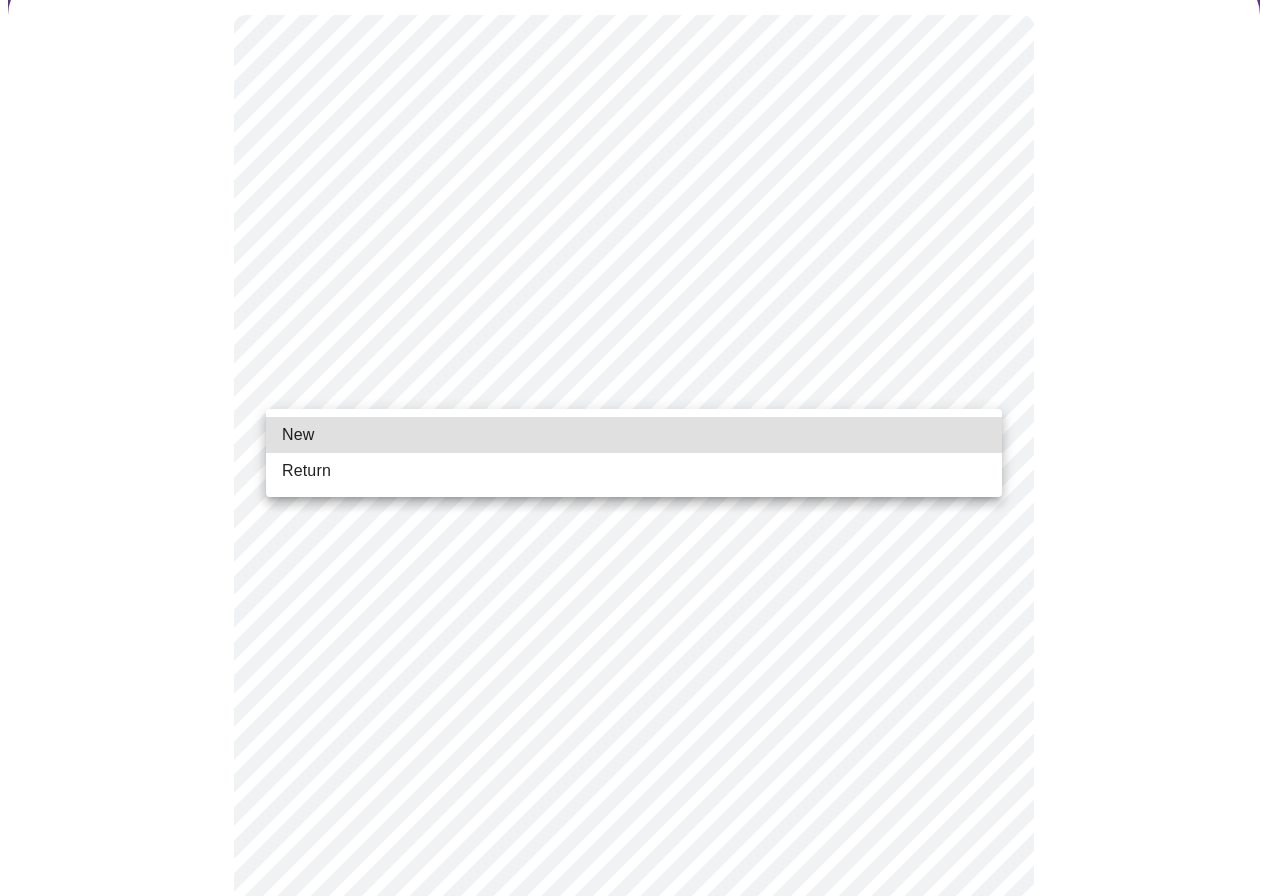 click on "Return" at bounding box center [634, 471] 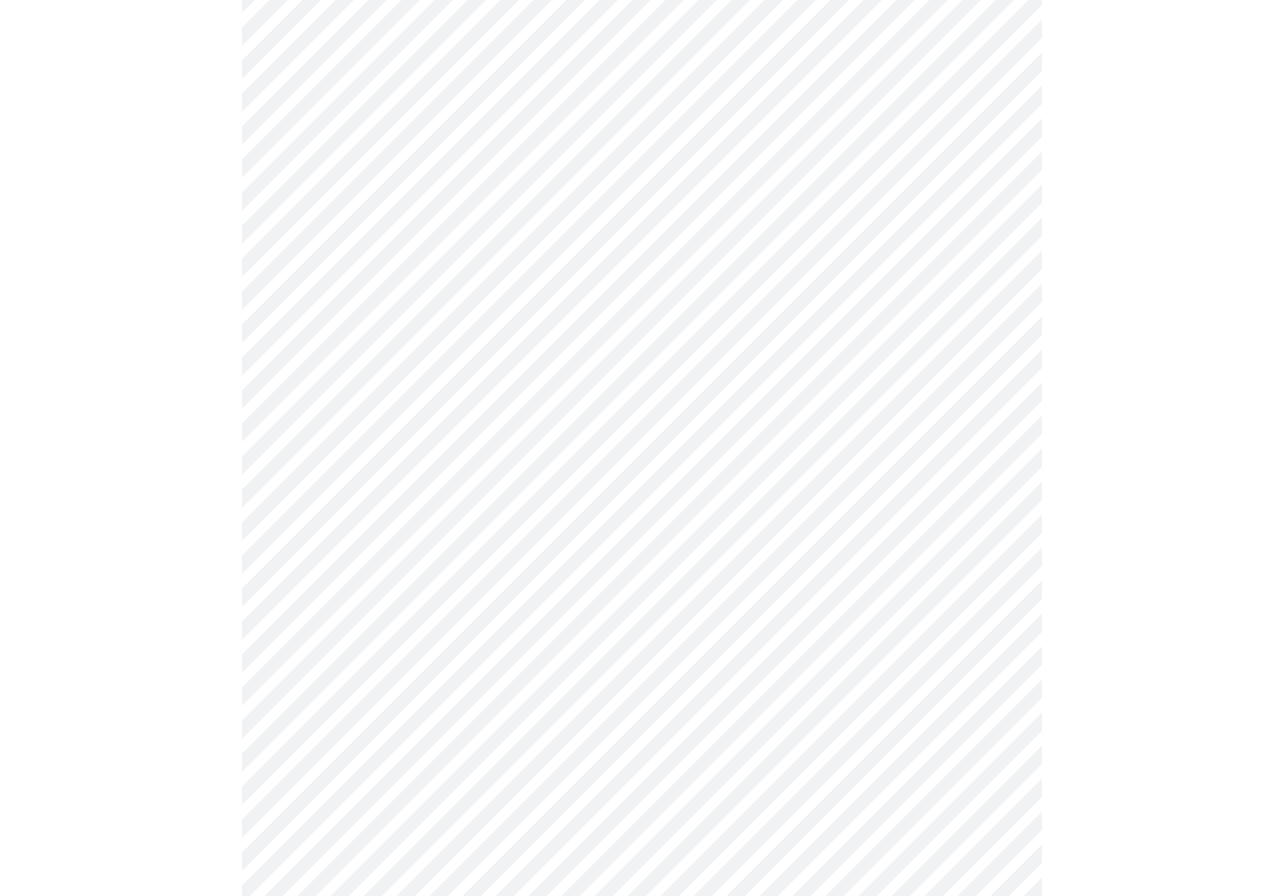 scroll, scrollTop: 903, scrollLeft: 0, axis: vertical 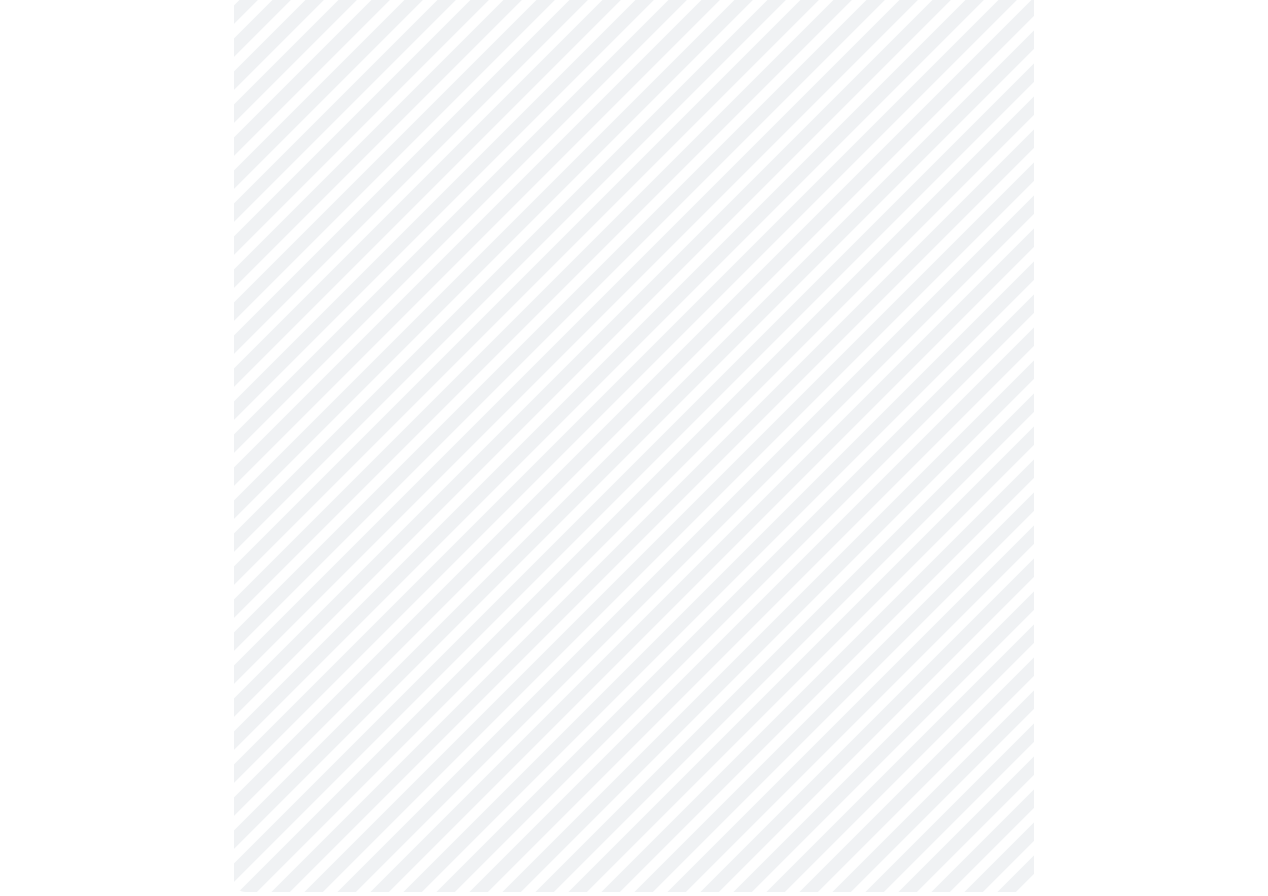 click on "Hi [FIRST]   Intake Questions for [DATE] @ [TIME]-[TIME] [NUMBER]  /  [NUMBER] Settings Billing Invoices Log out" at bounding box center (634, 18) 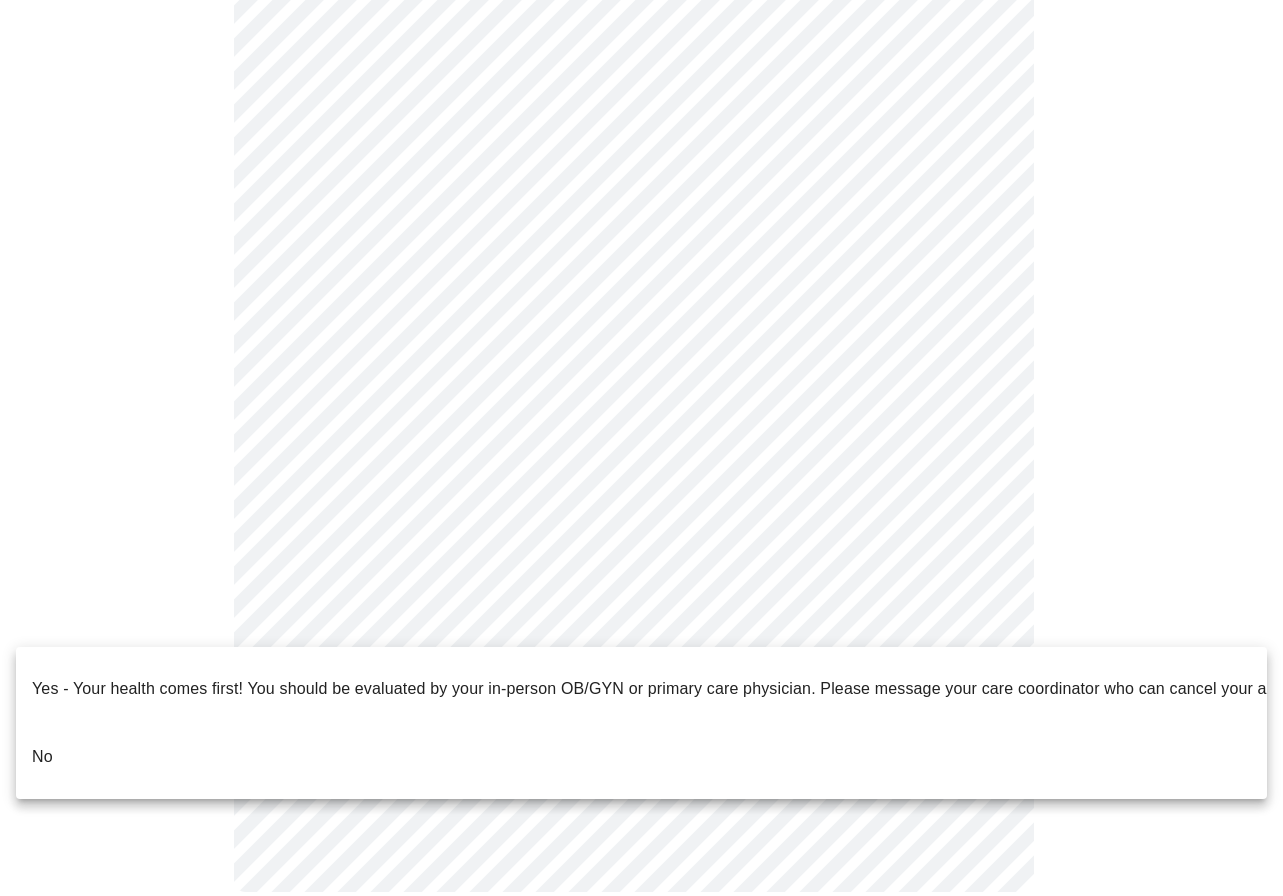 click on "No" at bounding box center [641, 757] 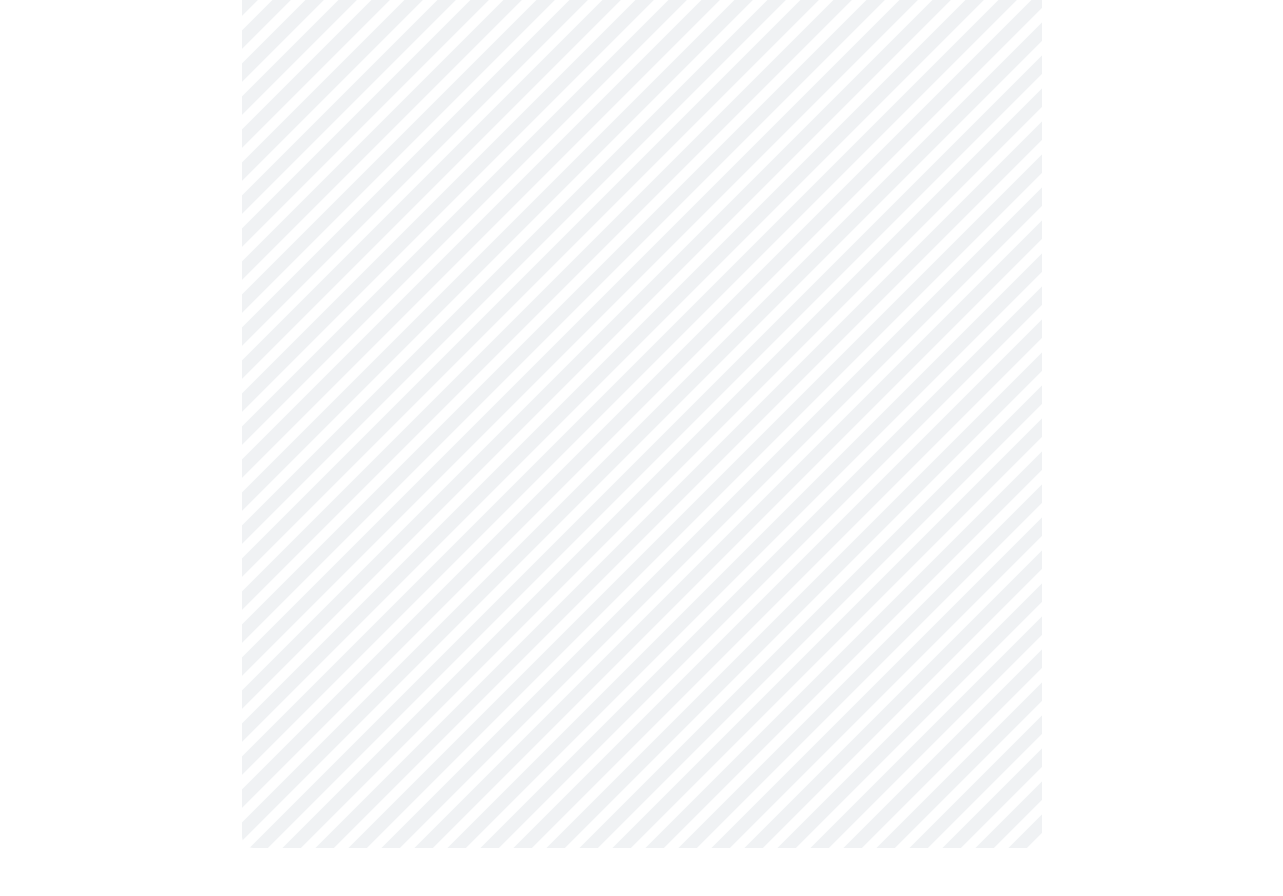 scroll, scrollTop: 0, scrollLeft: 0, axis: both 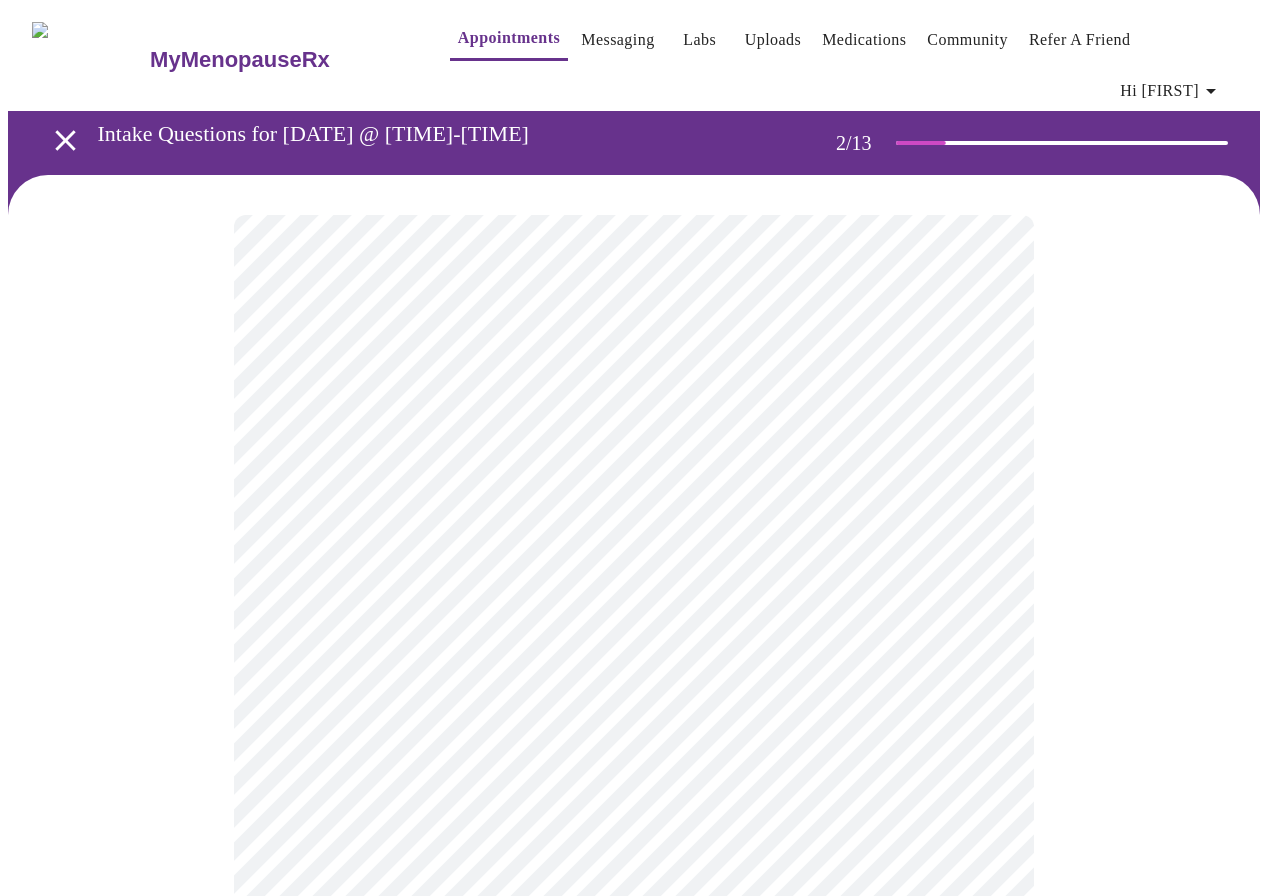 click on "Hi [FIRST]   Intake Questions for [DATE] @ [TIME]-[TIME] [NUMBER]  /  [NUMBER] Settings Billing Invoices Log out" at bounding box center (634, 623) 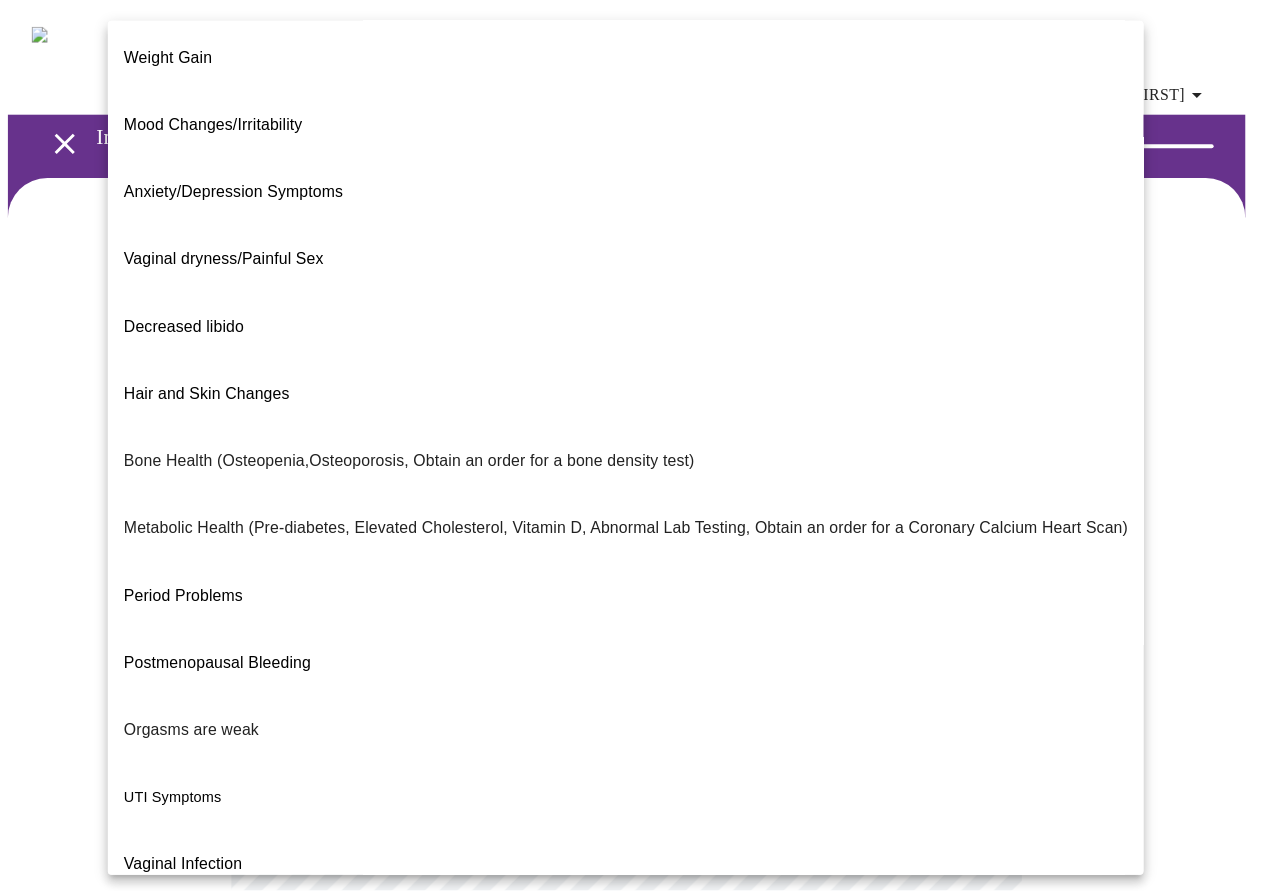 scroll, scrollTop: 0, scrollLeft: 0, axis: both 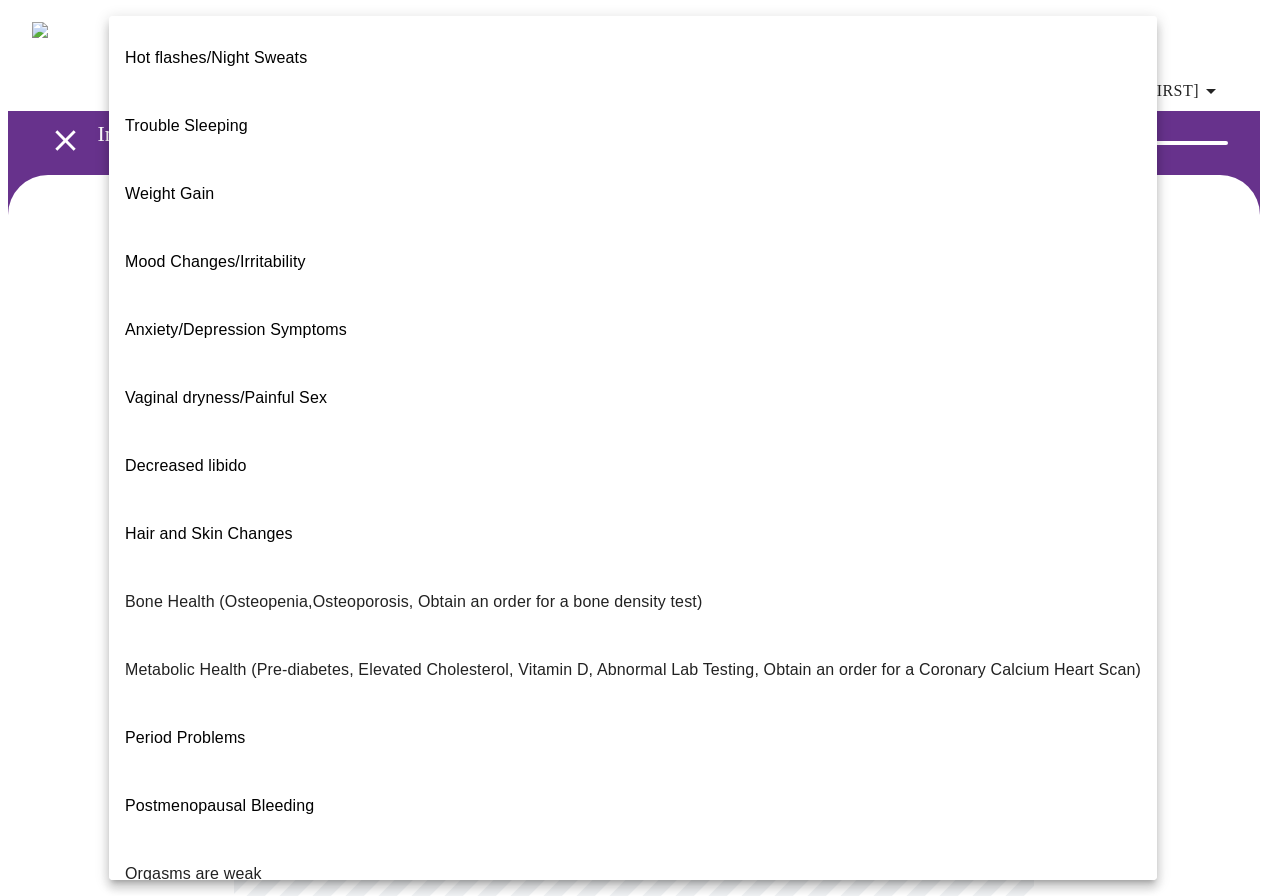 click on "Weight Gain" at bounding box center (633, 194) 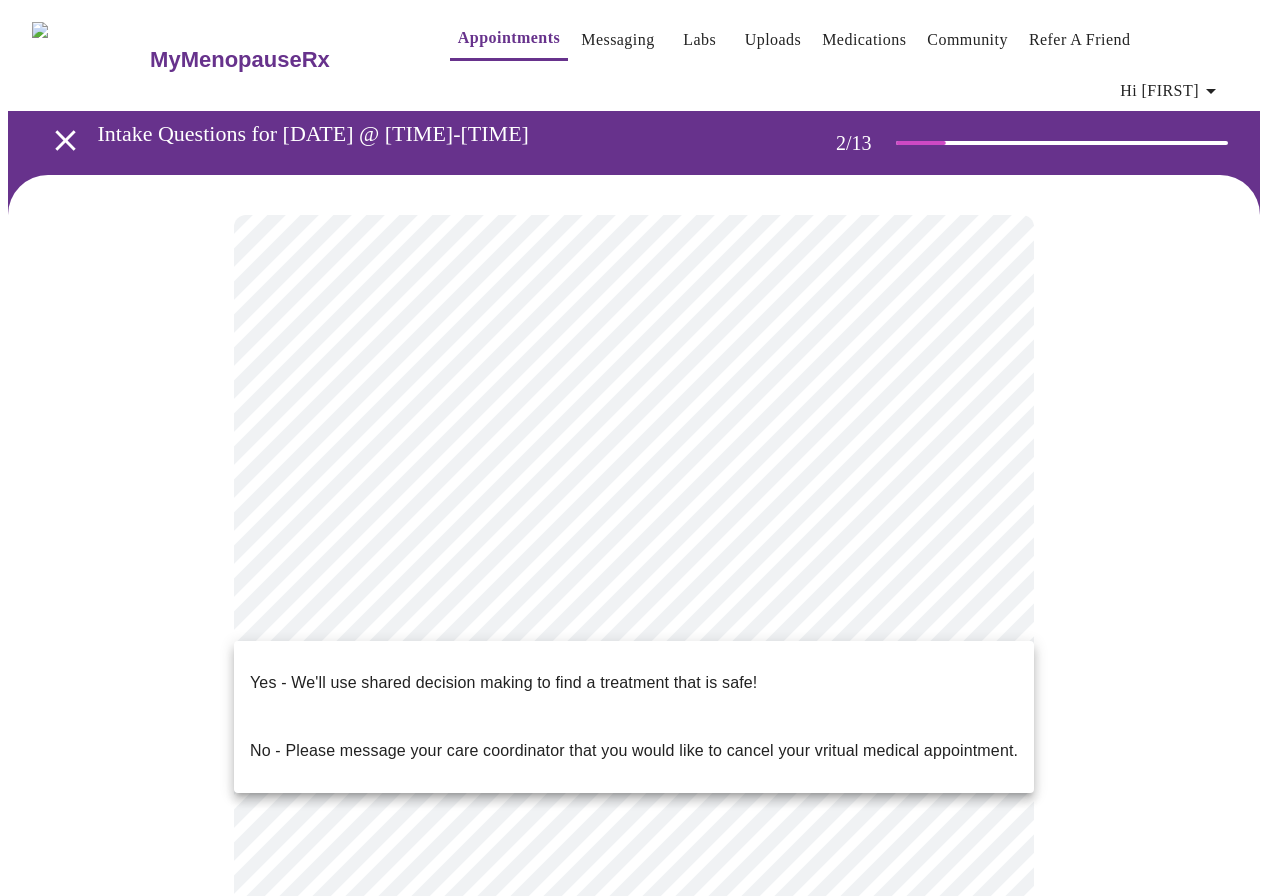 click on "Hi [FIRST]   Intake Questions for [DATE] @ [TIME]-[TIME] [NUMBER]  /  [NUMBER] Settings Billing Invoices Log out Yes - We'll use shared decision making to find a treatment that is safe!
No - Please message your care coordinator that you would like to cancel your vritual medical appointment." at bounding box center [641, 617] 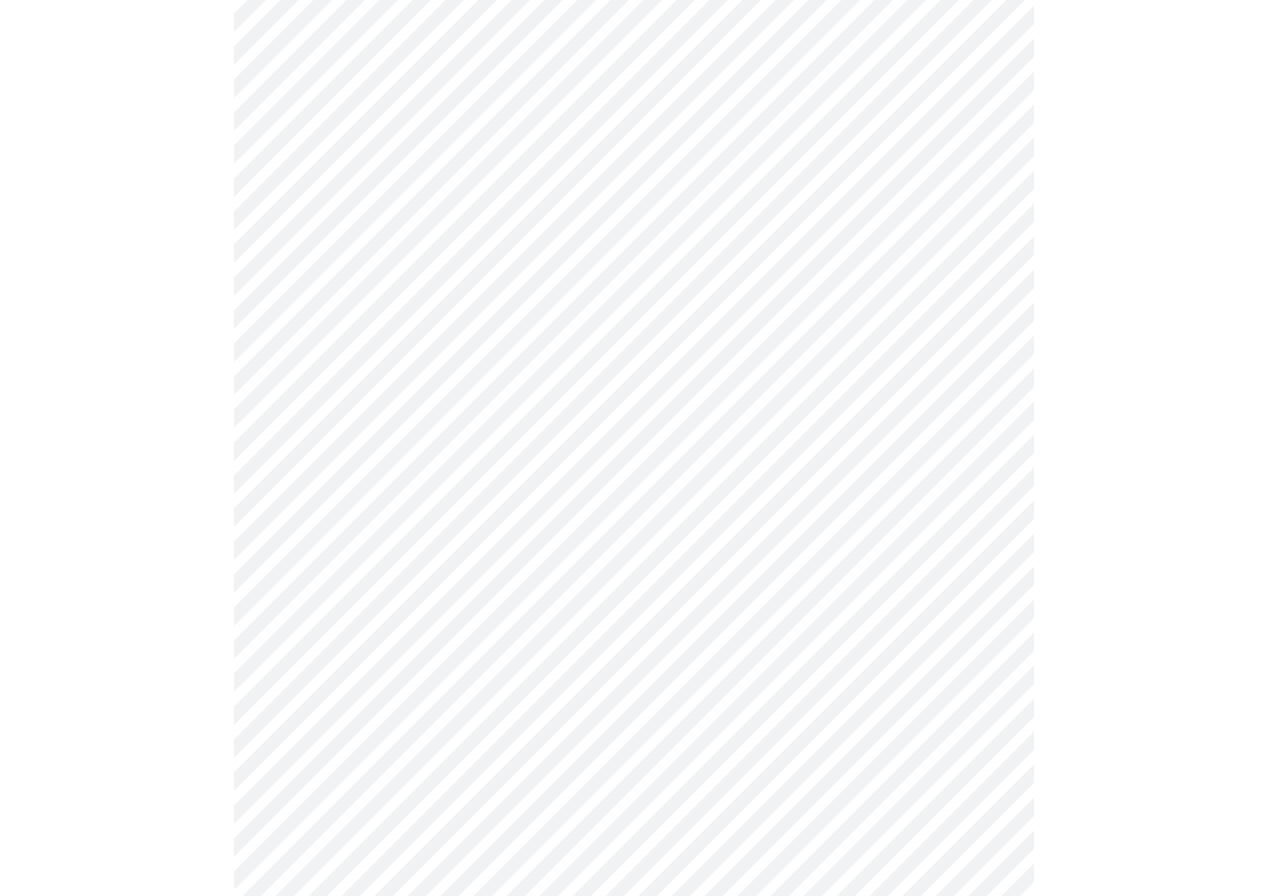 scroll, scrollTop: 239, scrollLeft: 0, axis: vertical 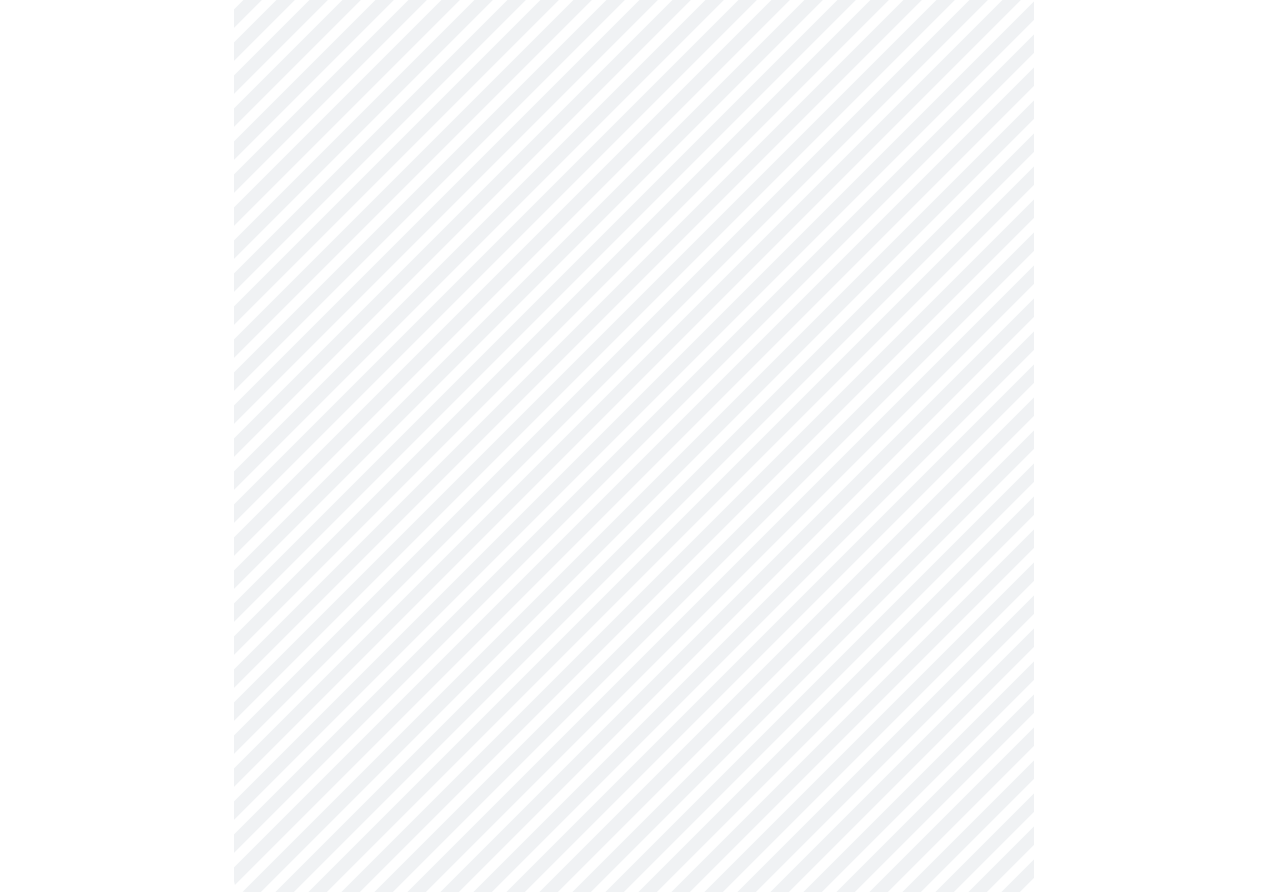 click at bounding box center (634, 434) 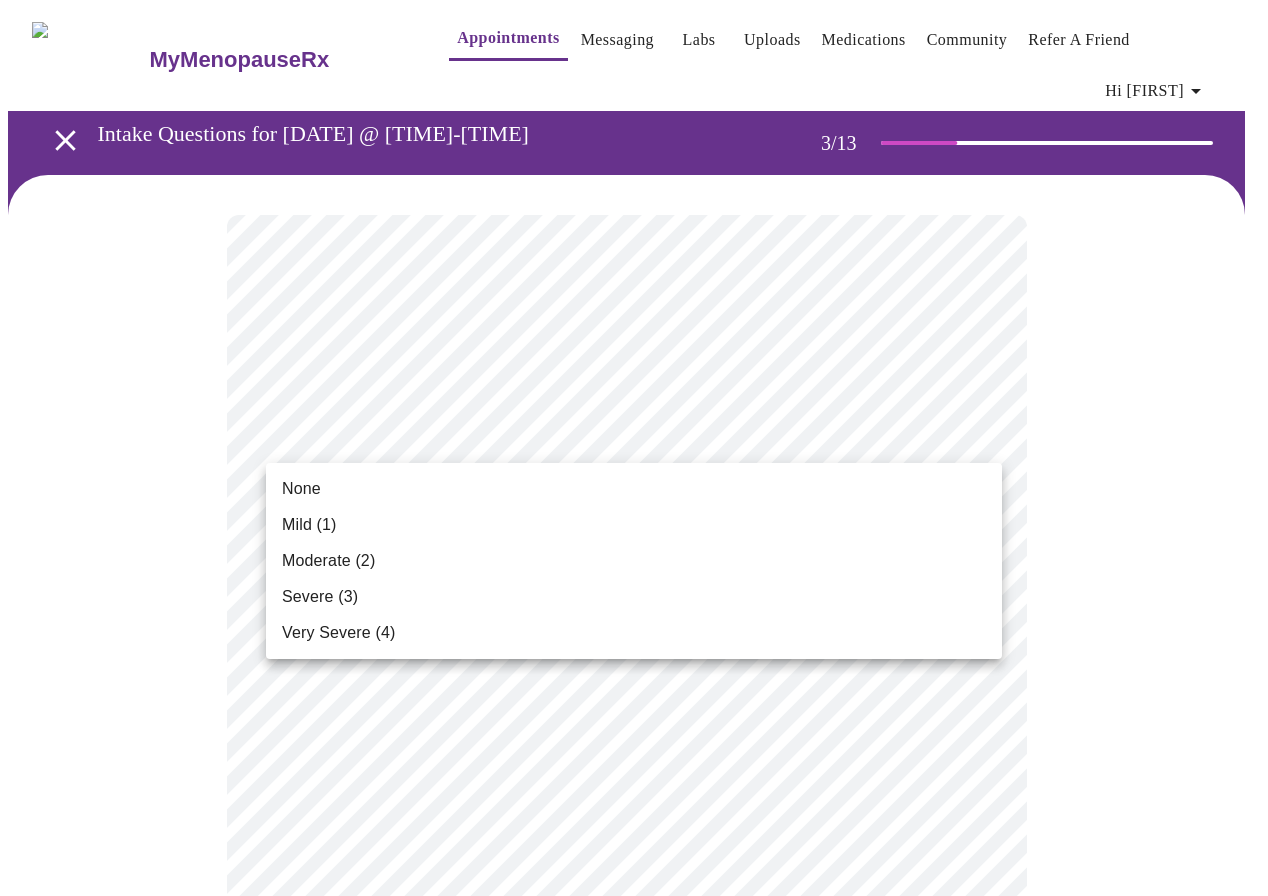 click on "Hi [FIRST]   Intake Questions for [DATE] @ [TIME]-[TIME] [NUMBER]  /  [NUMBER] Settings Billing Invoices Log out None Mild ([NUMBER]) Moderate ([NUMBER]) Severe ([NUMBER])  Very Severe ([NUMBER])" at bounding box center (634, 1373) 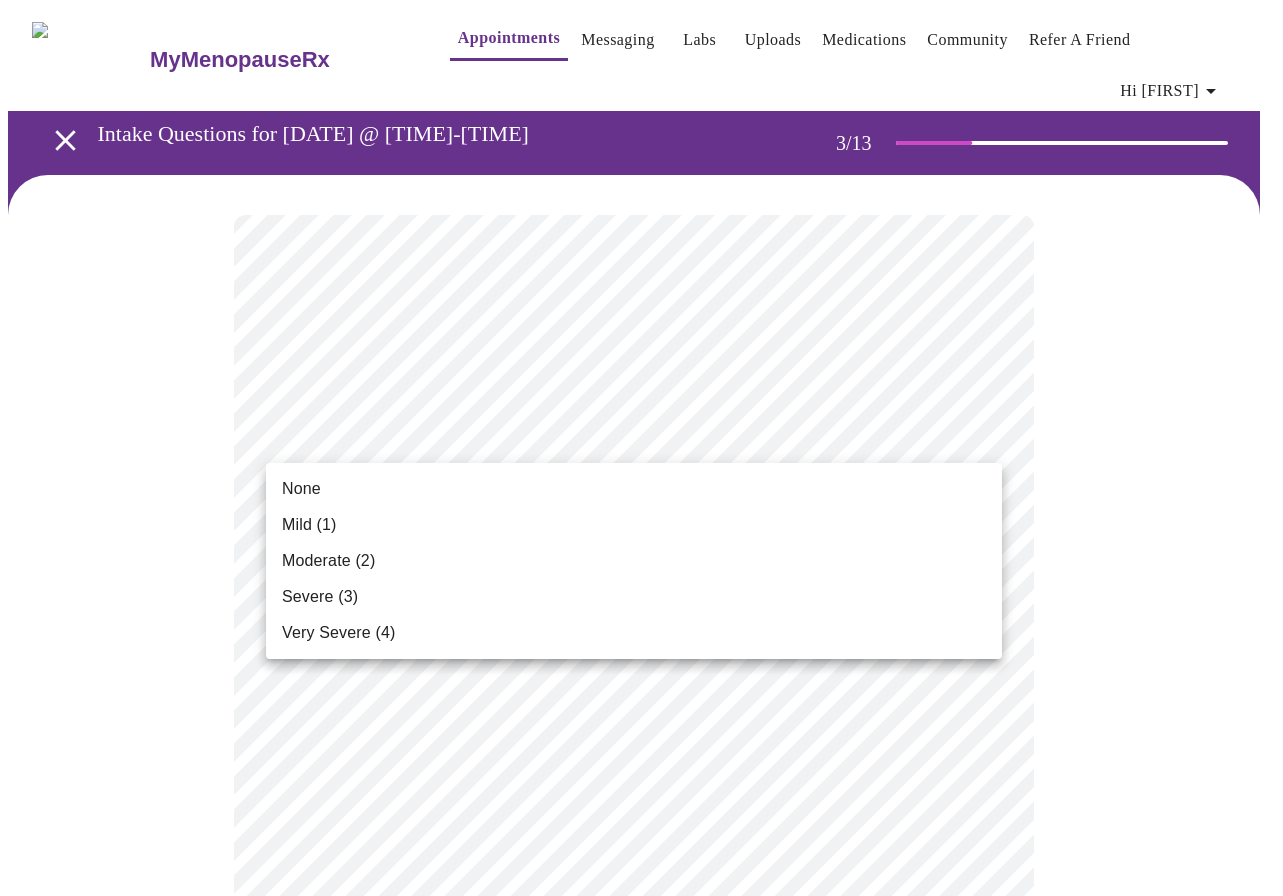 drag, startPoint x: 438, startPoint y: 501, endPoint x: 486, endPoint y: 506, distance: 48.259712 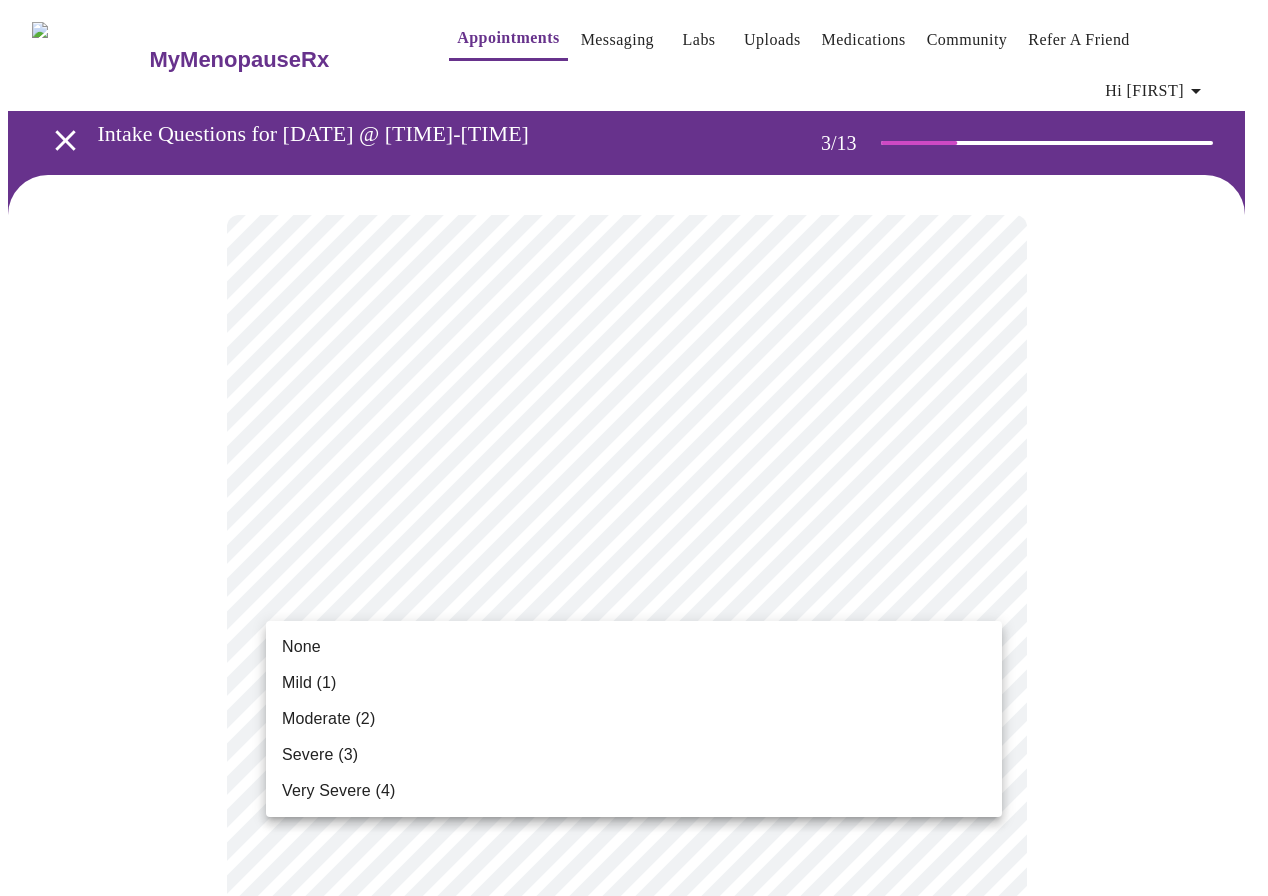click on "Hi [FIRST]   Intake Questions for [DATE] @ [TIME]-[TIME] [NUMBER]  /  [NUMBER] Settings Billing Invoices Log out None Mild ([NUMBER]) Moderate ([NUMBER]) Severe ([NUMBER]) Very Severe ([NUMBER])" at bounding box center (634, 1338) 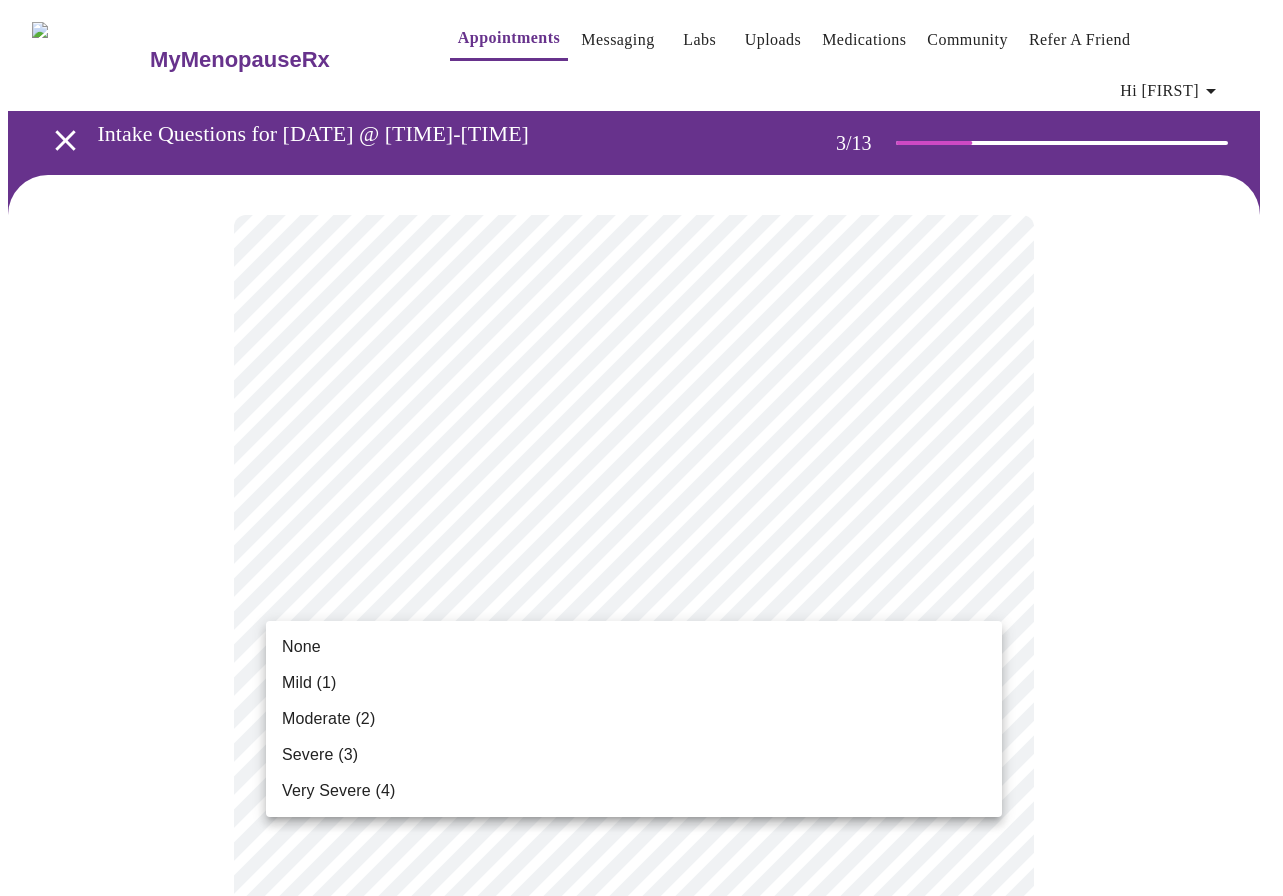 click on "Mild (1)" at bounding box center [634, 683] 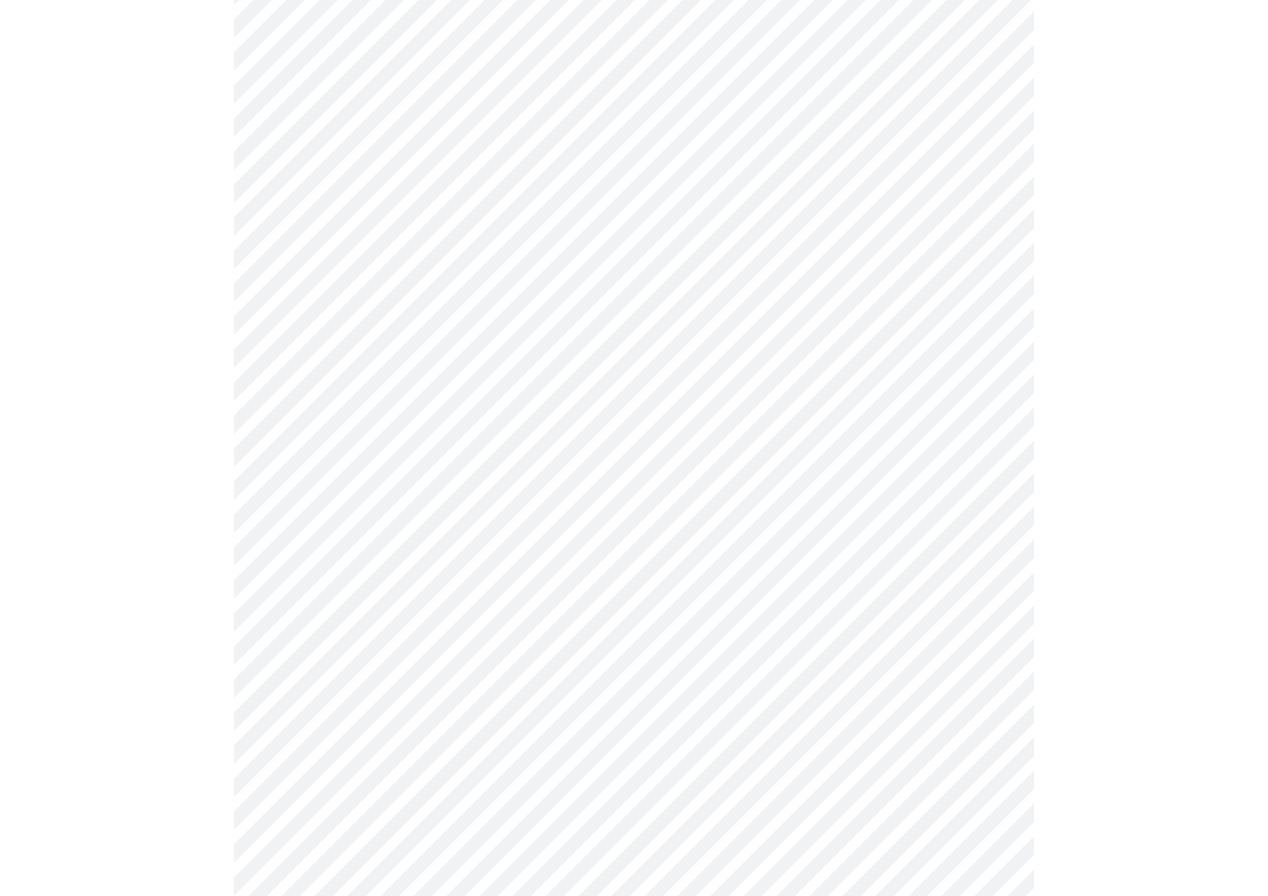 scroll, scrollTop: 300, scrollLeft: 0, axis: vertical 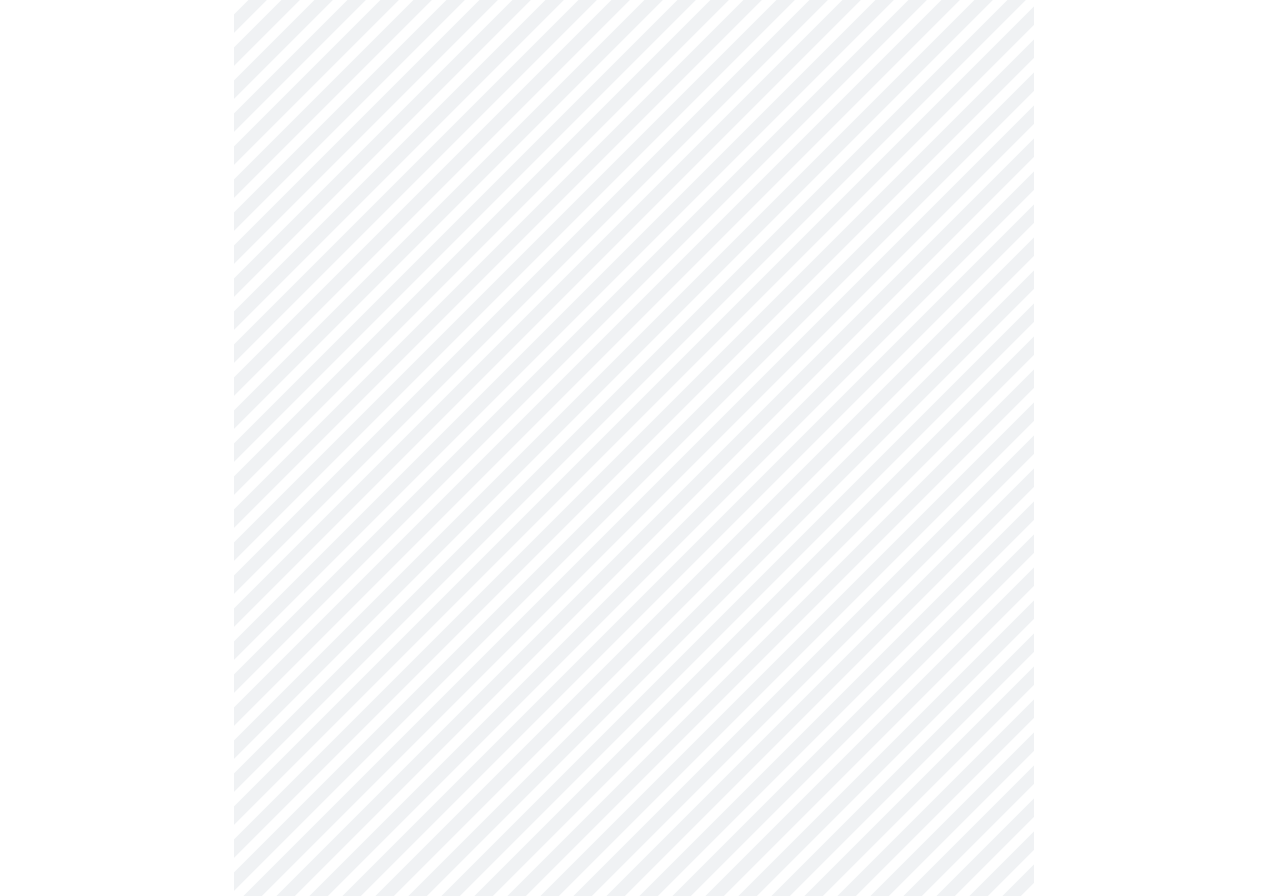 click on "Hi [FIRST]   Intake Questions for [DATE] @ [TIME]-[TIME] [NUMBER]  /  [NUMBER] Settings Billing Invoices Log out" at bounding box center (634, 1024) 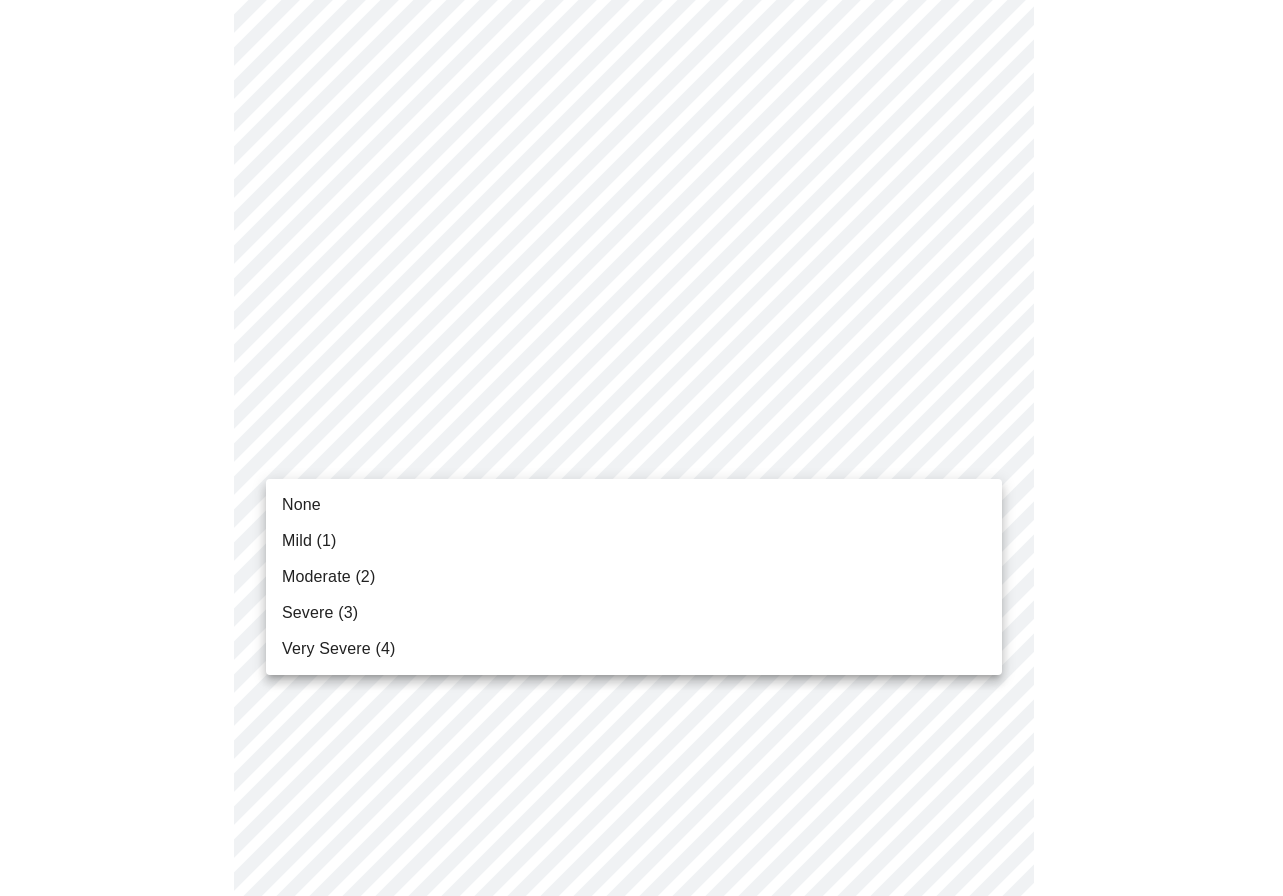 click on "Severe (3)" at bounding box center (634, 613) 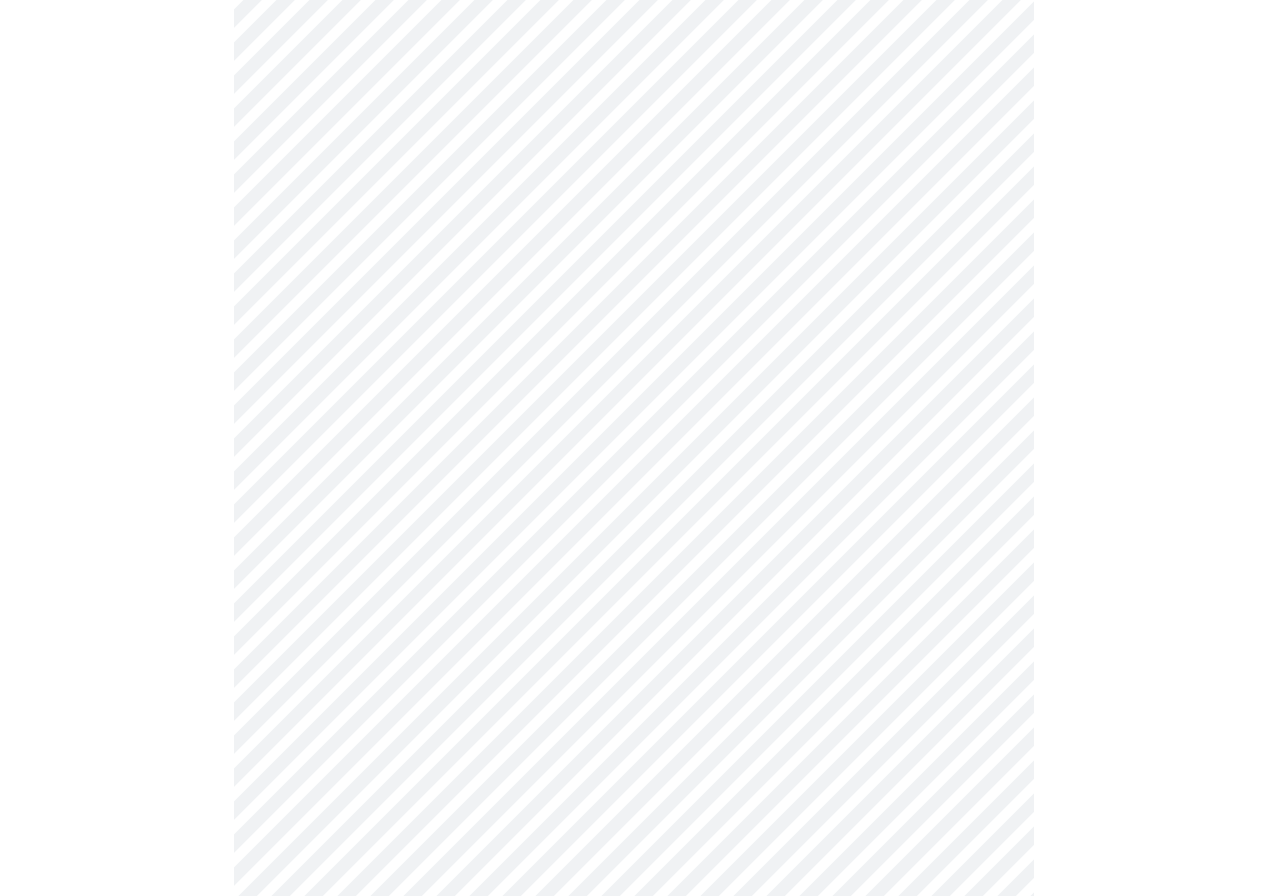 scroll, scrollTop: 600, scrollLeft: 0, axis: vertical 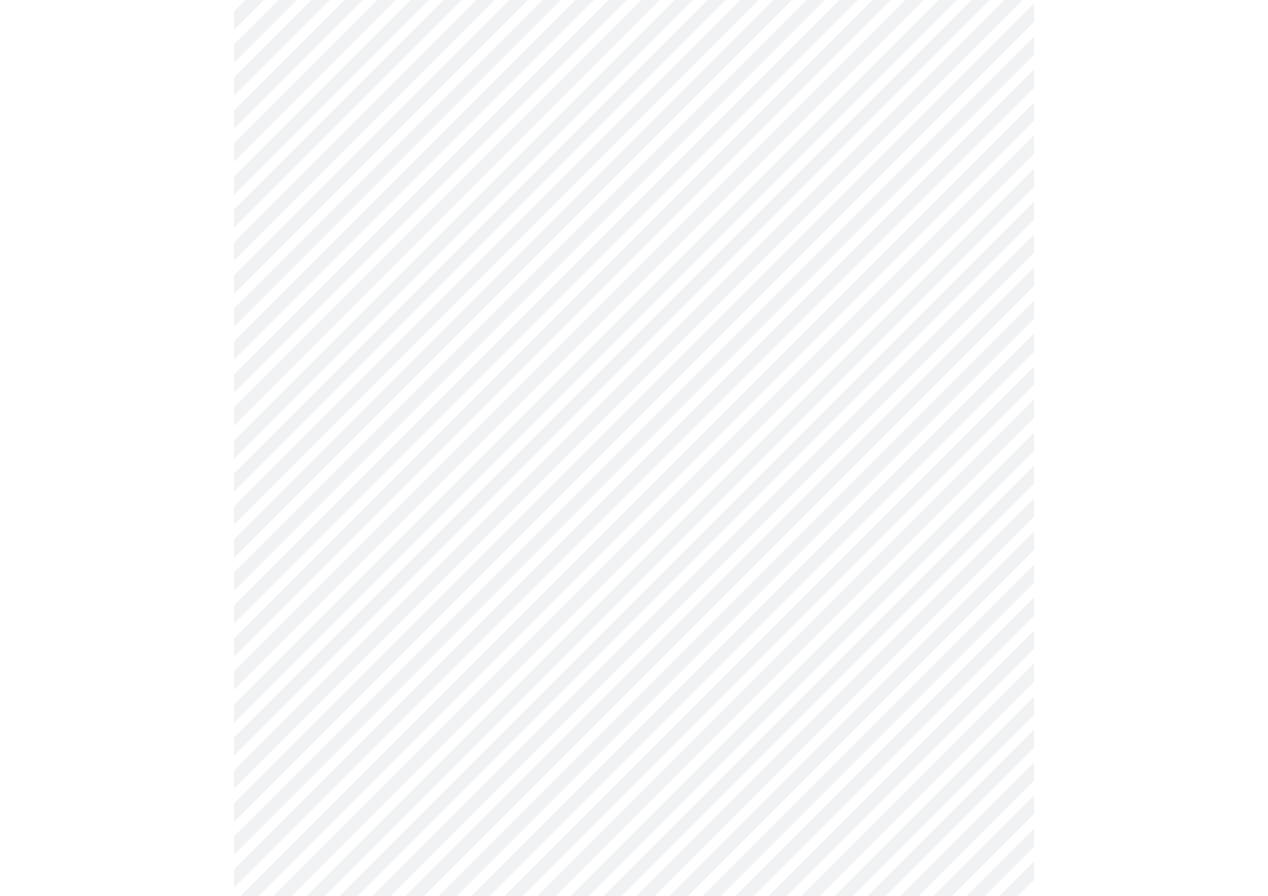 click on "Hi [FIRST]   Intake Questions for [DATE] @ [TIME]-[TIME] [NUMBER]  /  [NUMBER] Settings Billing Invoices Log out" at bounding box center [634, 710] 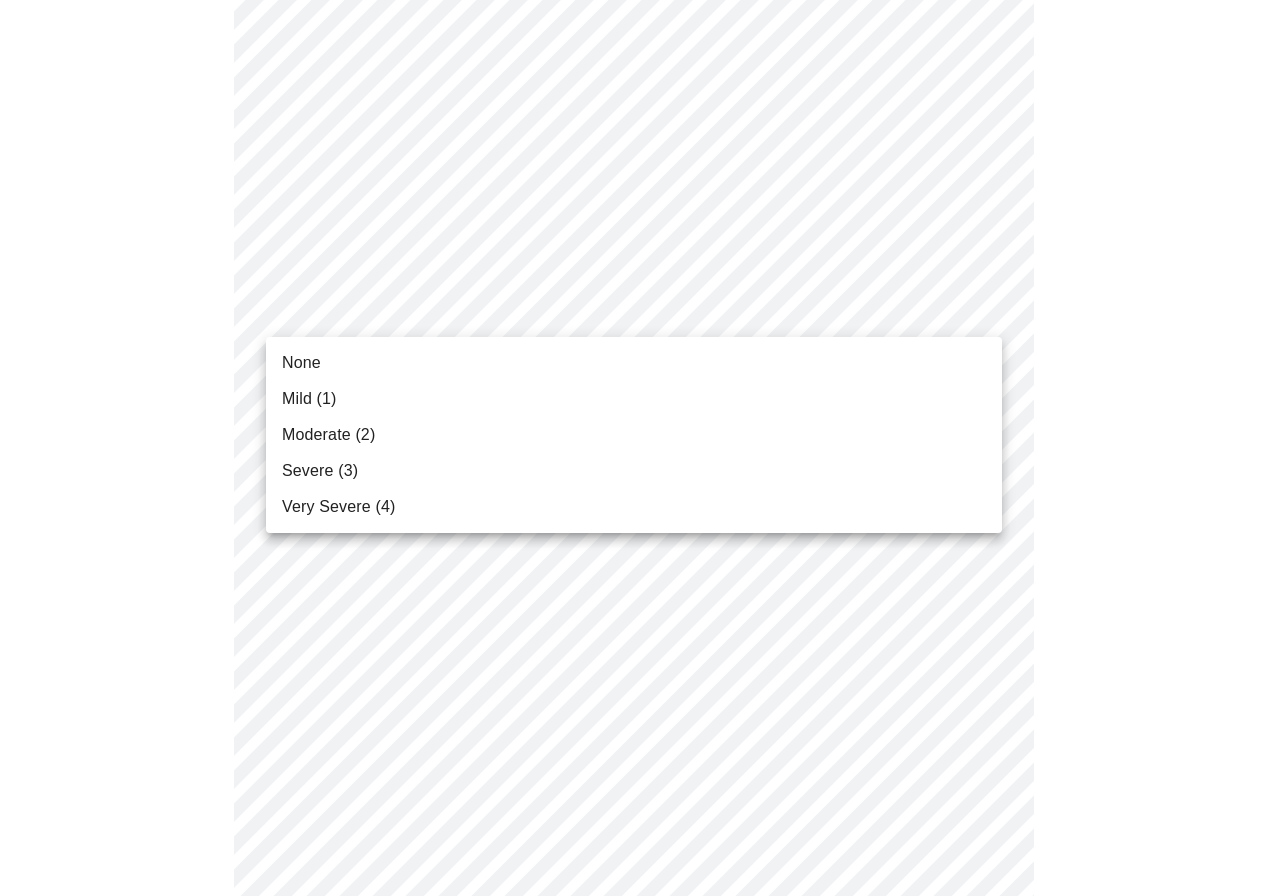 click on "Moderate (2)" at bounding box center [634, 435] 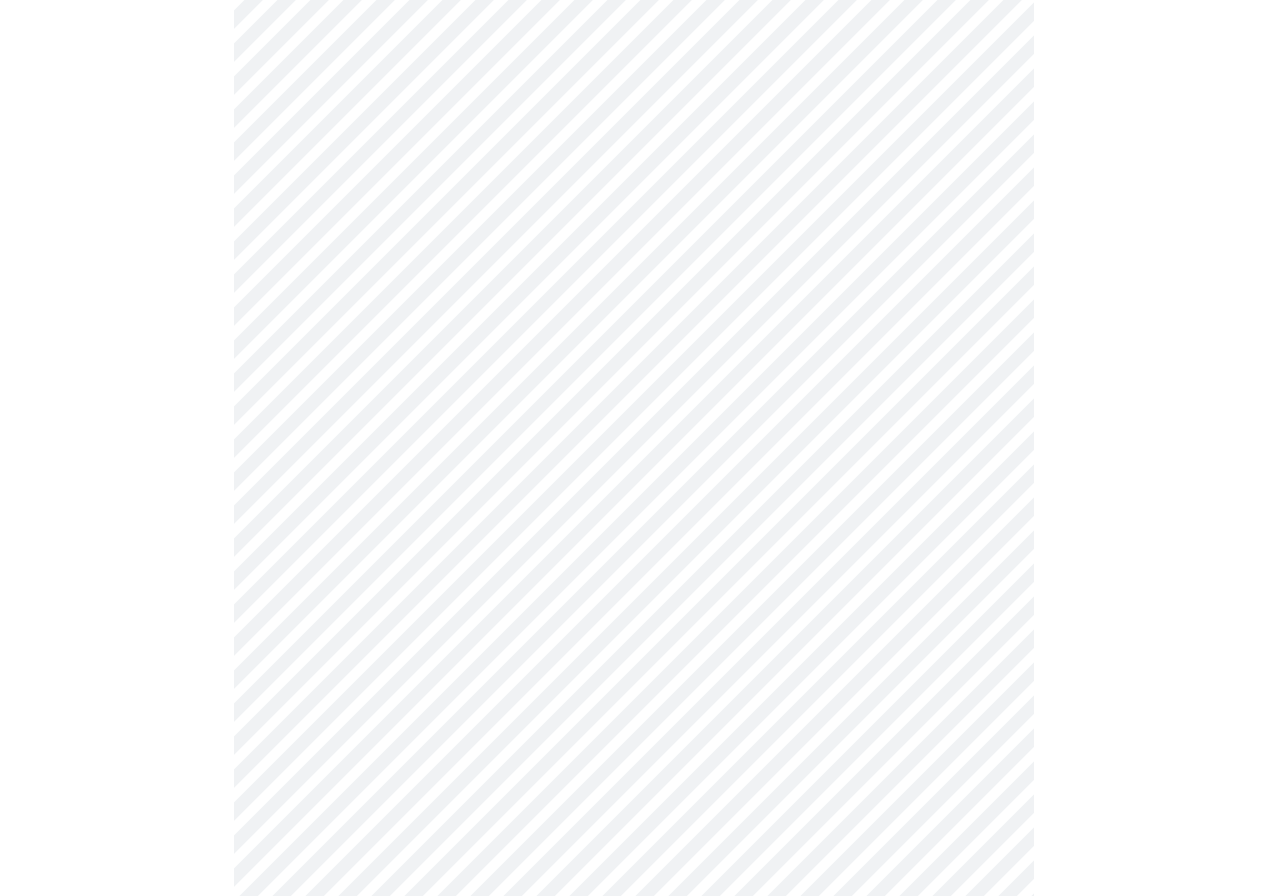 scroll, scrollTop: 800, scrollLeft: 0, axis: vertical 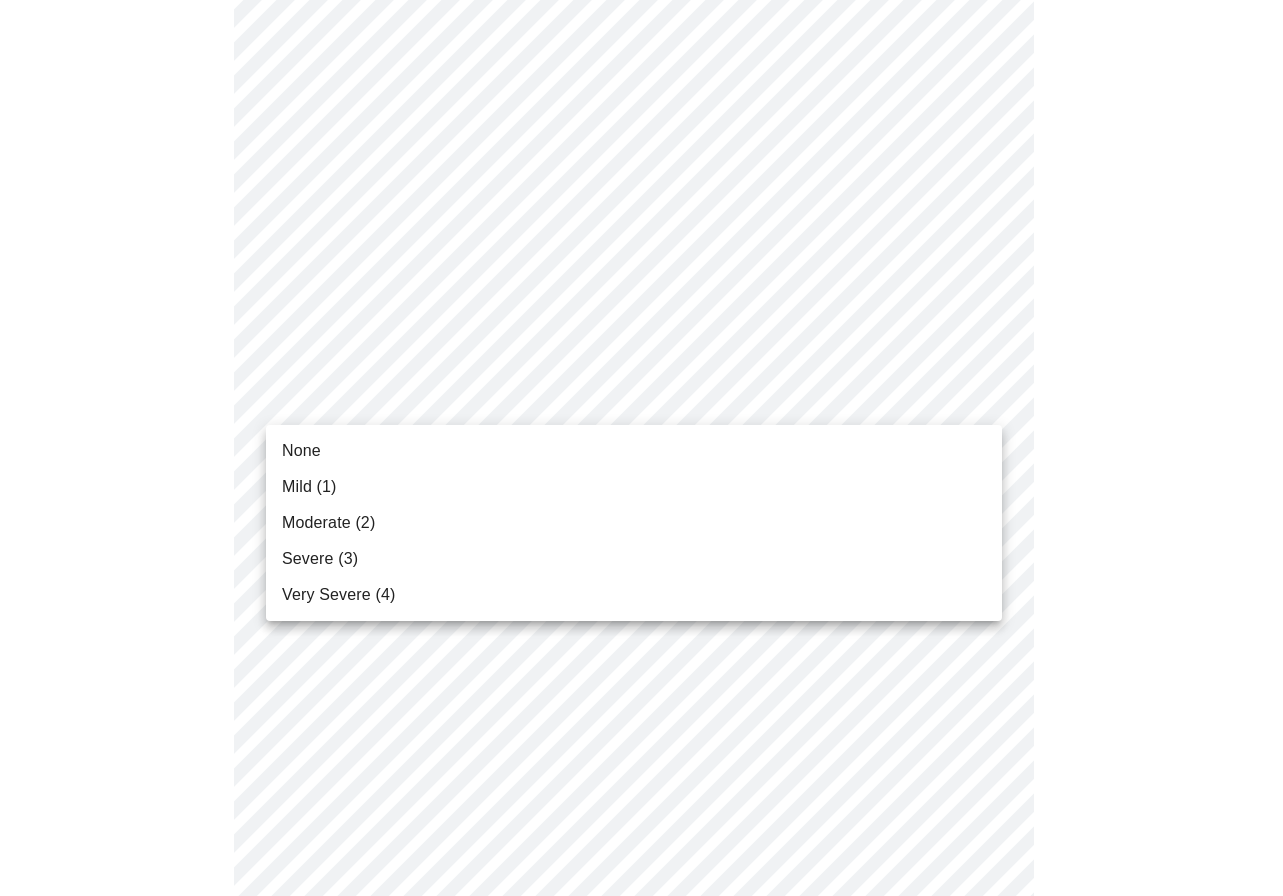 click on "Hi [FIRST]   Intake Questions for [DATE] @ [TIME]-[TIME] [NUMBER]  /  [NUMBER] Settings Billing Invoices Log out None Mild ([NUMBER]) Moderate ([NUMBER]) Severe ([NUMBER]) Very Severe ([NUMBER])" at bounding box center [641, 496] 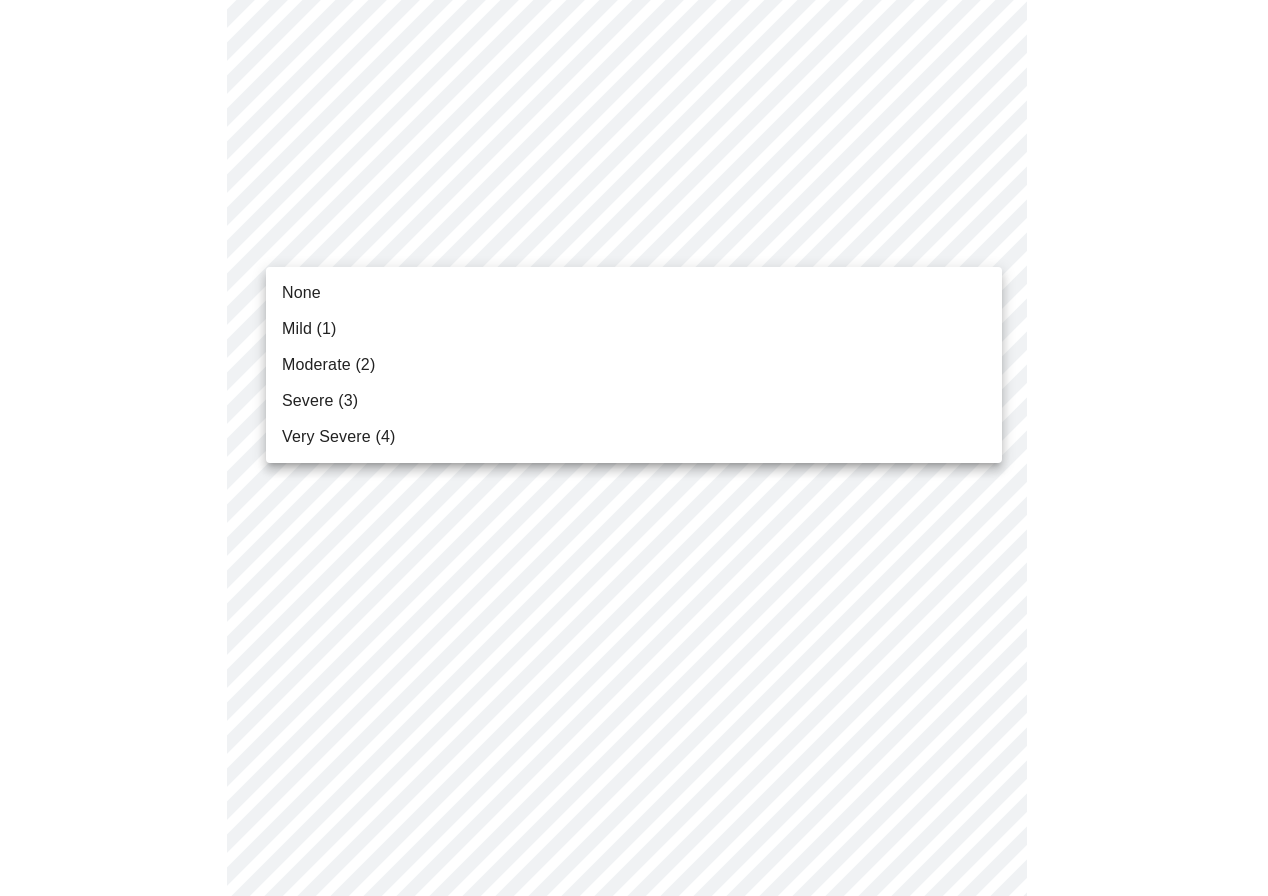 click on "Hi [FIRST]   Intake Questions for [DATE] @ [TIME]-[TIME] [NUMBER]  /  [NUMBER] Settings Billing Invoices Log out None Mild ([NUMBER]) Moderate ([NUMBER]) Severe ([NUMBER]) Very Severe ([NUMBER])" at bounding box center (634, 482) 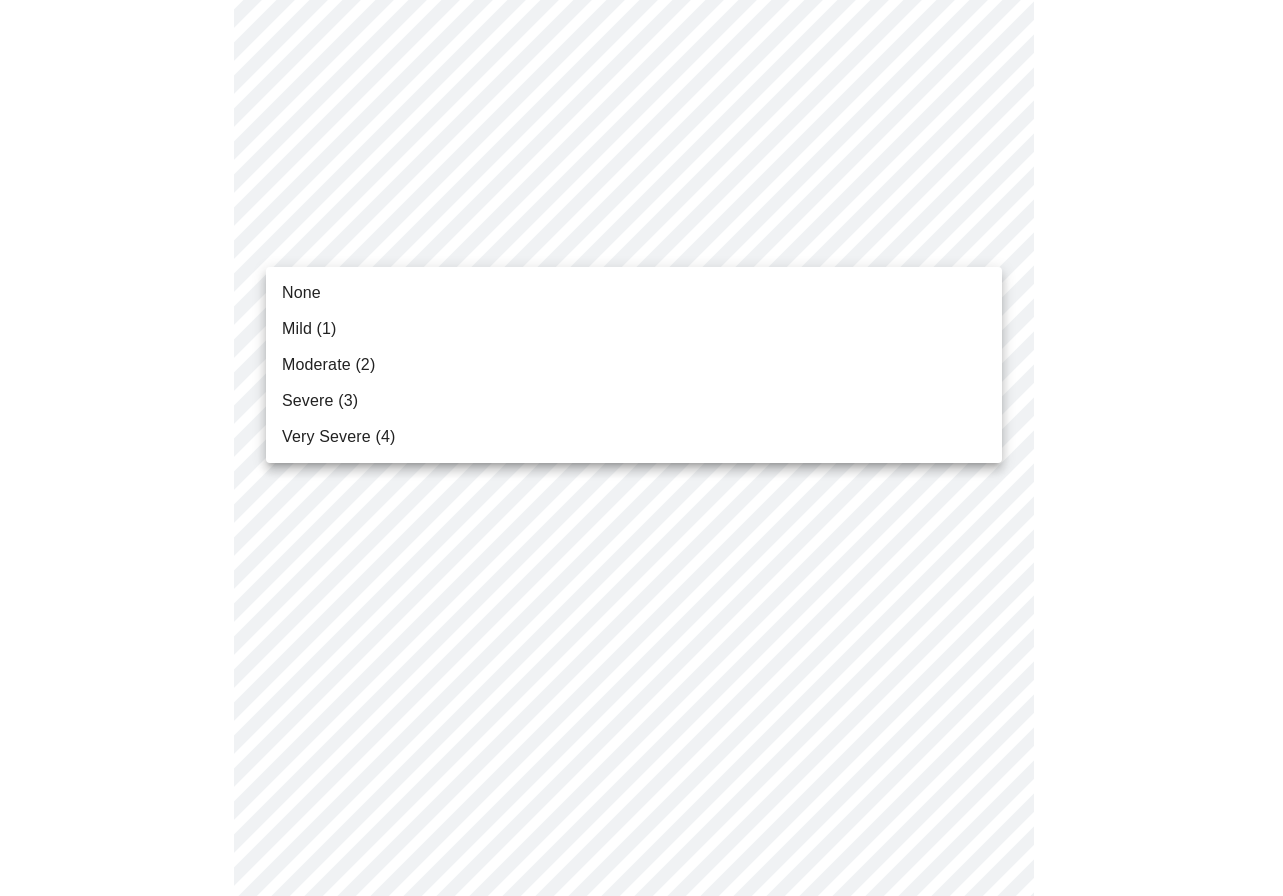 click on "None" at bounding box center [634, 293] 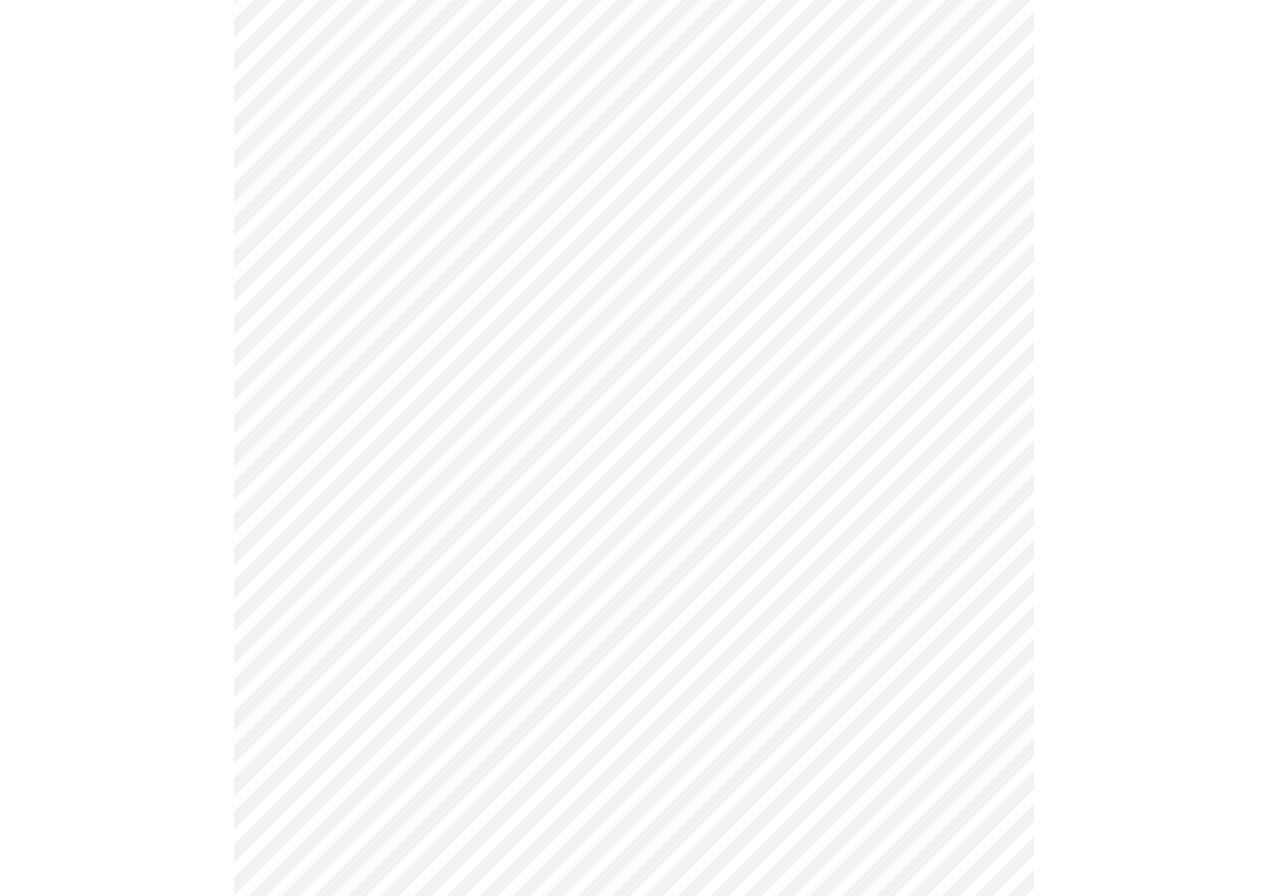 scroll, scrollTop: 1100, scrollLeft: 0, axis: vertical 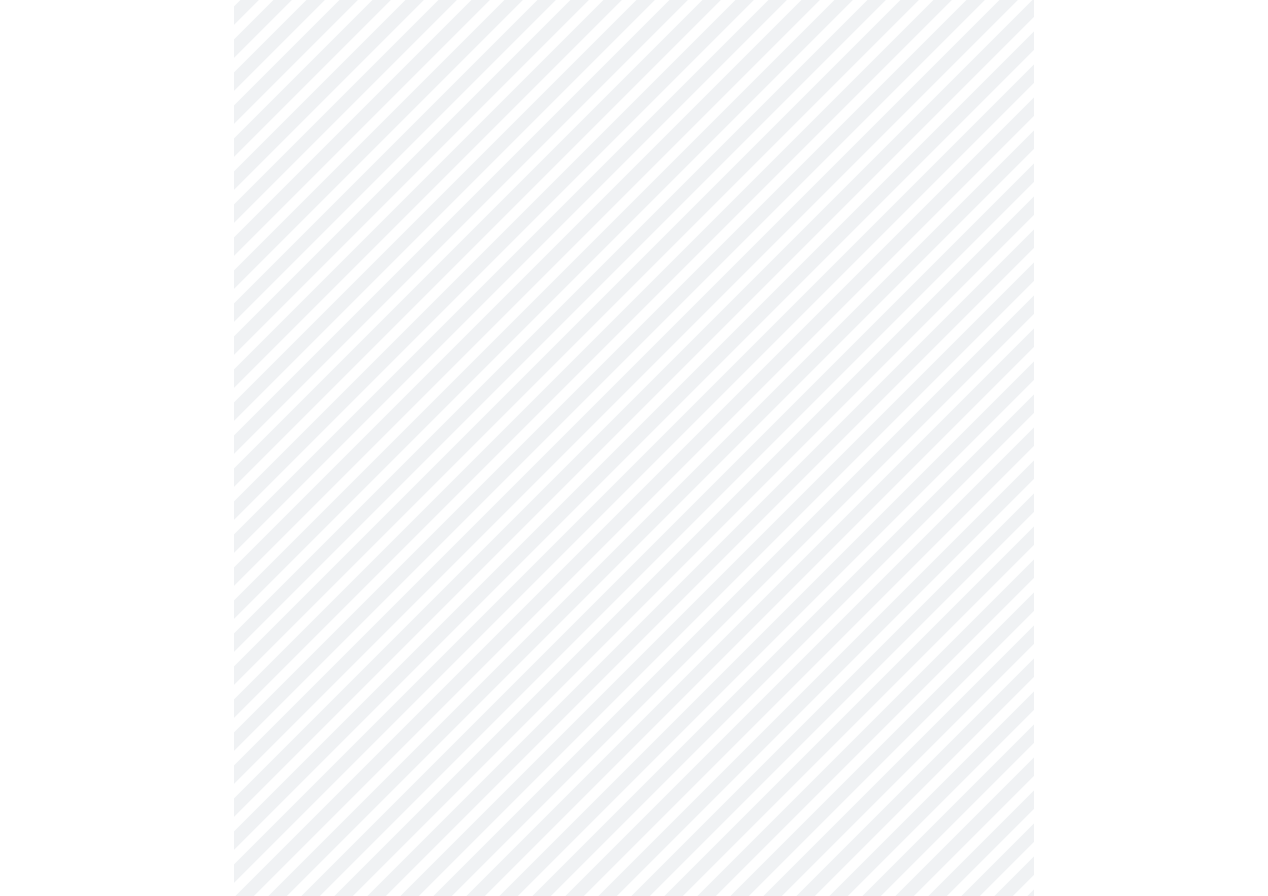 click on "Hi [FIRST]   Intake Questions for [DATE] @ [TIME]-[TIME] [NUMBER]  /  [NUMBER] Settings Billing Invoices Log out" at bounding box center (634, 168) 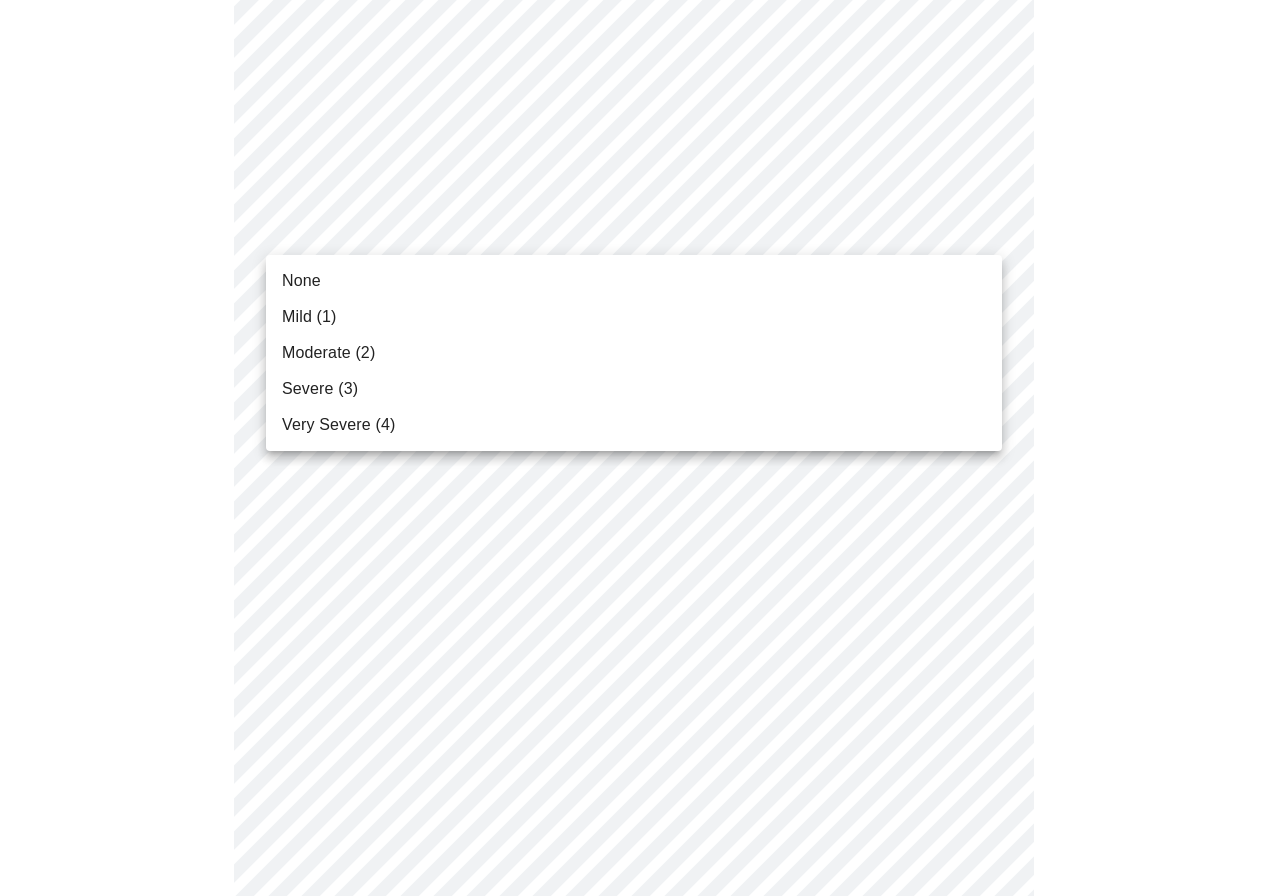click on "Moderate (2)" at bounding box center (634, 353) 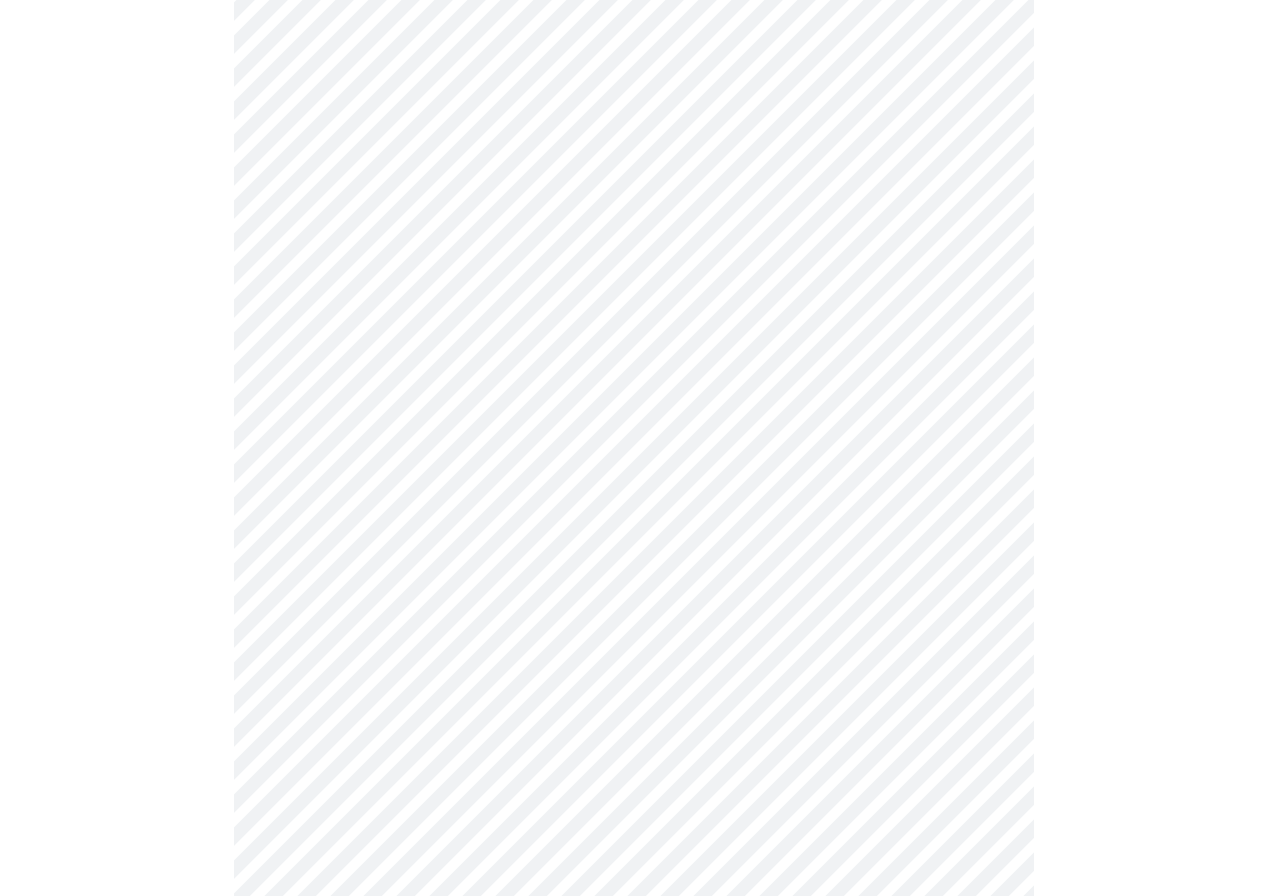 scroll, scrollTop: 1400, scrollLeft: 0, axis: vertical 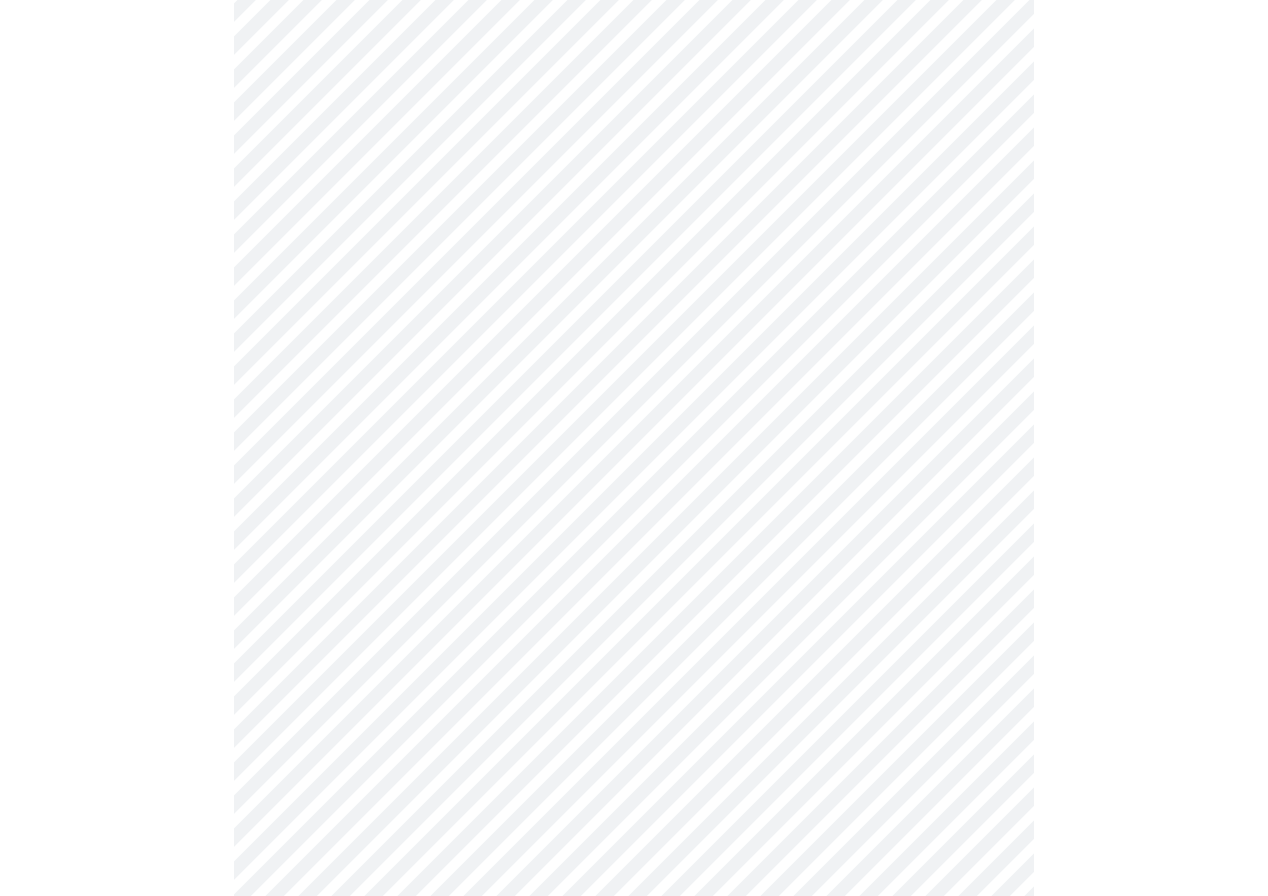 click on "Hi [FIRST]   Intake Questions for [DATE] @ [TIME]-[TIME] [NUMBER]  /  [NUMBER] Settings Billing Invoices Log out" at bounding box center [634, -146] 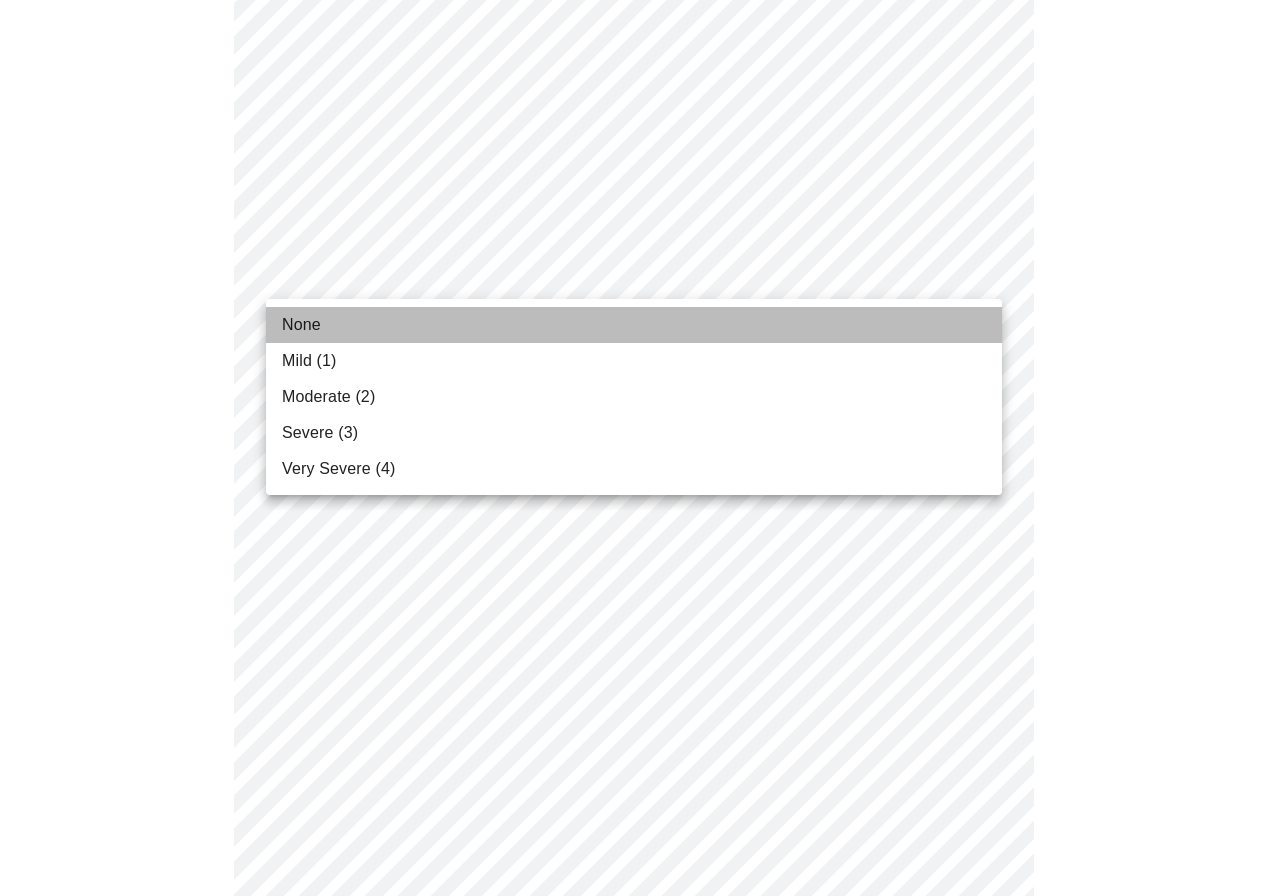 click on "None" at bounding box center [634, 325] 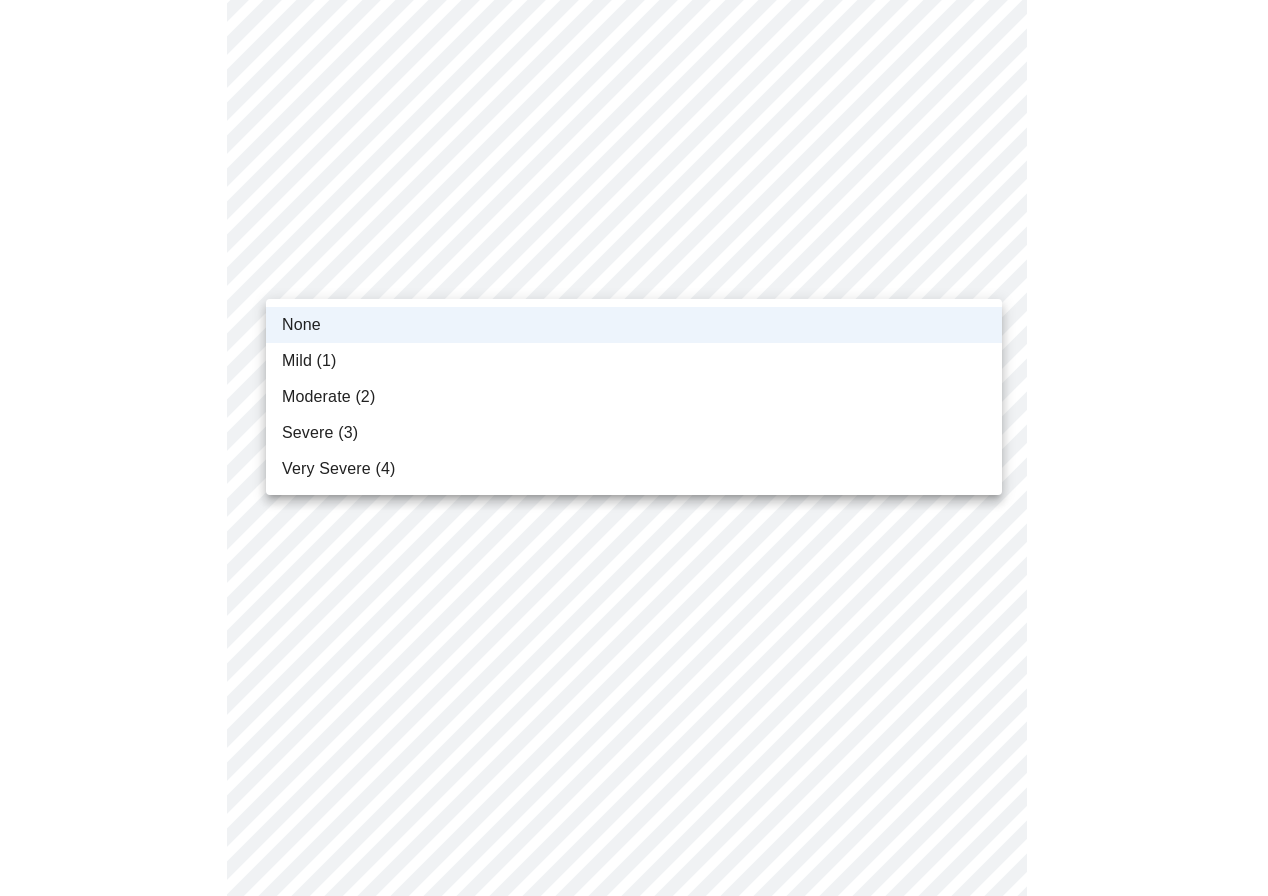 click on "Hi [FIRST]   Intake Questions for [DATE] @ [TIME]-[TIME] [NUMBER]  /  [NUMBER] Settings Billing Invoices Log out None Mild ([NUMBER]) Moderate ([NUMBER]) Severe ([NUMBER]) Very Severe ([NUMBER])" at bounding box center [634, -160] 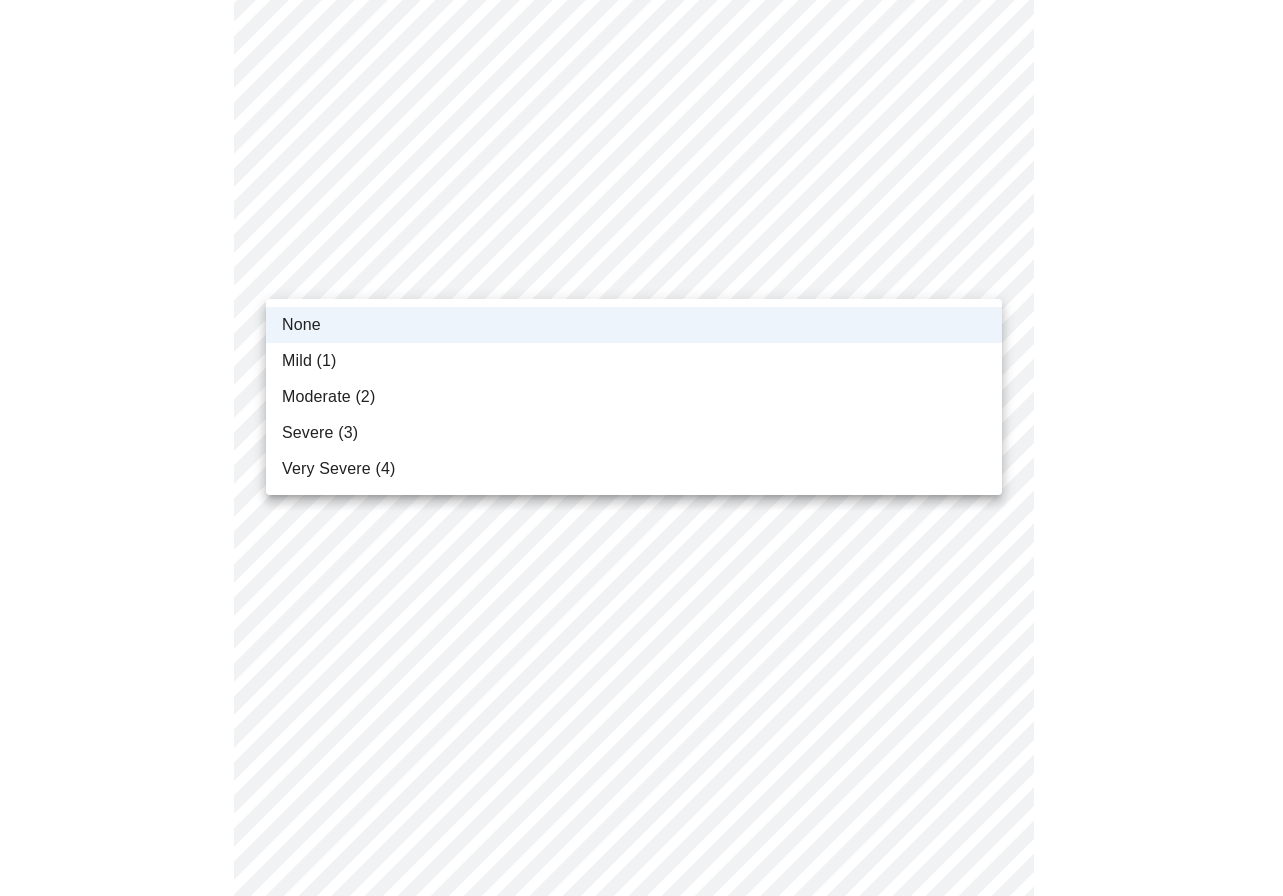 click on "Mild (1)" at bounding box center (634, 361) 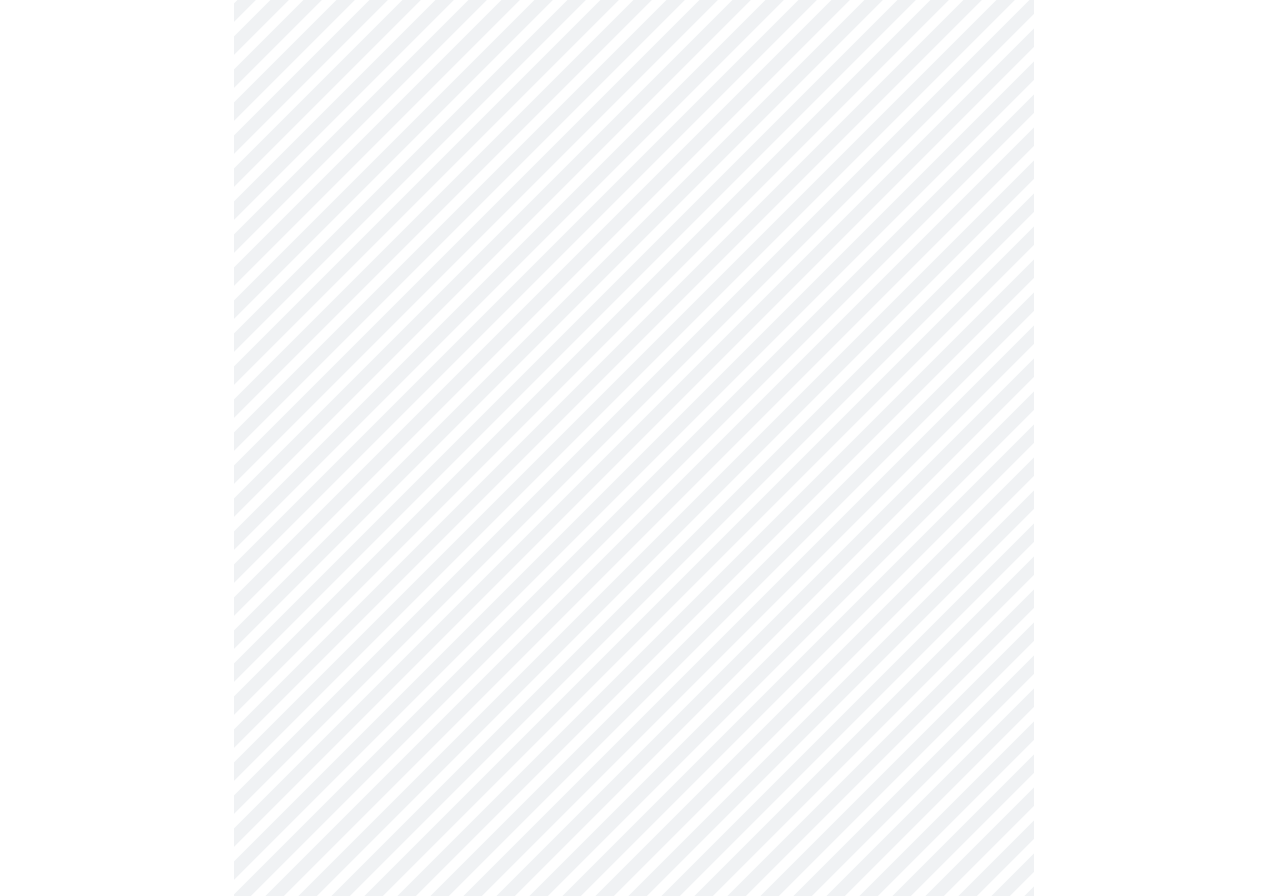 click on "Hi [FIRST]   Intake Questions for [DATE] @ [TIME]-[TIME] [NUMBER]  /  [NUMBER] Settings Billing Invoices Log out" at bounding box center [634, -160] 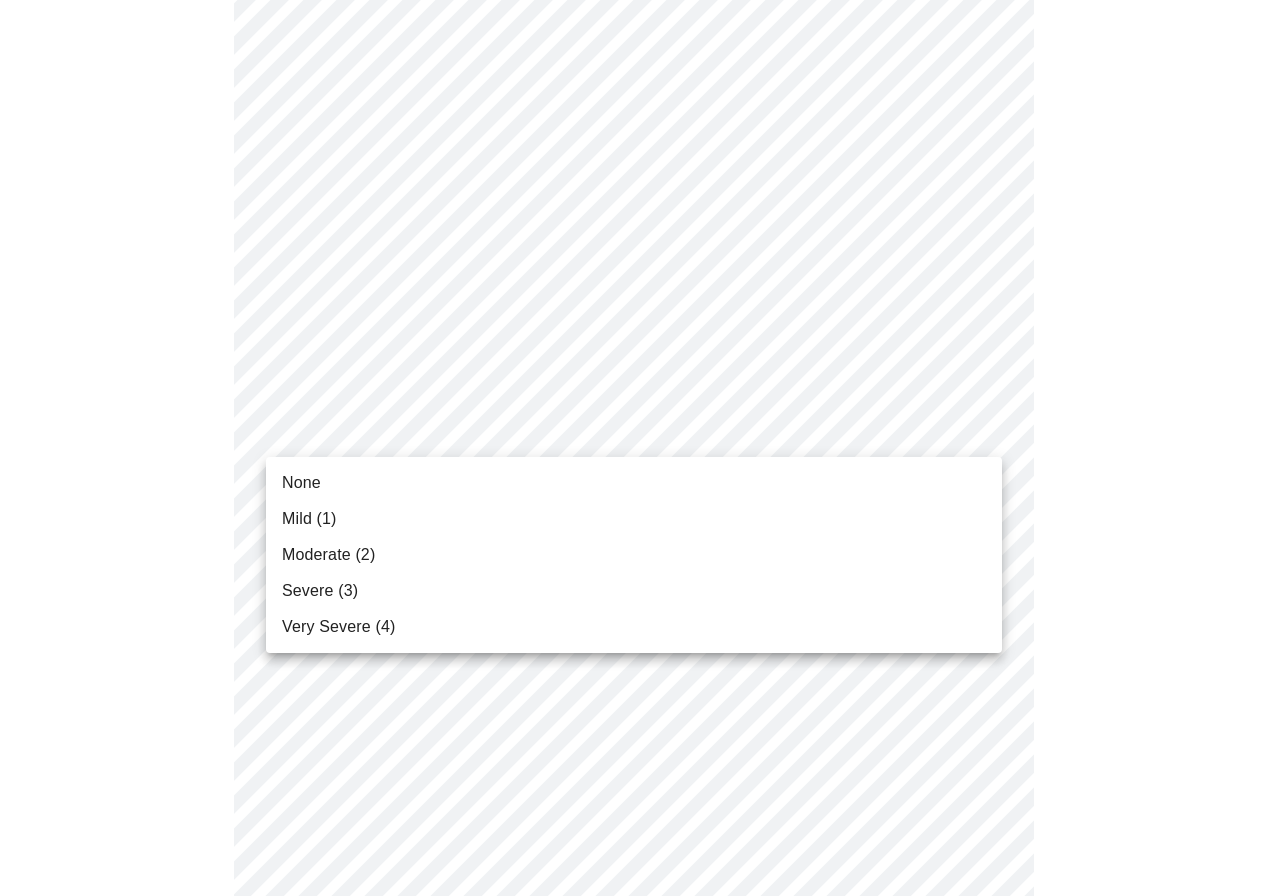 drag, startPoint x: 465, startPoint y: 519, endPoint x: 574, endPoint y: 504, distance: 110.02727 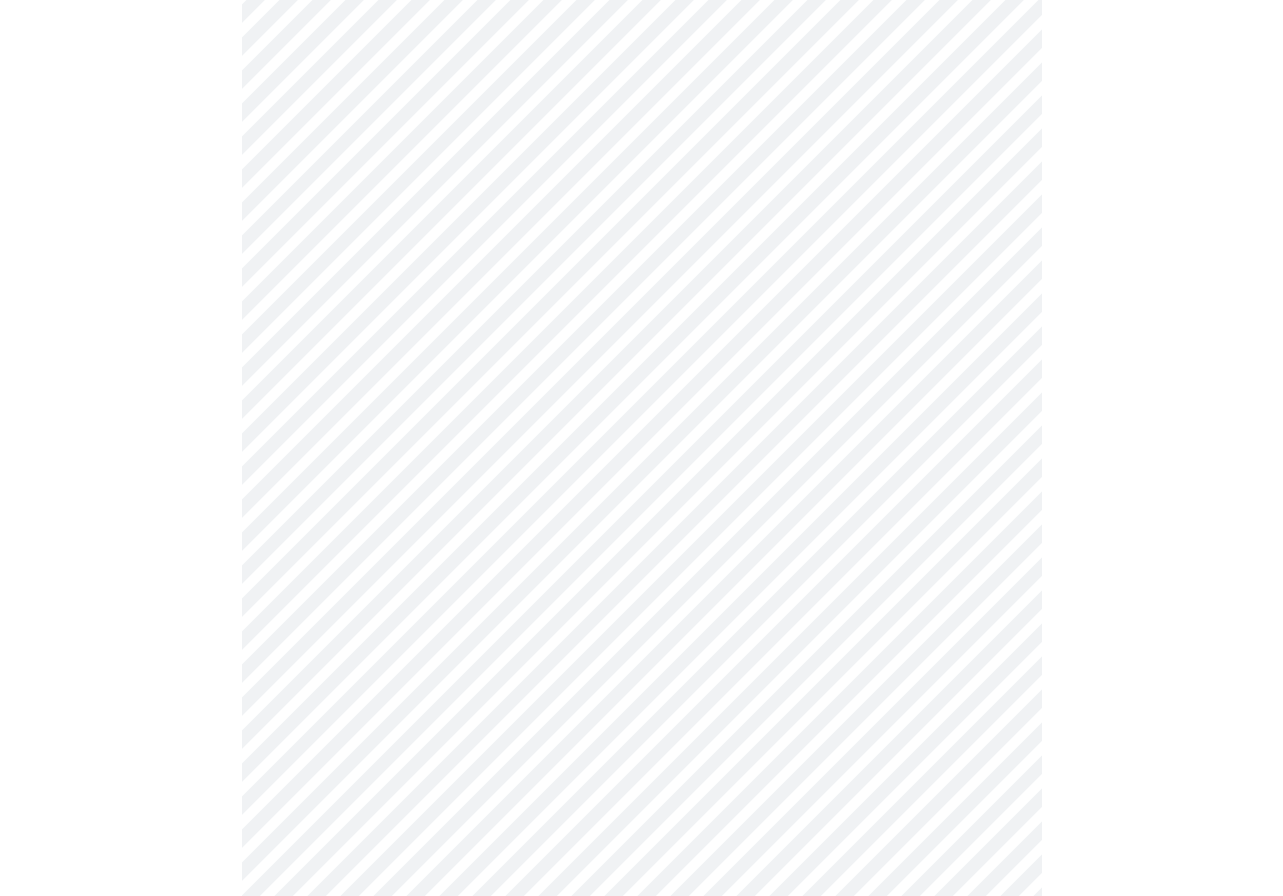 scroll, scrollTop: 1500, scrollLeft: 0, axis: vertical 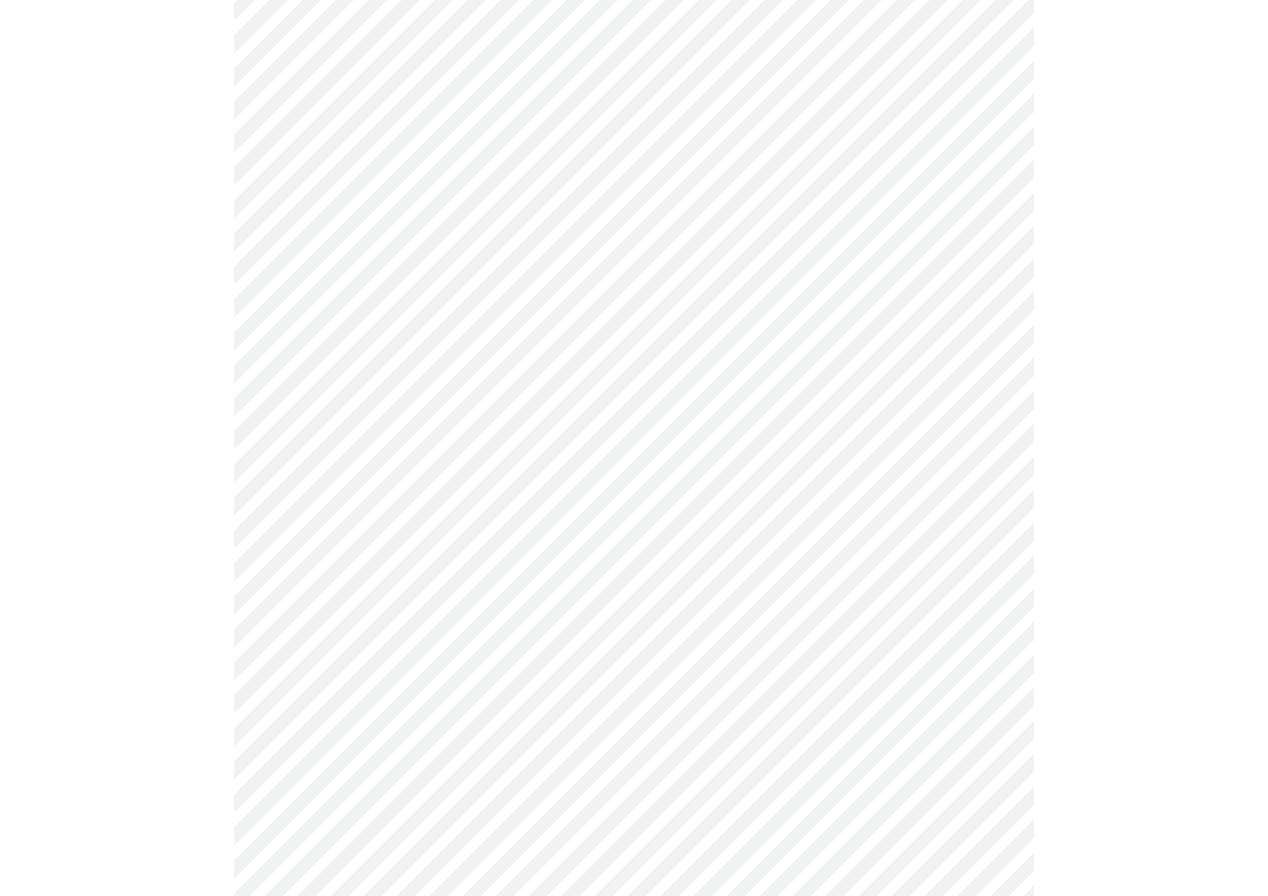 click on "Hi [FIRST]   Intake Questions for [DATE] @ [TIME]-[TIME] [NUMBER]  /  [NUMBER] Settings Billing Invoices Log out" at bounding box center (634, -274) 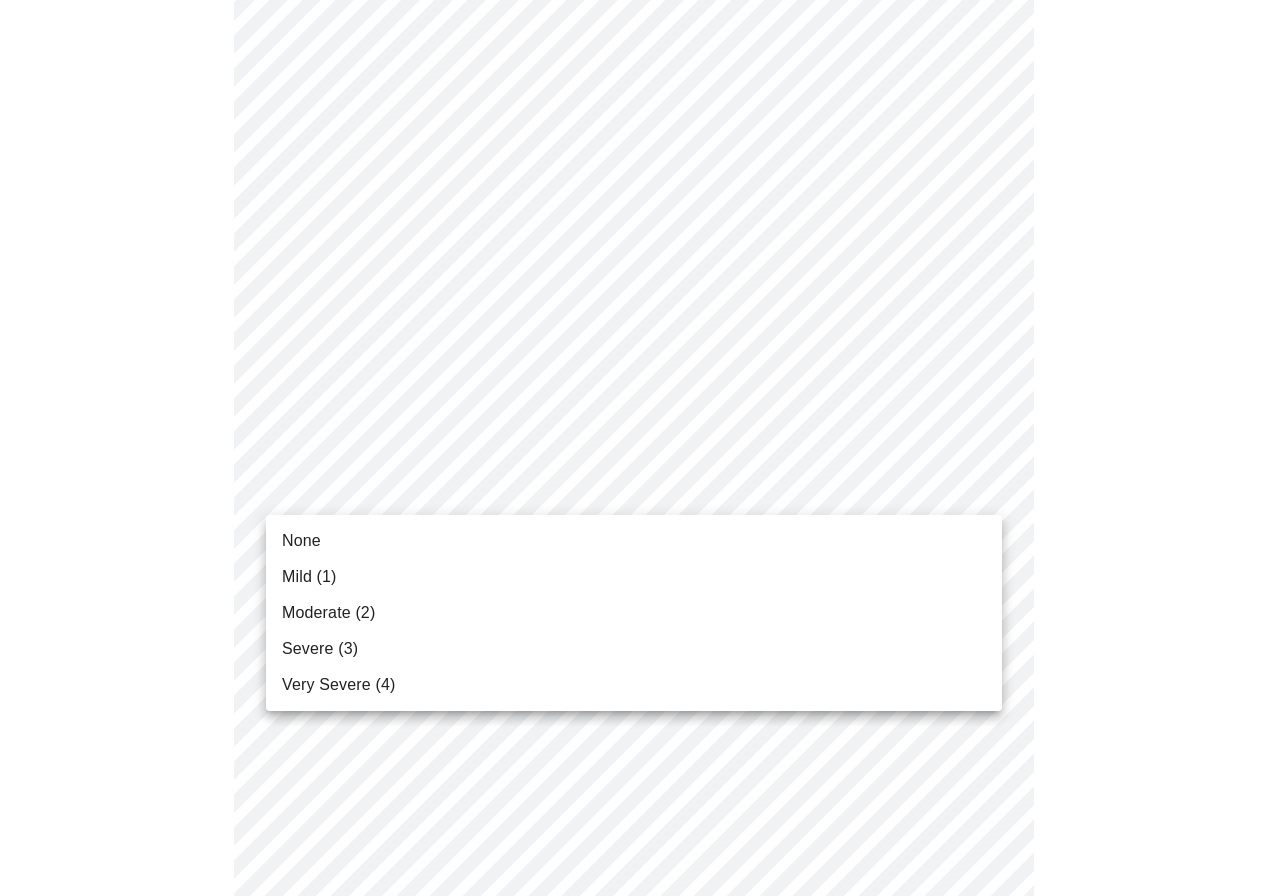 click on "Severe (3)" at bounding box center [634, 649] 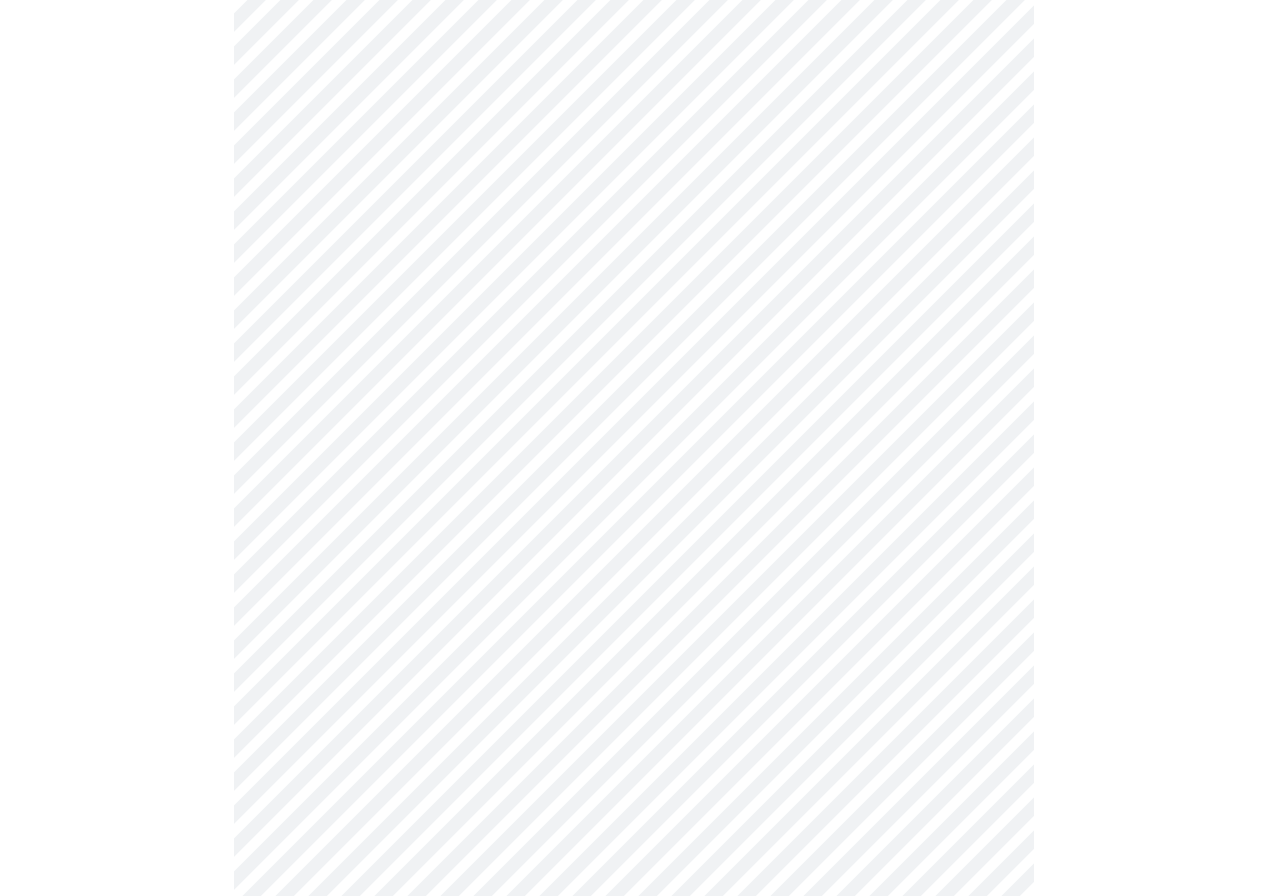 scroll, scrollTop: 884, scrollLeft: 0, axis: vertical 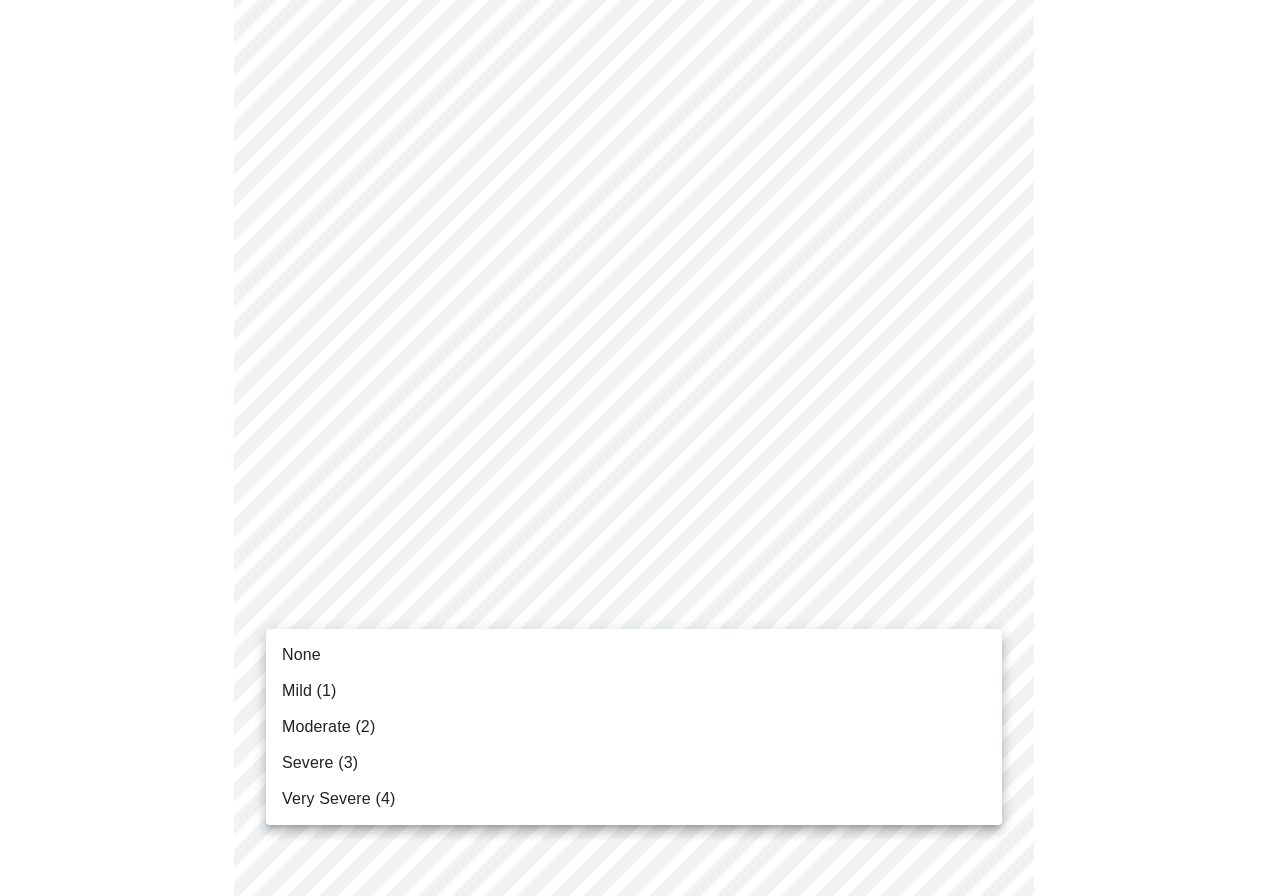 click on "Hi [FIRST]   Intake Questions for [DATE] @ [TIME]-[TIME] [NUMBER]  /  [NUMBER] Settings Billing Invoices Log out None Mild ([NUMBER]) Moderate ([NUMBER]) Severe ([NUMBER]) Very Severe ([NUMBER])" at bounding box center [641, 328] 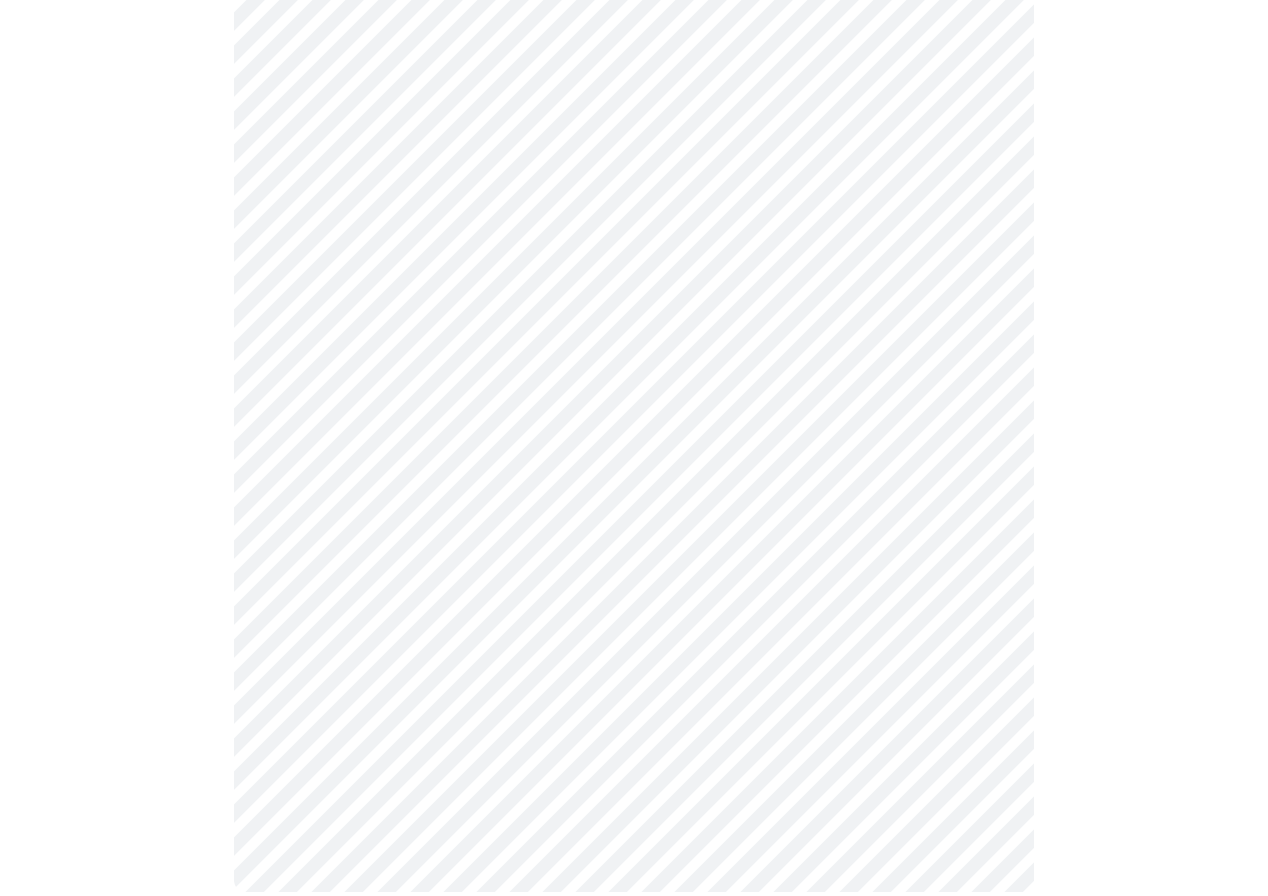 scroll, scrollTop: 0, scrollLeft: 0, axis: both 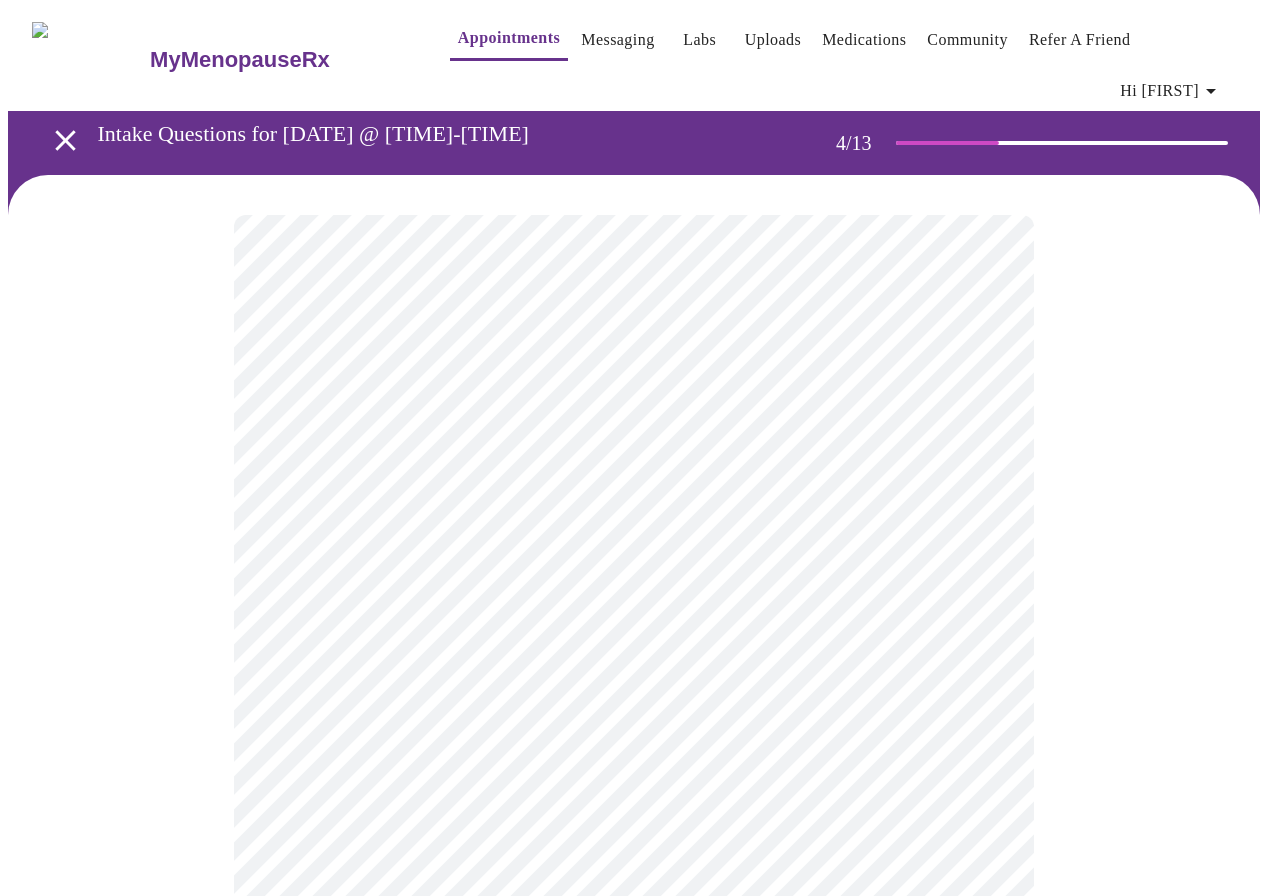 click at bounding box center (634, 1052) 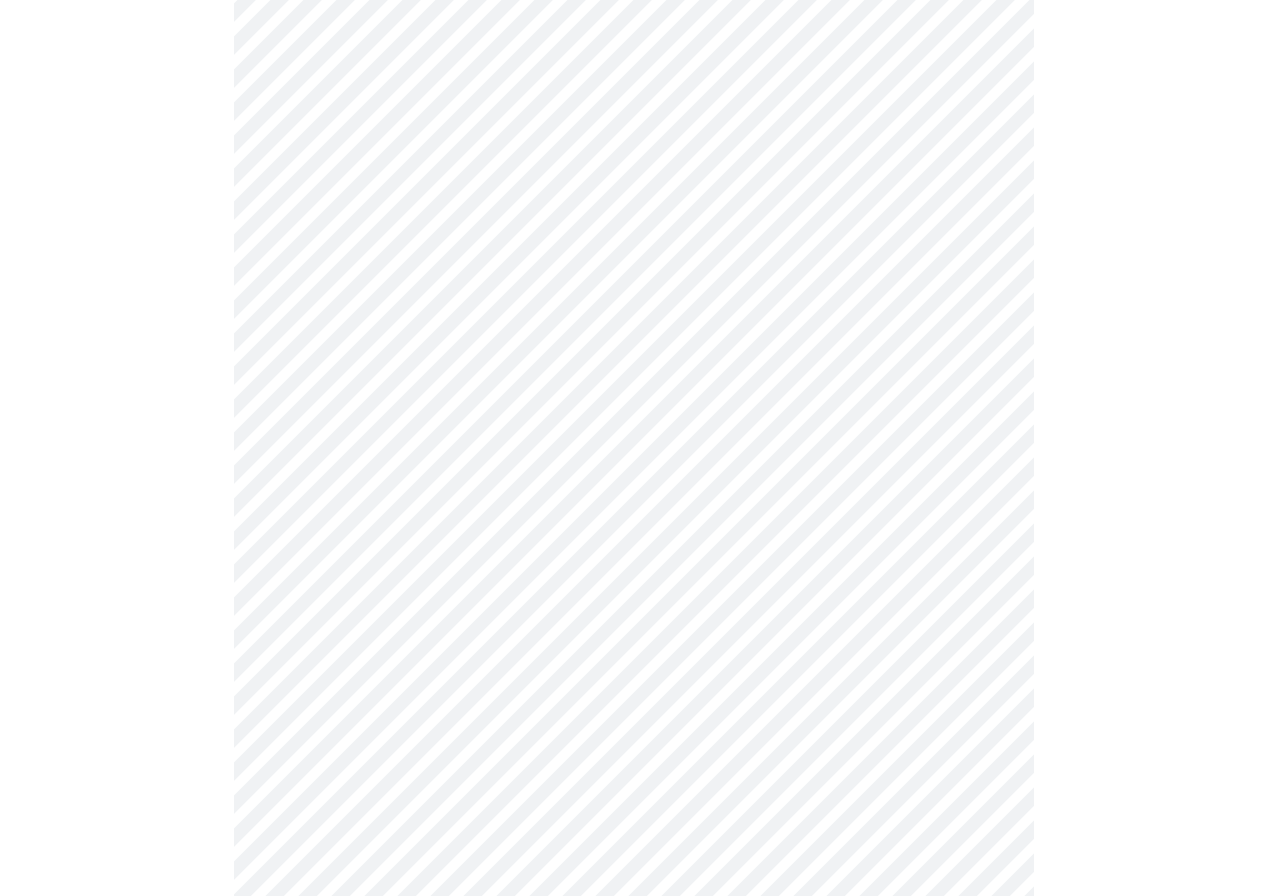 scroll, scrollTop: 700, scrollLeft: 0, axis: vertical 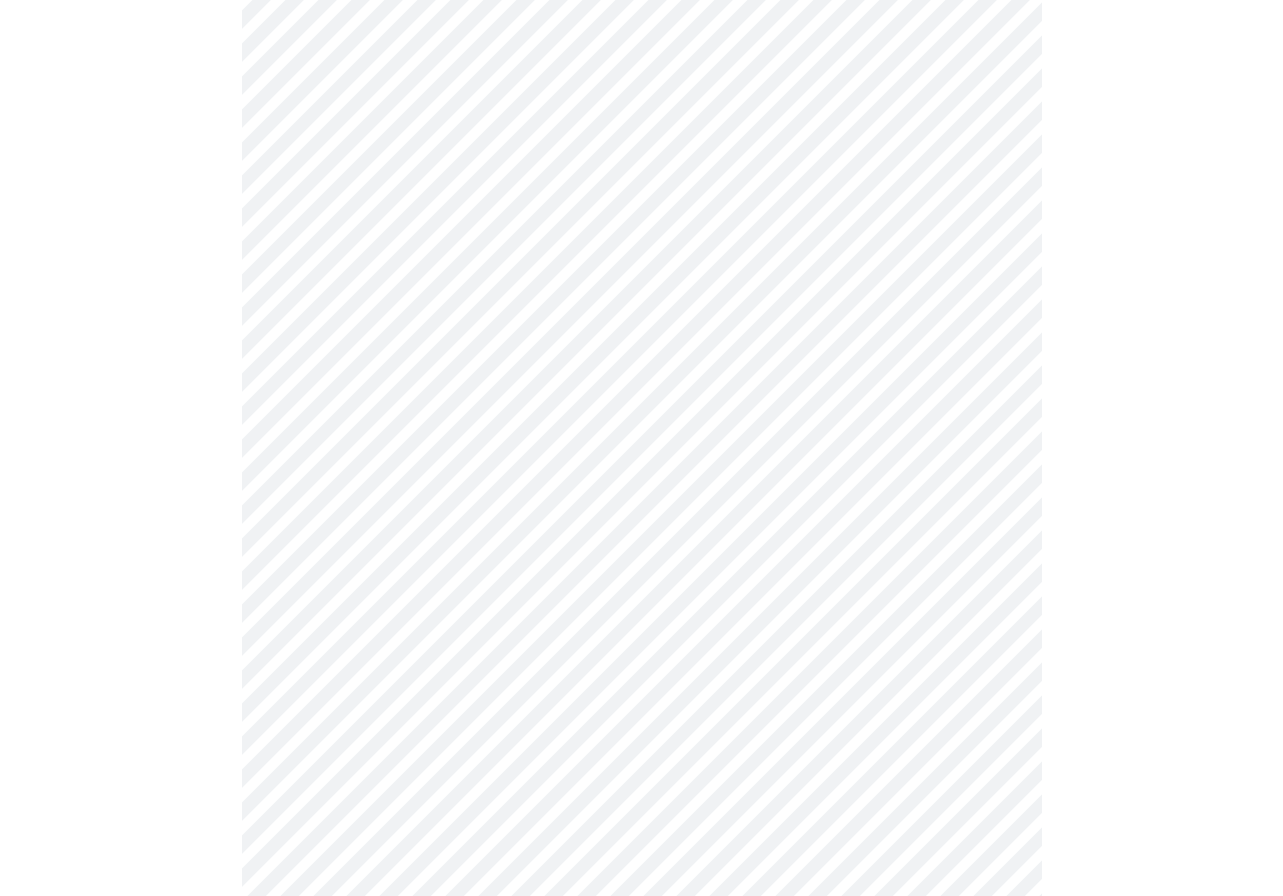 click on "Hi [FIRST]   Intake Questions for [DATE] @ [TIME]-[TIME] [NUMBER]  /  [NUMBER] Settings Billing Invoices Log out" at bounding box center [641, 268] 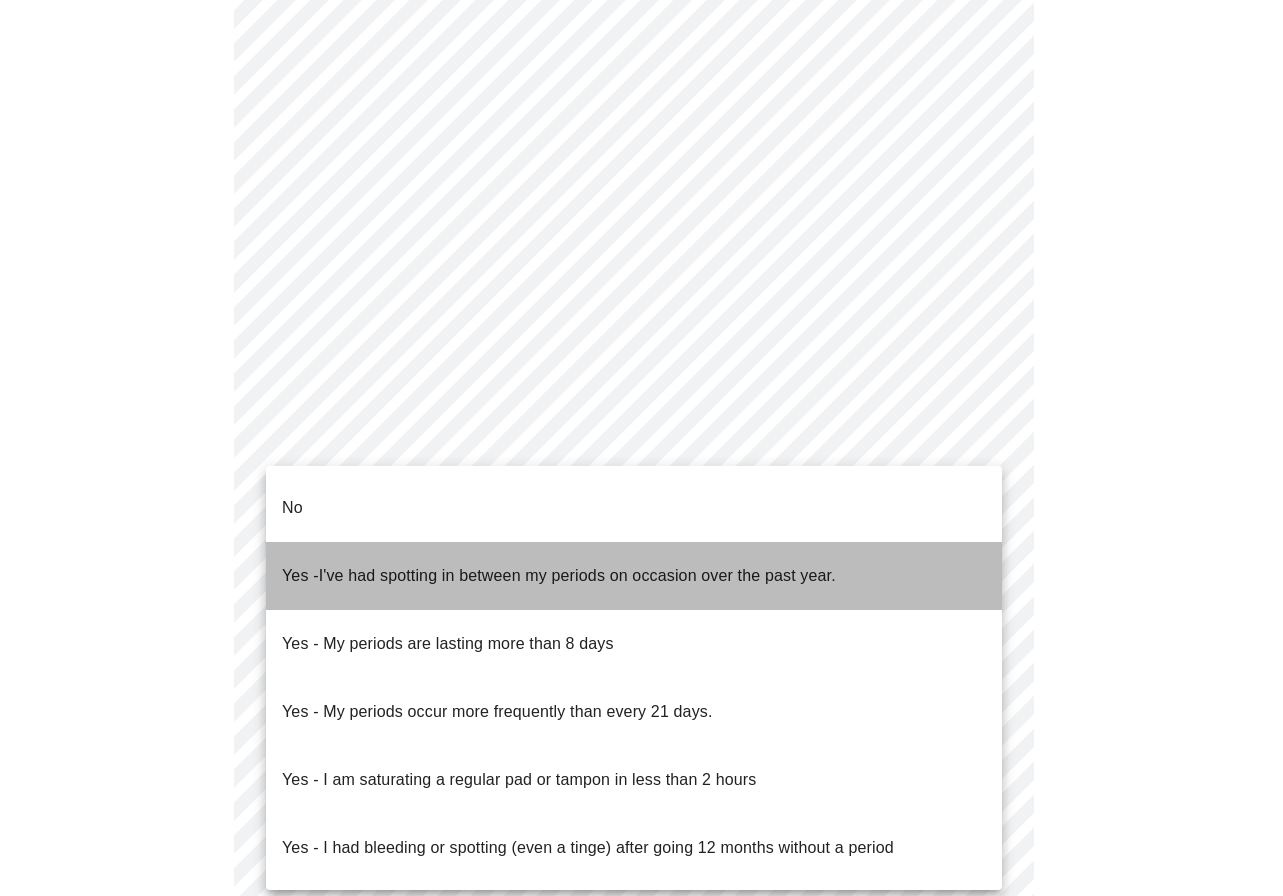 click on "I've had spotting in between my periods on occasion over the past year." at bounding box center (577, 575) 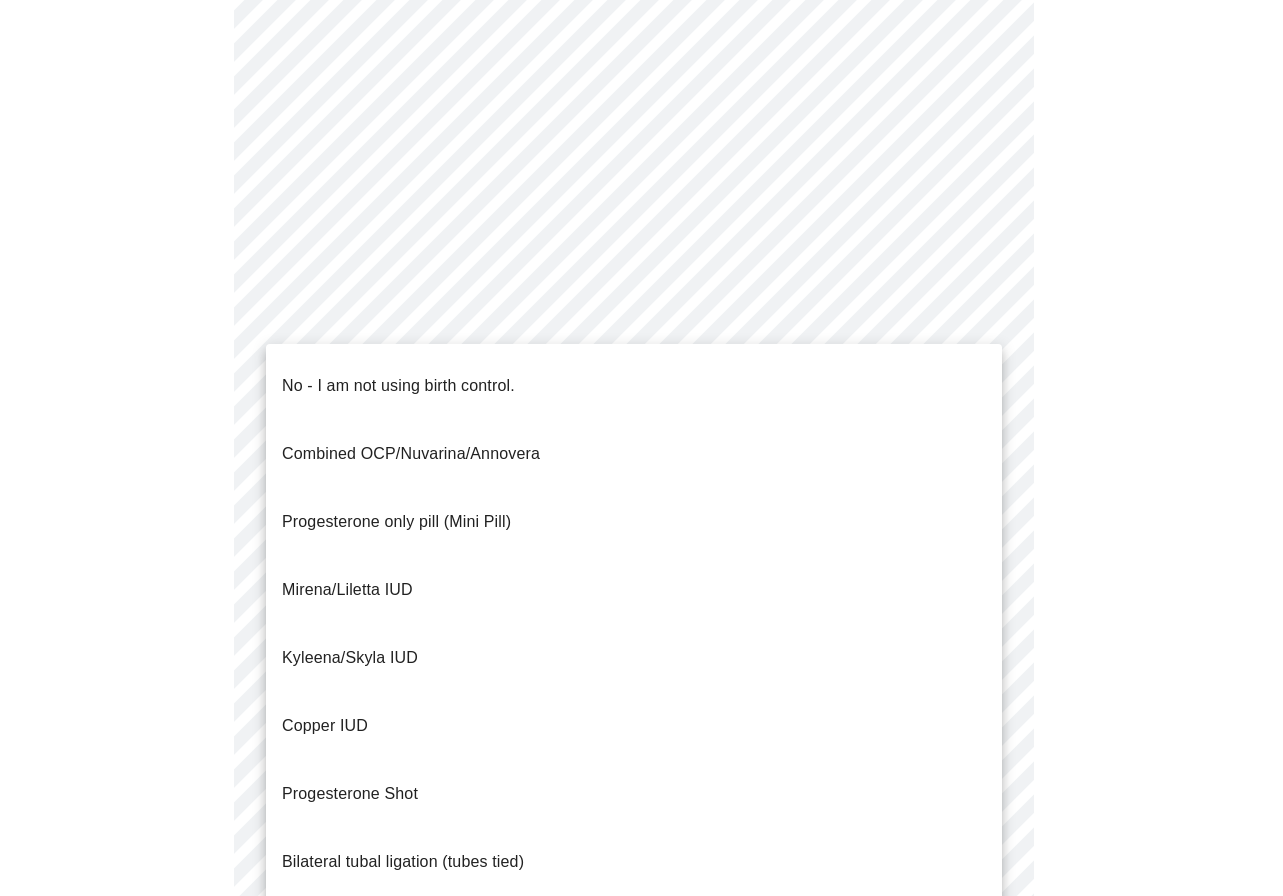 click on "Hi [FIRST]   Intake Questions for [DATE] @ [TIME]-[TIME] [NUMBER]  /  [NUMBER] Settings Billing Invoices Log out No - I am not using birth control.
Combined OCP/Nuvarina/Annovera
Progesterone only pill (Mini Pill)
Mirena/Liletta IUD
Kyleena/Skyla IUD
Copper IUD
Progesterone Shot
Bilateral tubal ligation (tubes tied)
Parnter had vasectomy
Barrier method (condoms)" at bounding box center (641, 262) 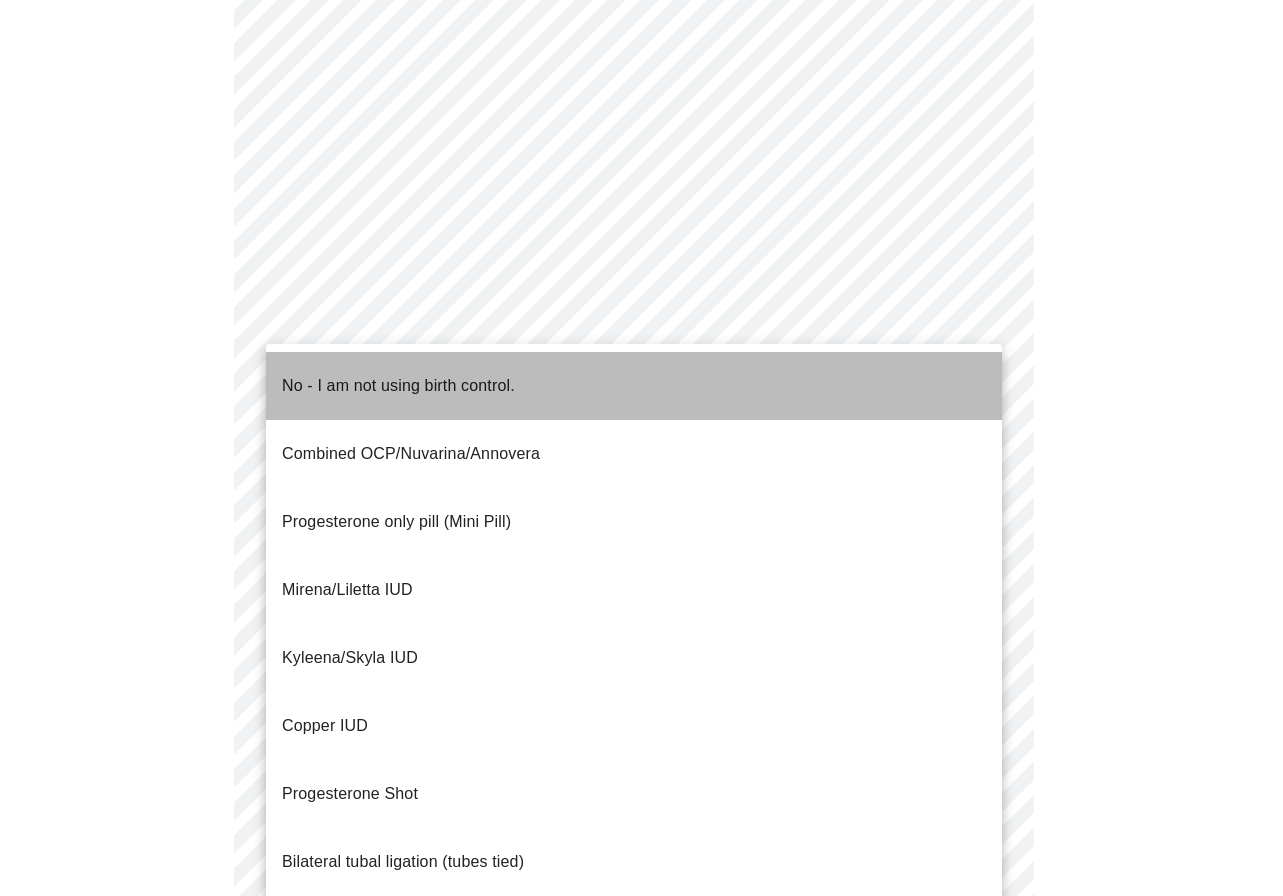 click on "No - I am not using birth control." at bounding box center [398, 386] 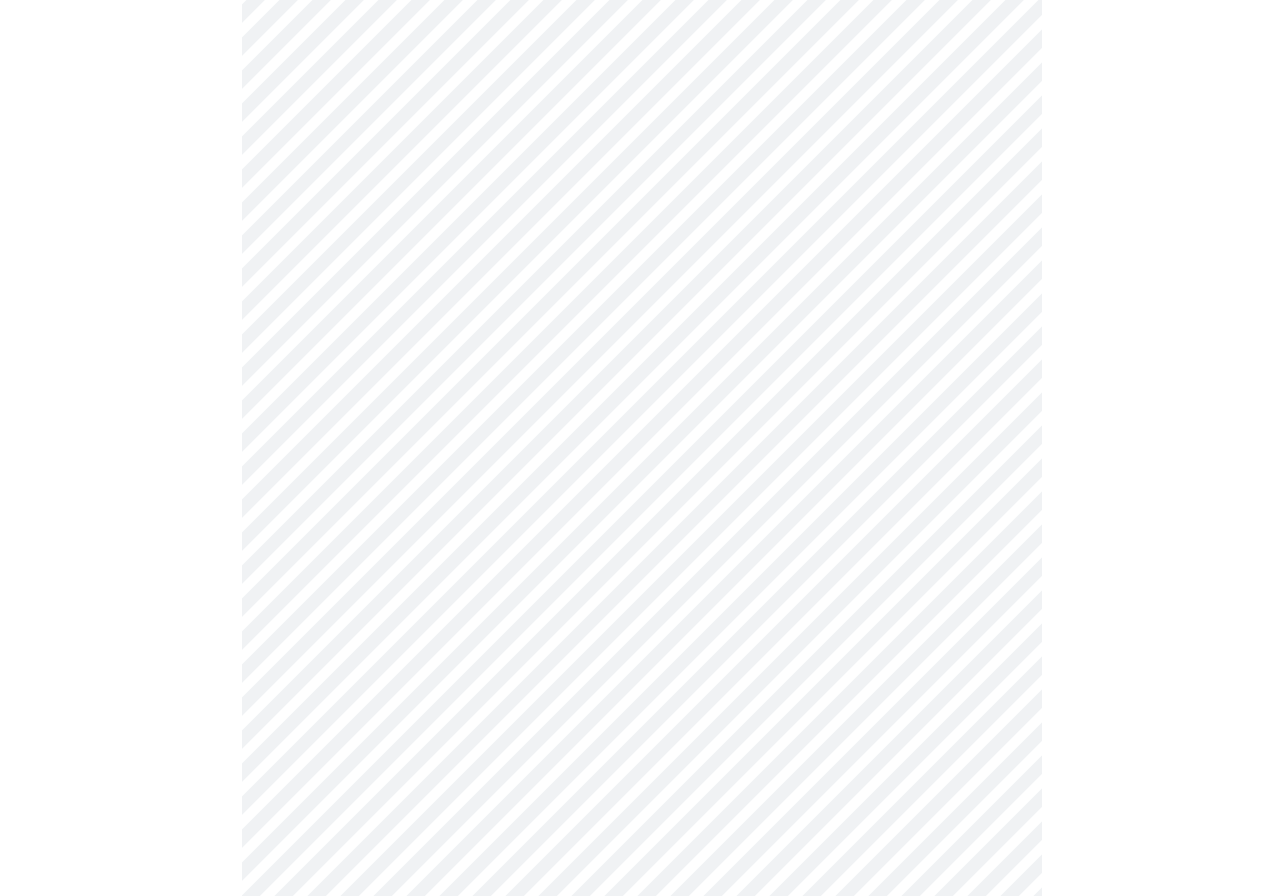 scroll, scrollTop: 973, scrollLeft: 0, axis: vertical 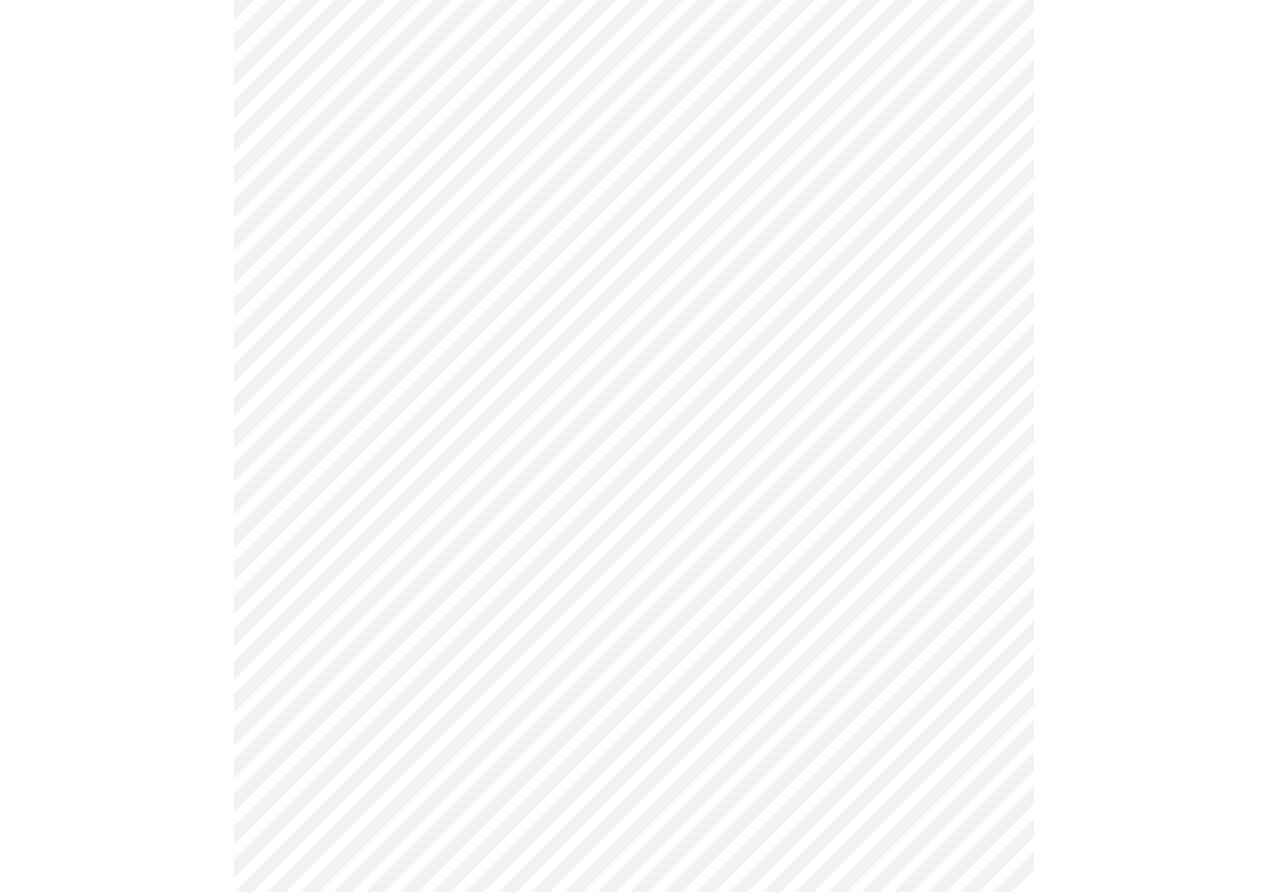 click on "Hi [FIRST]   Intake Questions for [DATE] @ [TIME]-[TIME] [NUMBER]  /  [NUMBER] Settings Billing Invoices Log out" at bounding box center (634, -17) 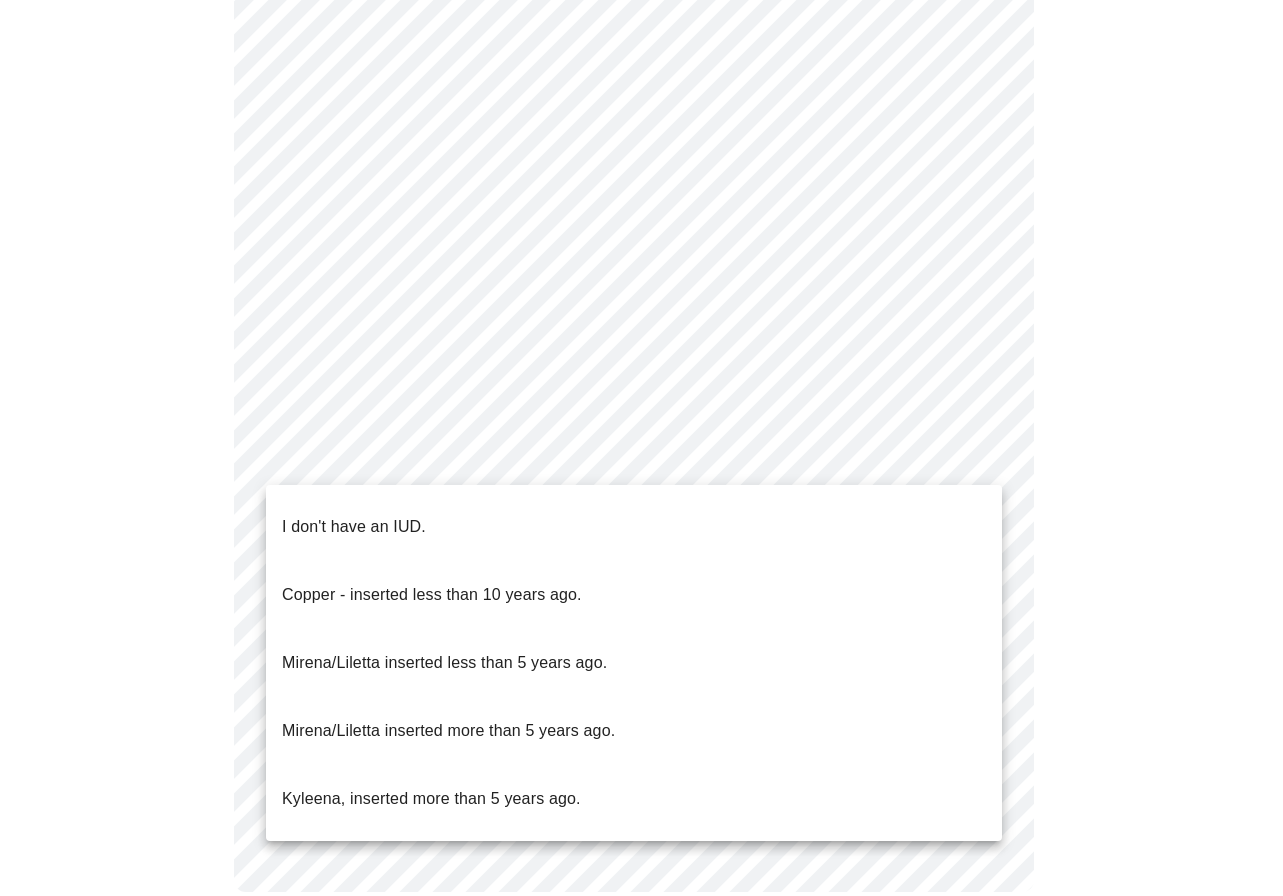 click on "I don't have an IUD." at bounding box center (354, 527) 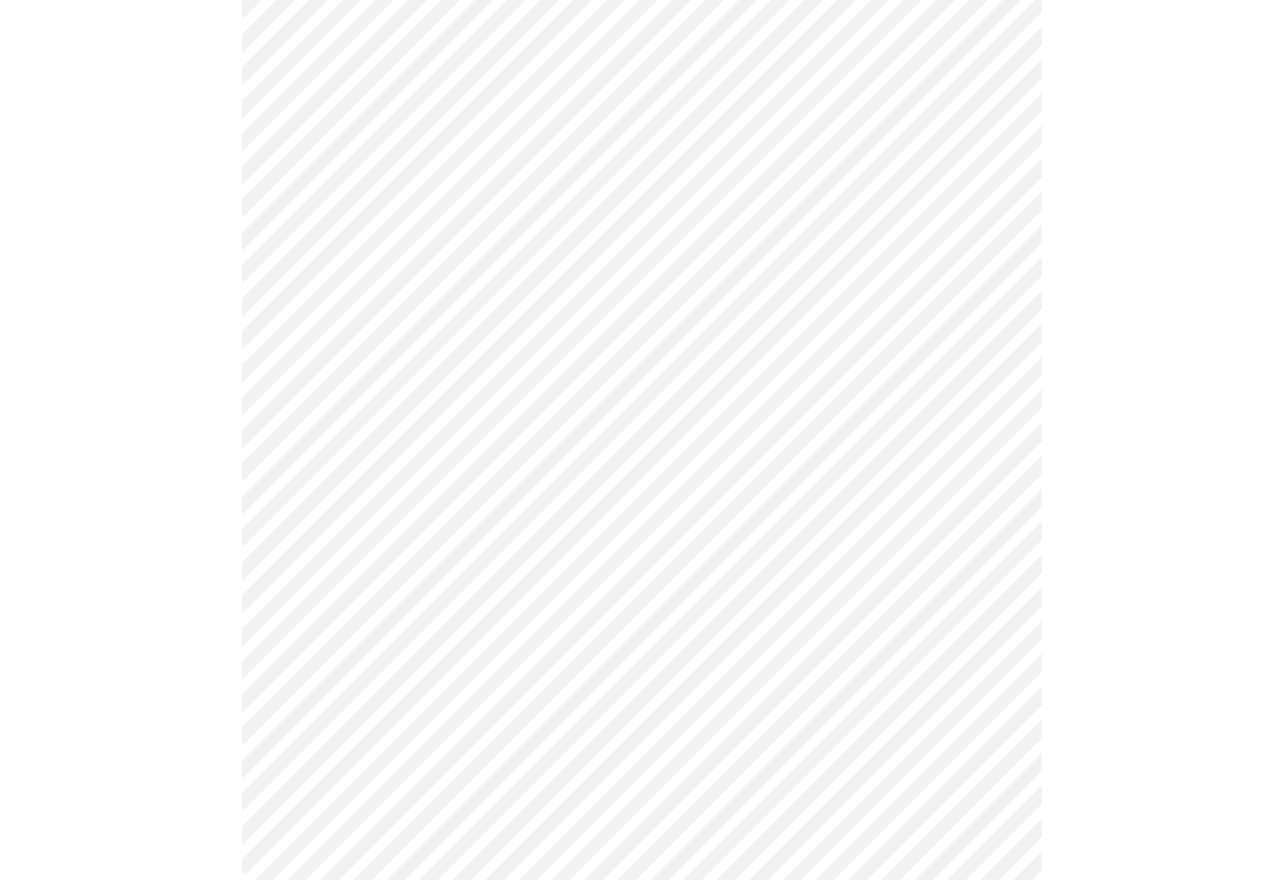 scroll, scrollTop: 961, scrollLeft: 0, axis: vertical 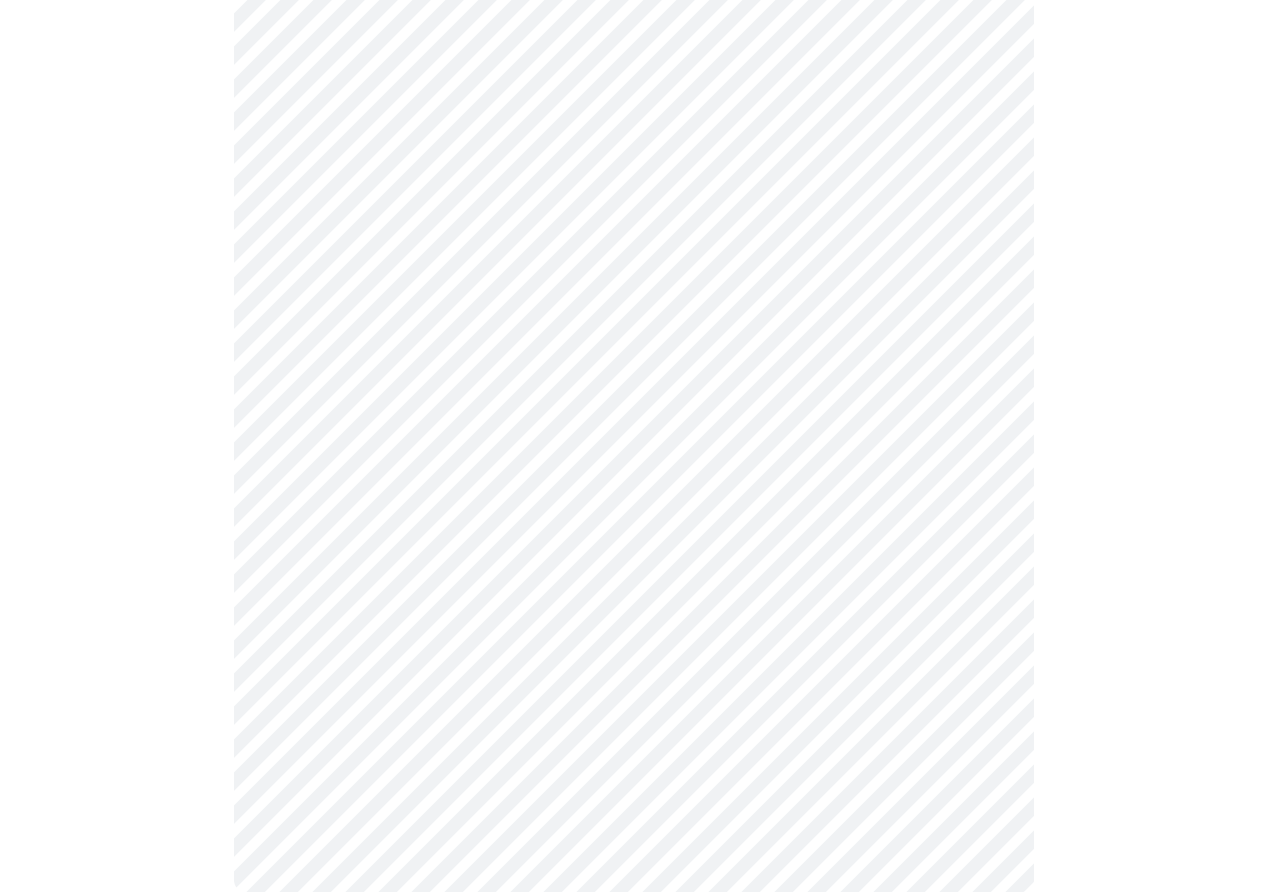 click on "Hi [FIRST]   Intake Questions for [DATE] @ [TIME]-[TIME] [NUMBER]  /  [NUMBER] Settings Billing Invoices Log out" at bounding box center [634, -11] 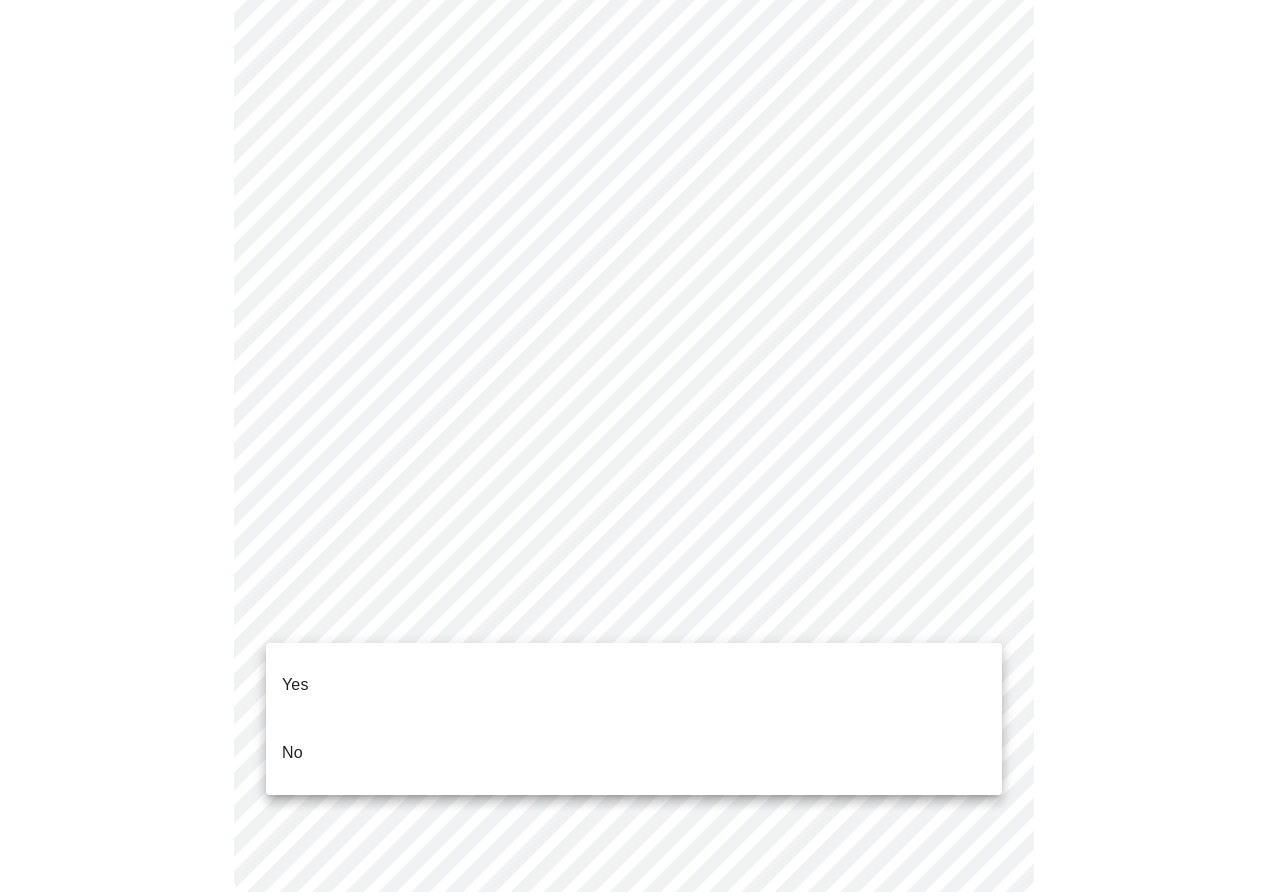 click on "Yes" at bounding box center (634, 685) 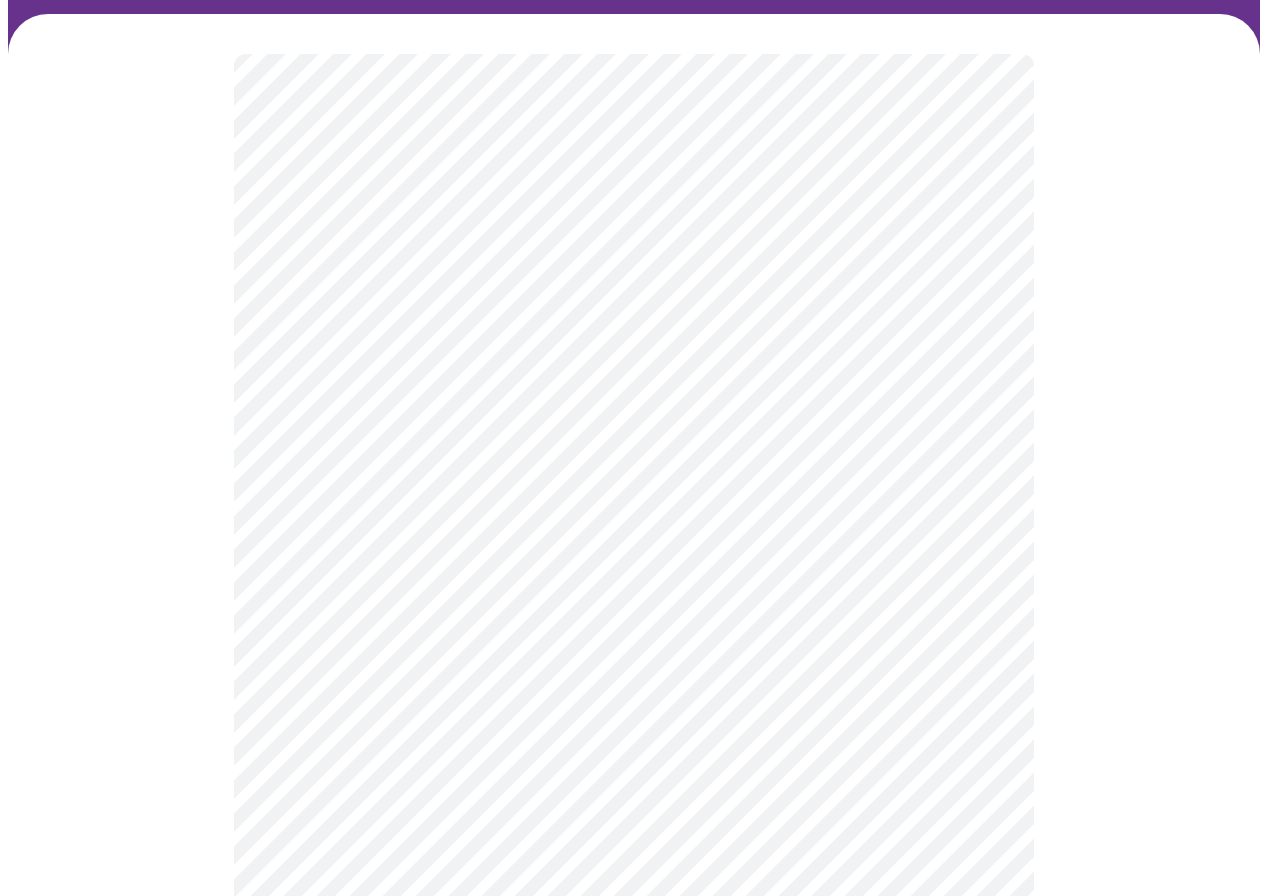 scroll, scrollTop: 200, scrollLeft: 0, axis: vertical 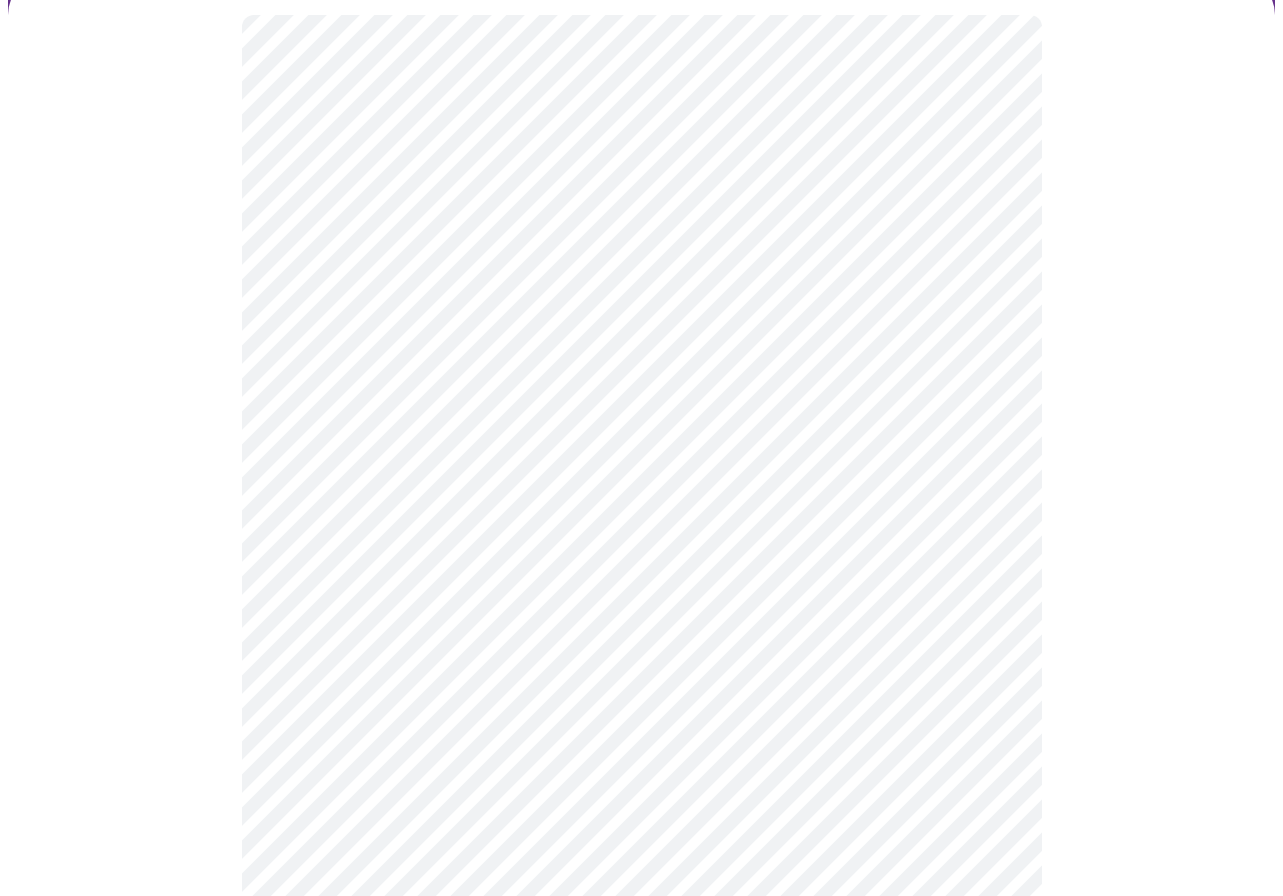 click on "Hi [FIRST]   Intake Questions for [DATE] @ [TIME]-[TIME] [NUMBER]  /  [NUMBER] Settings Billing Invoices Log out" at bounding box center [641, 474] 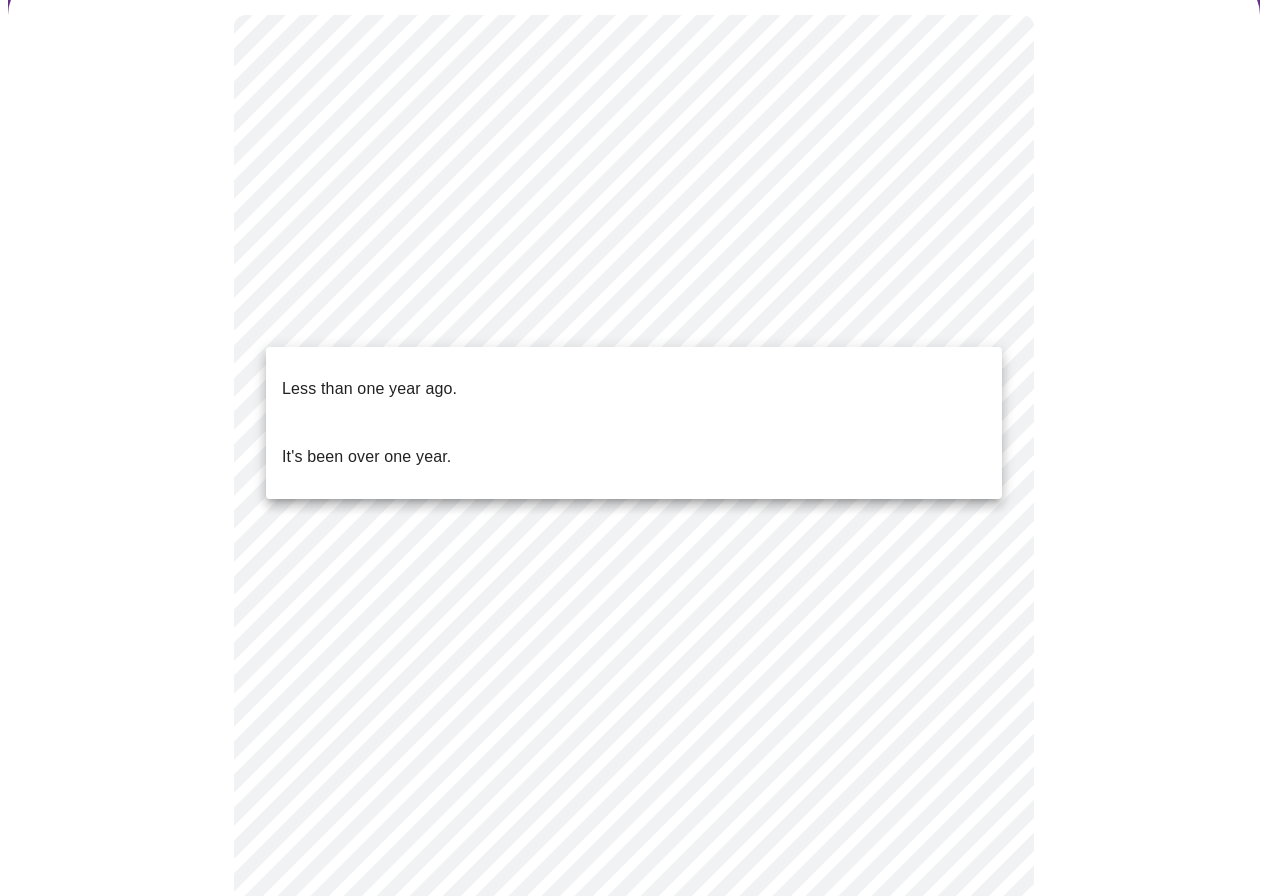 click on "Less than one year ago." at bounding box center (634, 389) 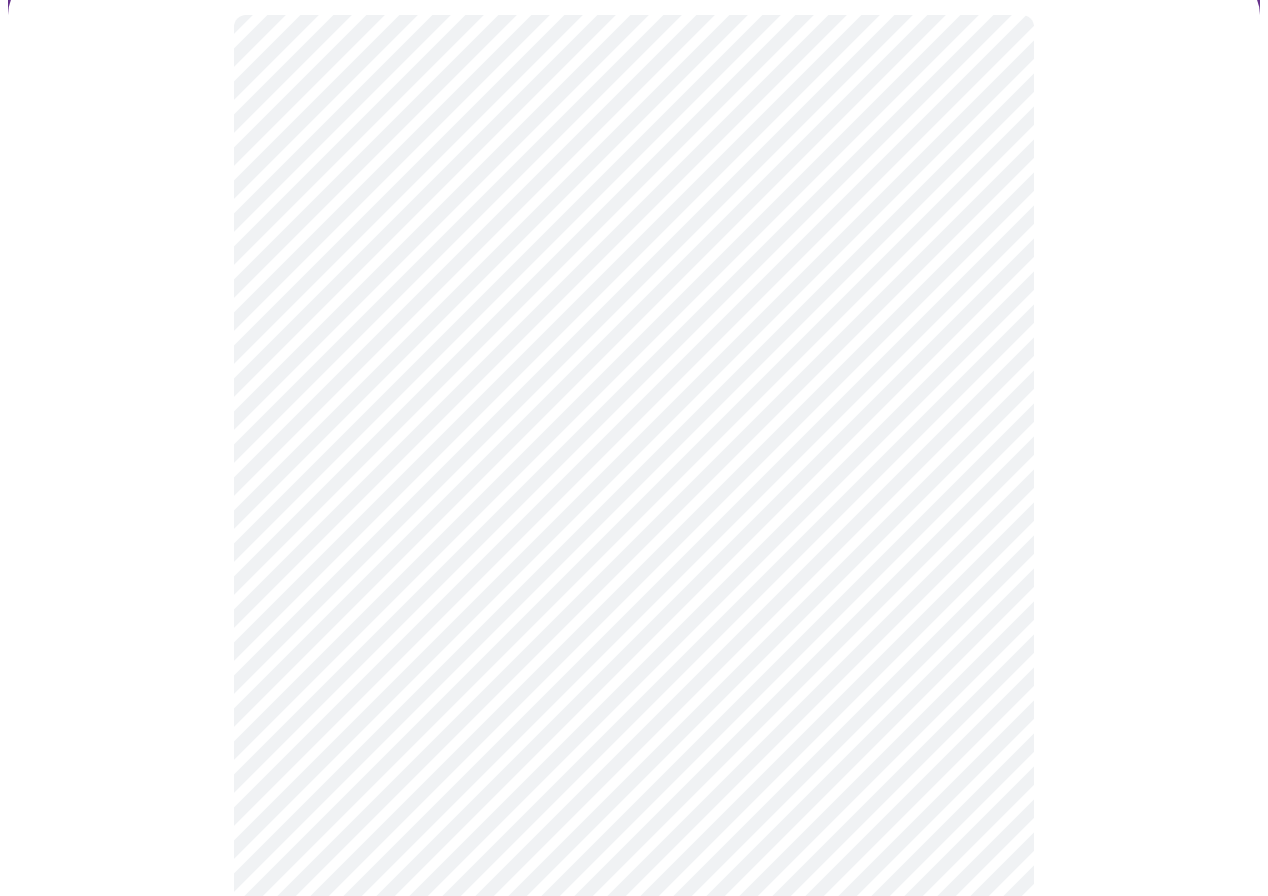 click at bounding box center [634, 552] 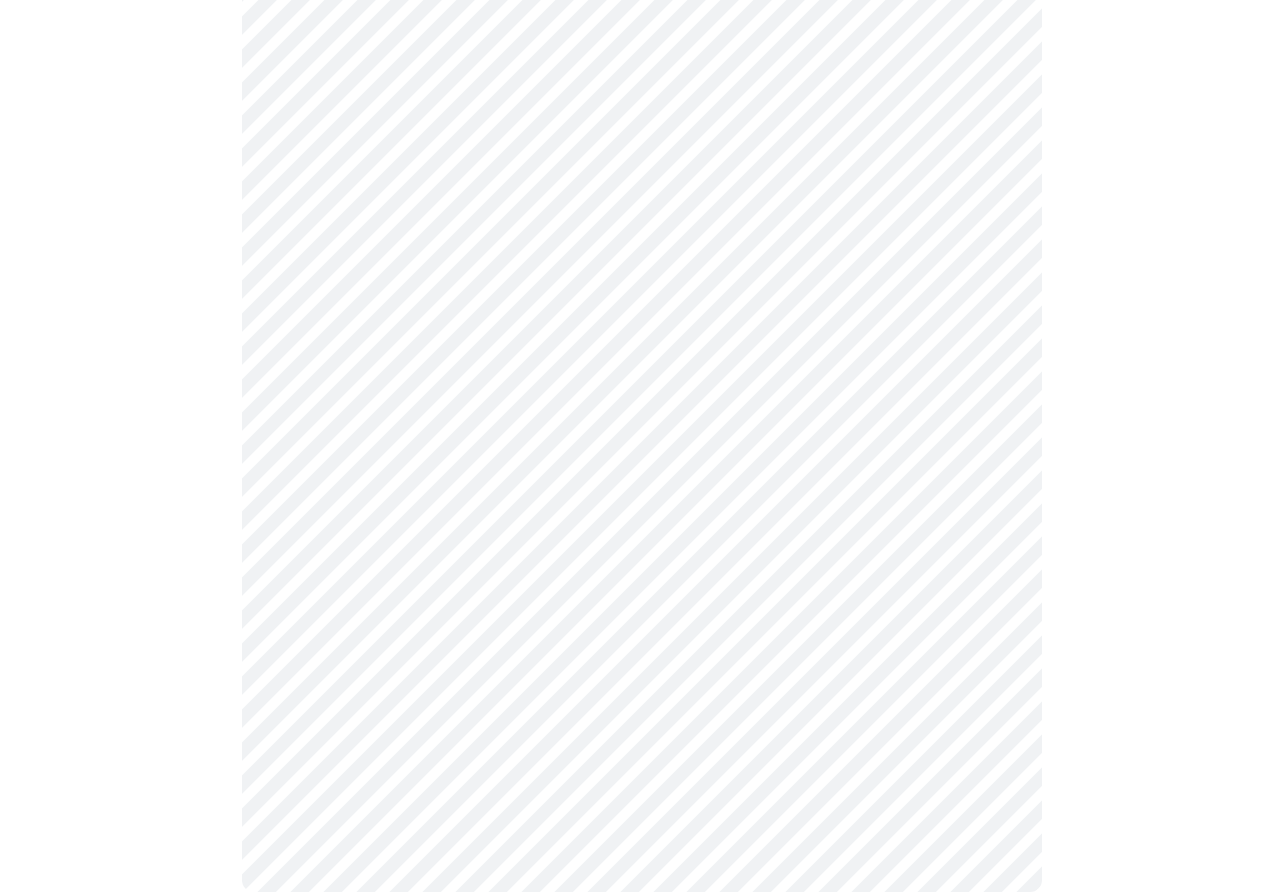 scroll, scrollTop: 0, scrollLeft: 0, axis: both 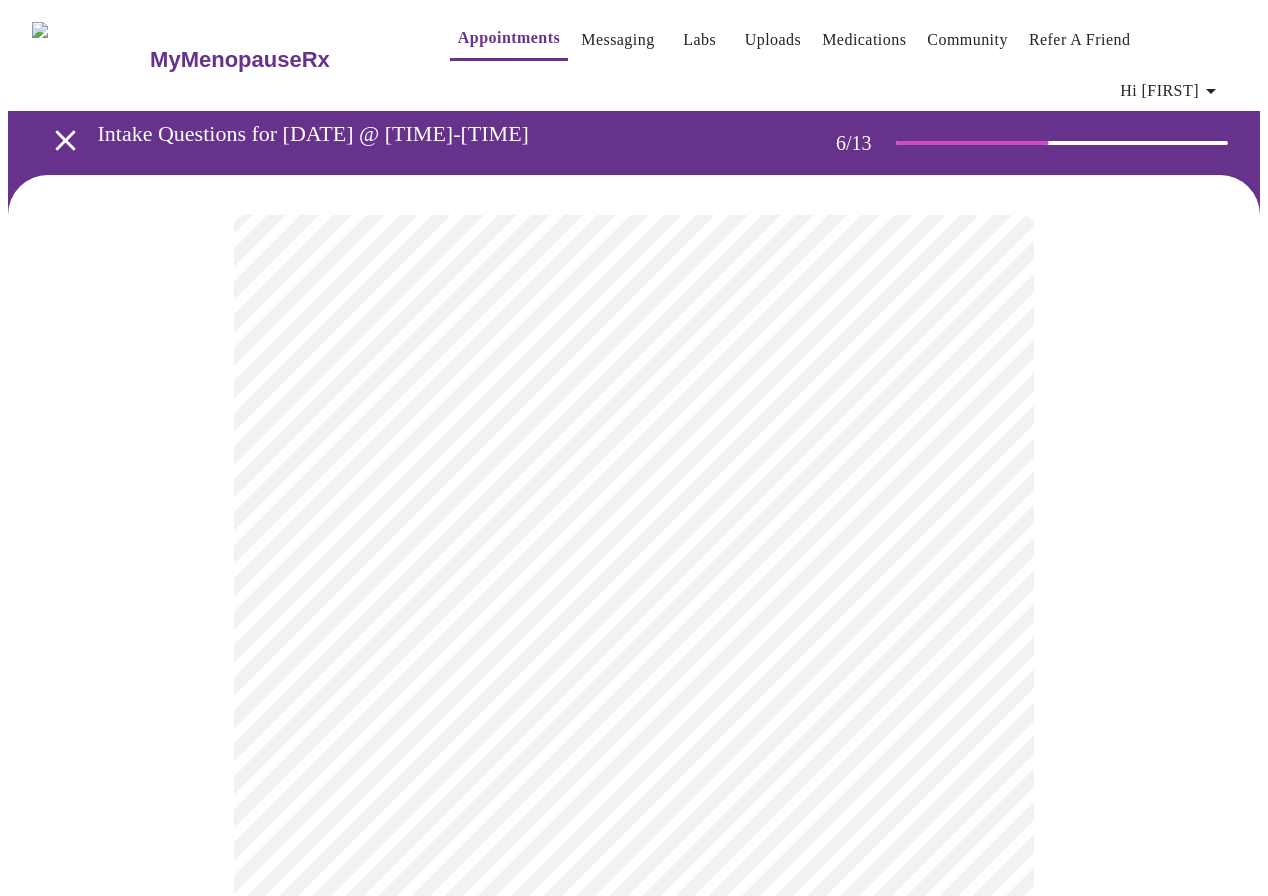 click on "Hi [FIRST]   Intake Questions for [DATE] @ [TIME]-[TIME] [NUMBER]  /  [NUMBER] Settings Billing Invoices Log out" at bounding box center (634, 542) 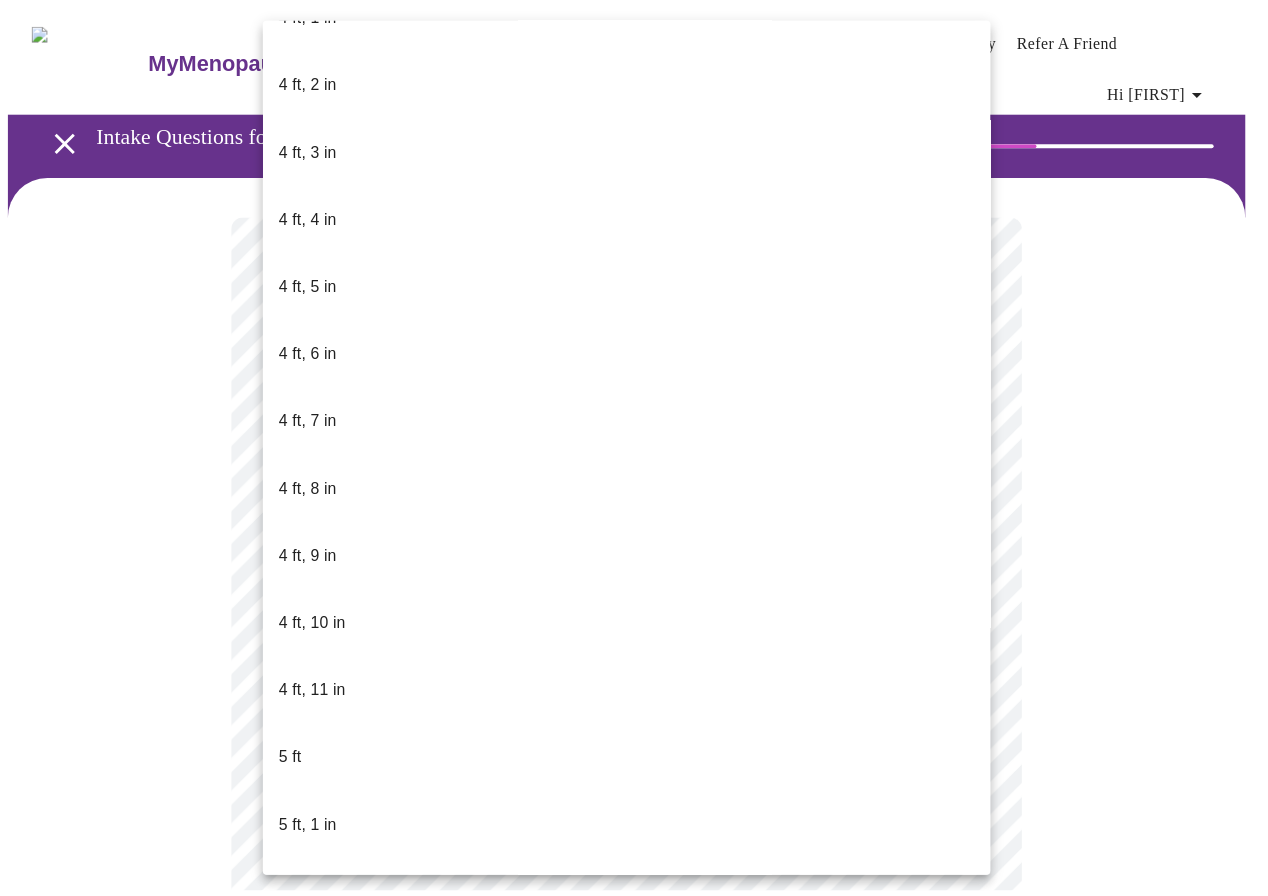 scroll, scrollTop: 1100, scrollLeft: 0, axis: vertical 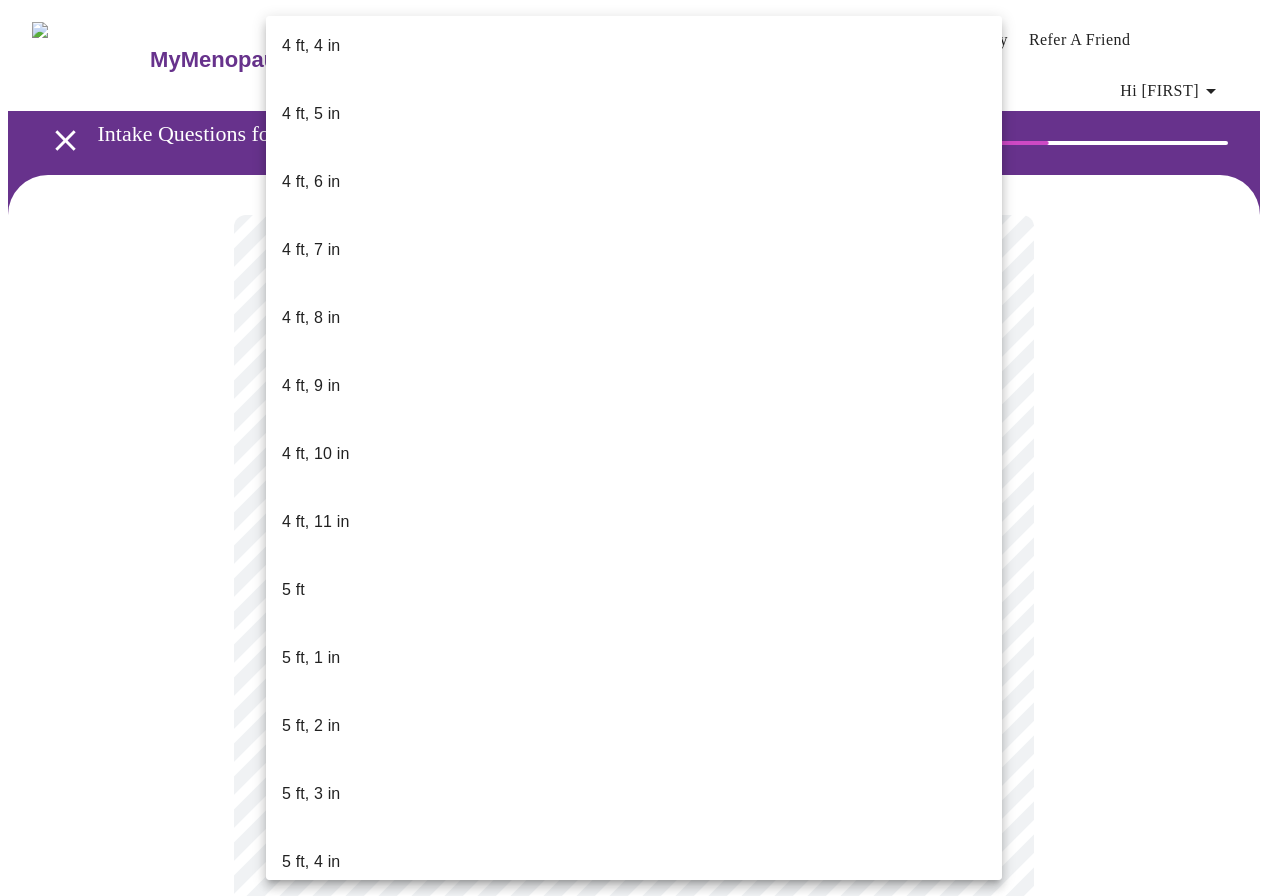 click on "5 ft, 8 in" at bounding box center (311, 1134) 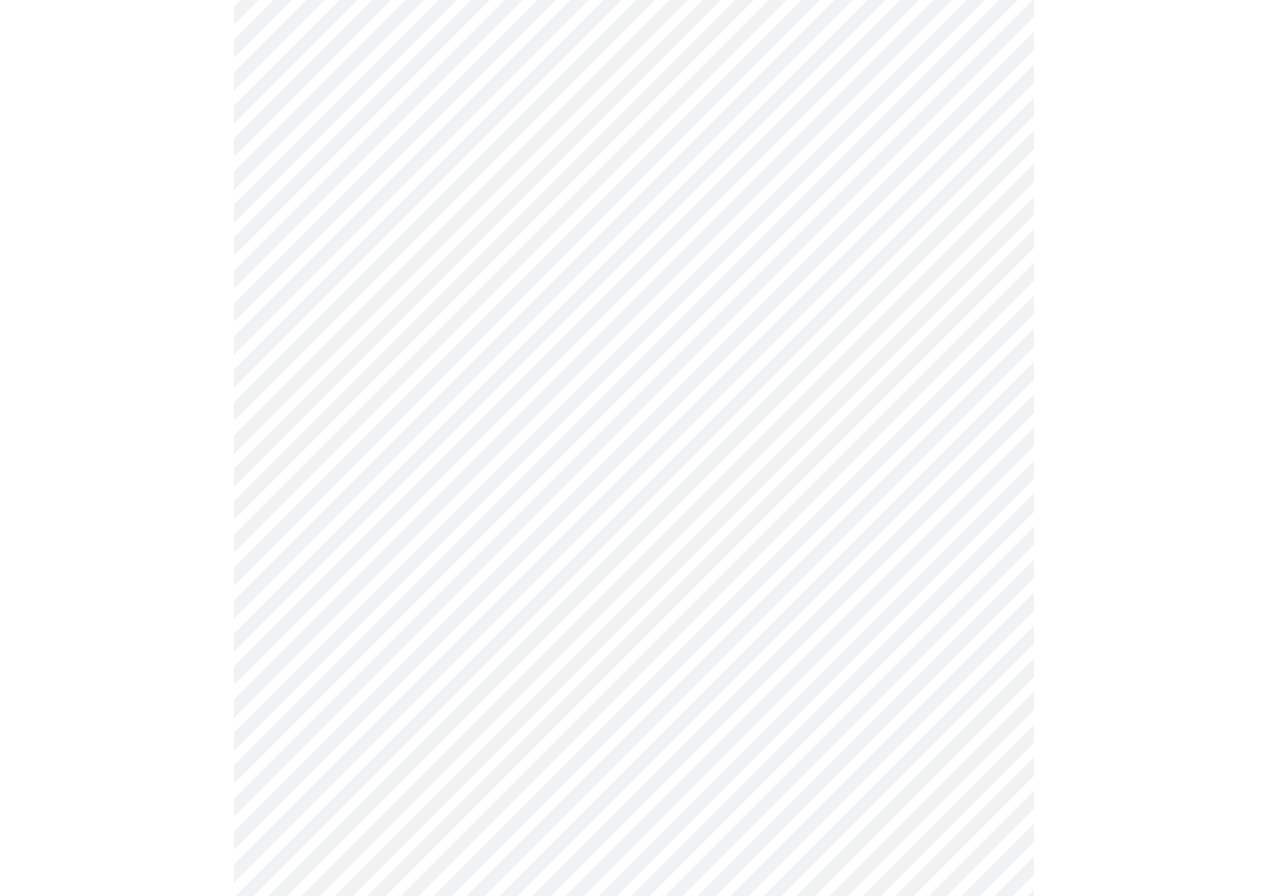 scroll, scrollTop: 5000, scrollLeft: 0, axis: vertical 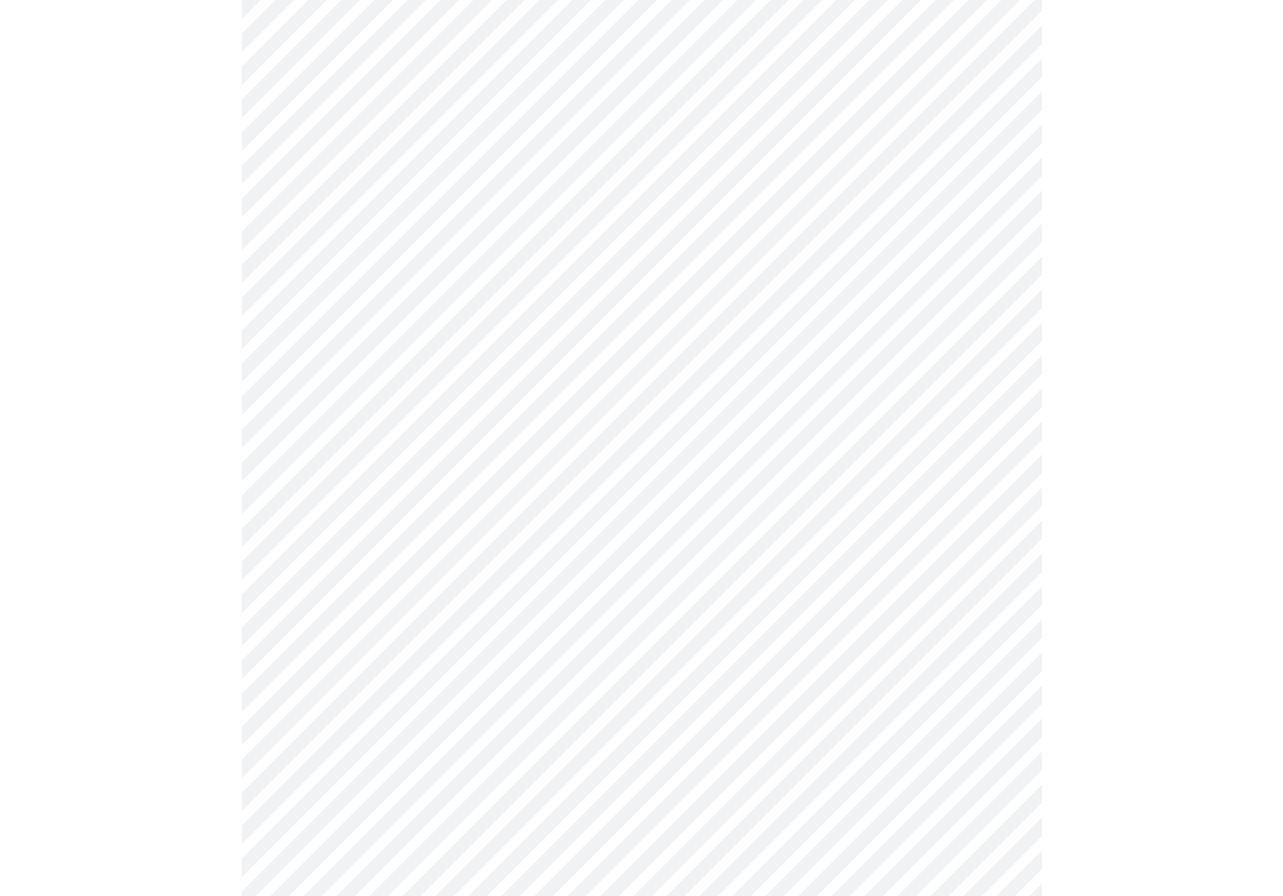 click on "Hi [FIRST]   Intake Questions for [DATE] @ [TIME]-[TIME] [NUMBER]  /  [NUMBER] Settings Billing Invoices Log out" at bounding box center [641, -1793] 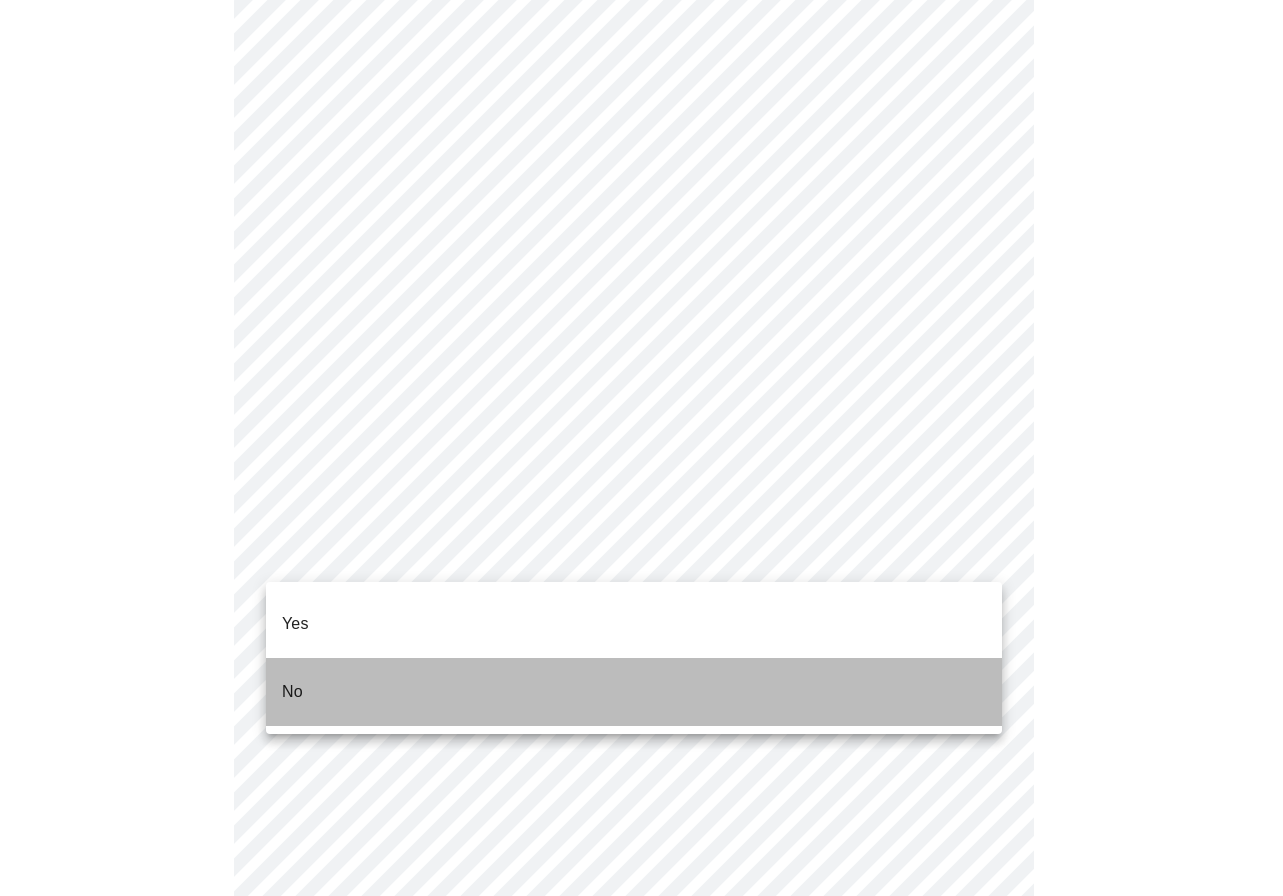 click on "No" at bounding box center (634, 692) 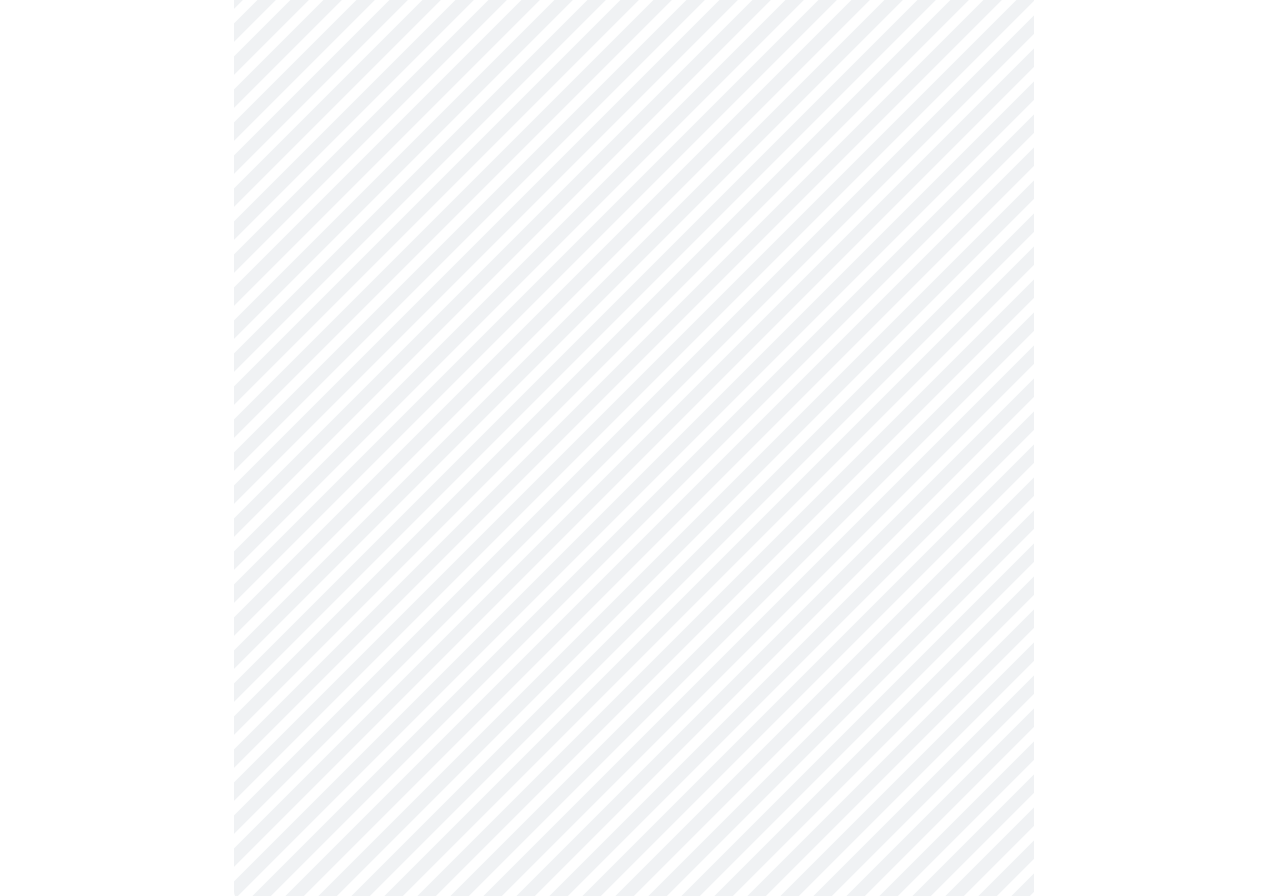 scroll, scrollTop: 1688, scrollLeft: 0, axis: vertical 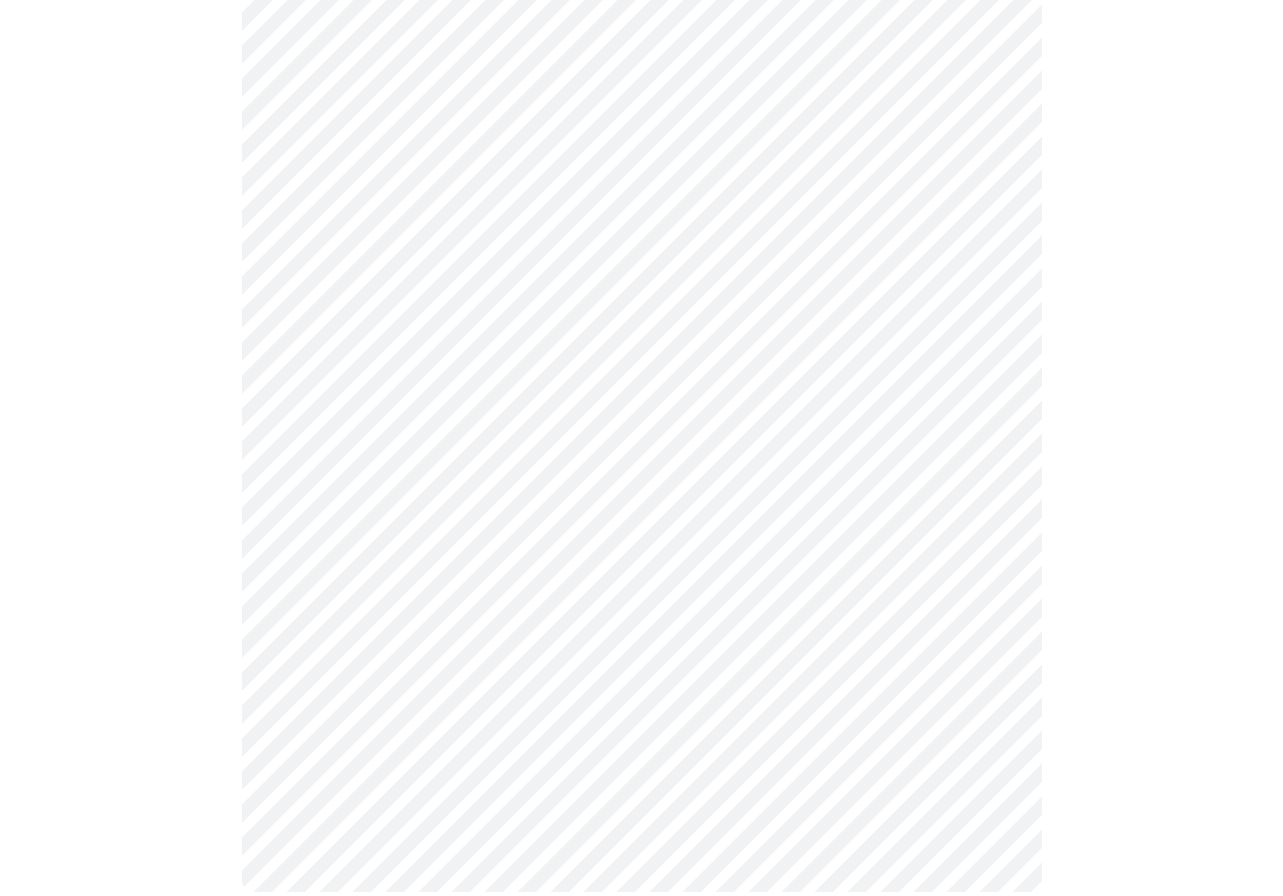 click on "Hi [FIRST]   Intake Questions for [DATE] @ [TIME]-[TIME] [NUMBER]  /  [NUMBER] Settings Billing Invoices Log out" at bounding box center [641, -374] 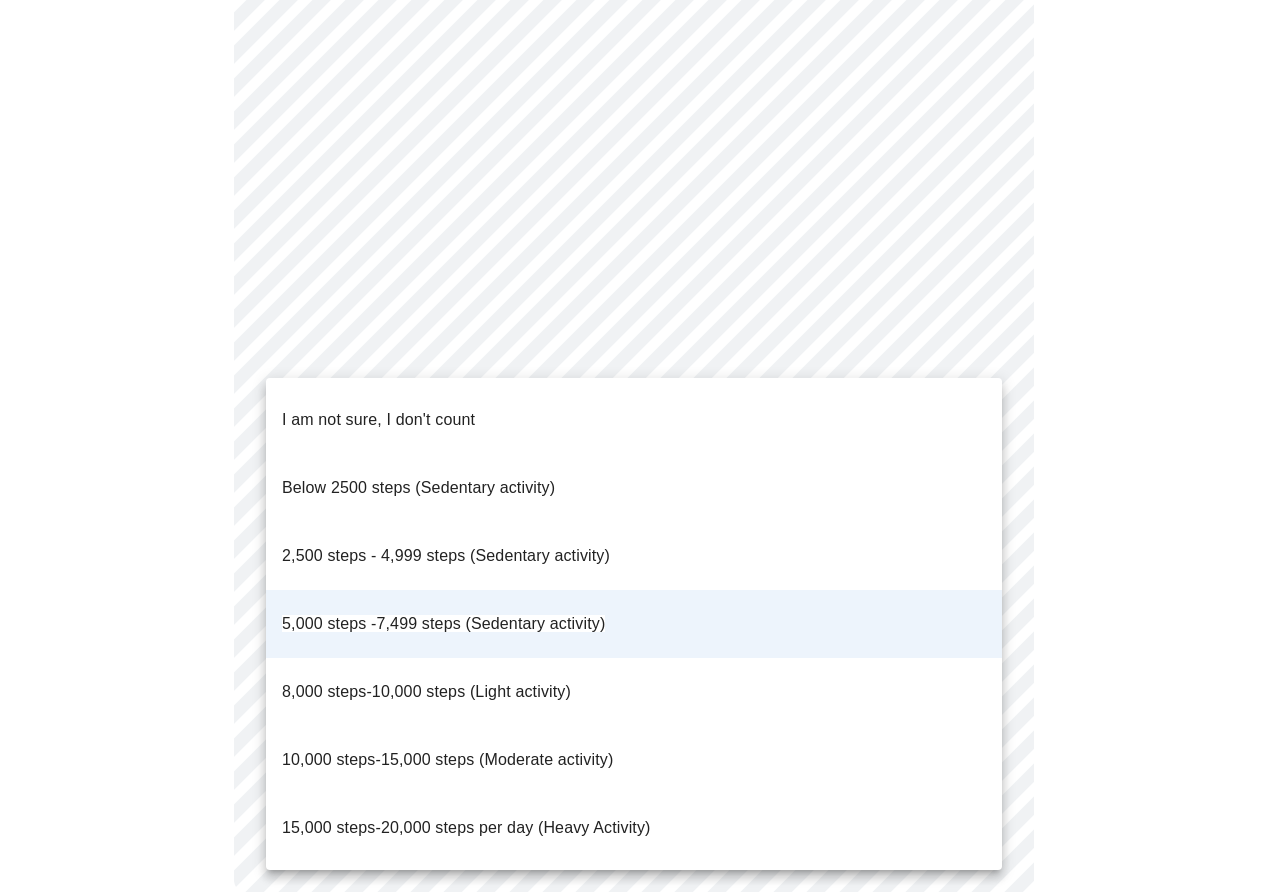 click on "8,000 steps-10,000 steps (Light activity)" at bounding box center [426, 691] 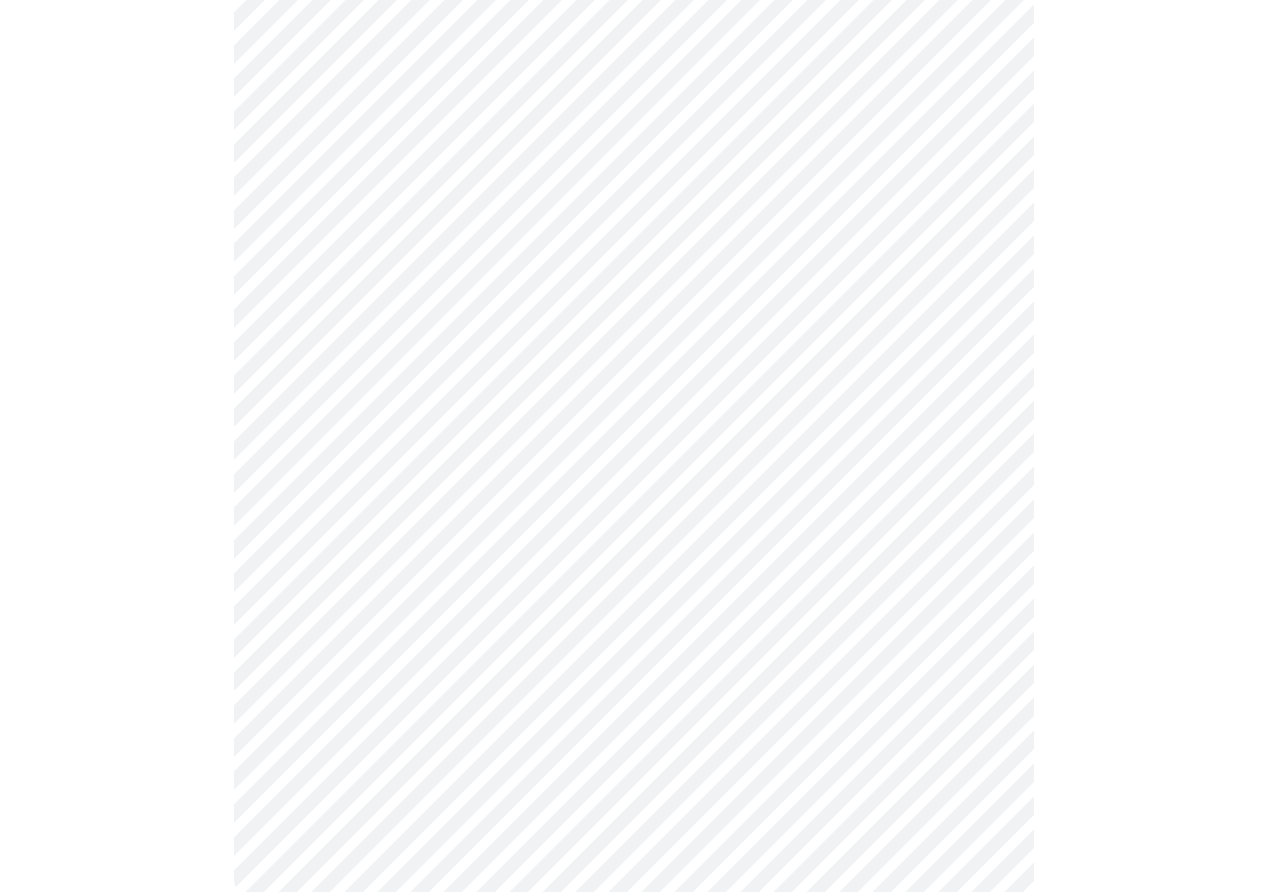 click on "Hi [FIRST]   Intake Questions for [DATE] @ [TIME]-[TIME] [NUMBER]  /  [NUMBER] Settings Billing Invoices Log out" at bounding box center (634, -374) 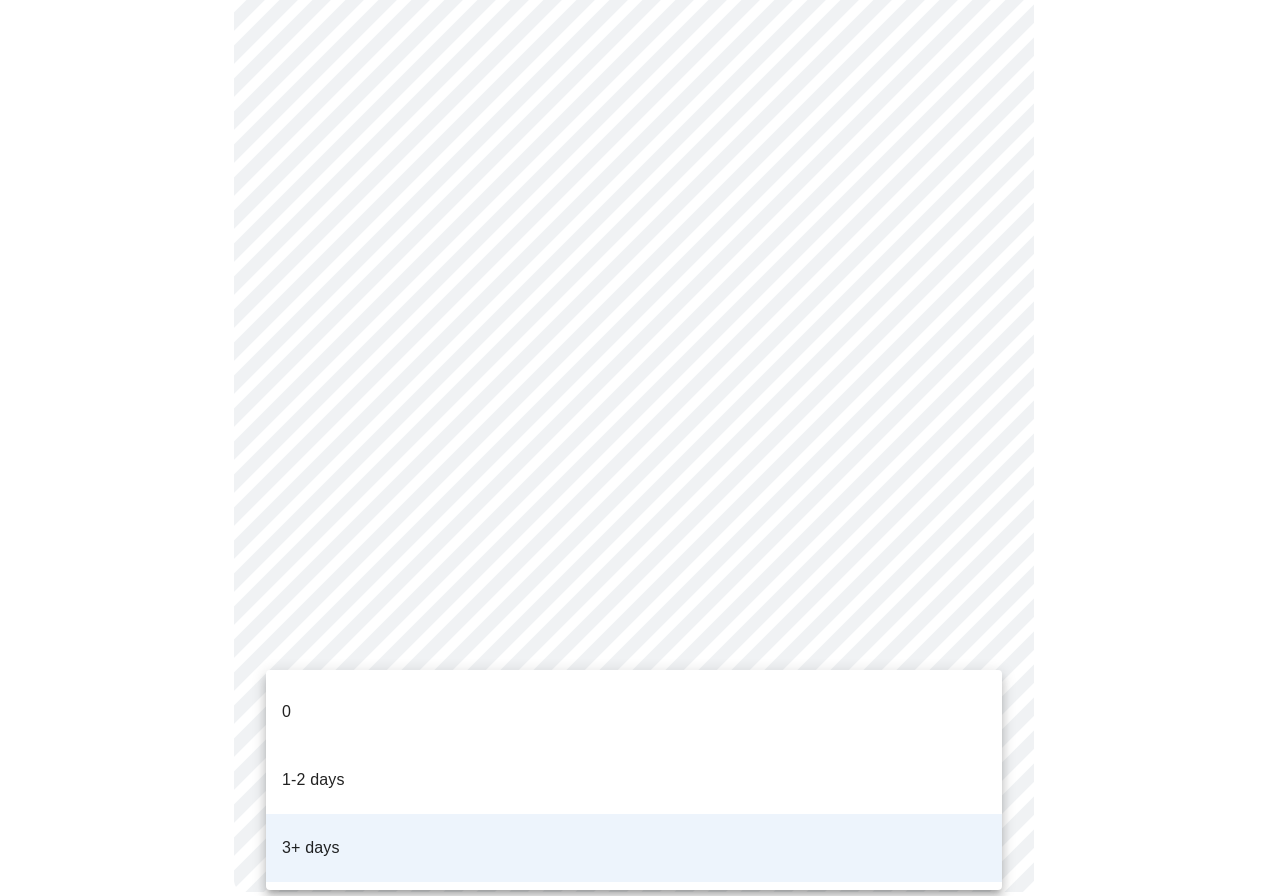 drag, startPoint x: 1059, startPoint y: 460, endPoint x: 565, endPoint y: 629, distance: 522.1082 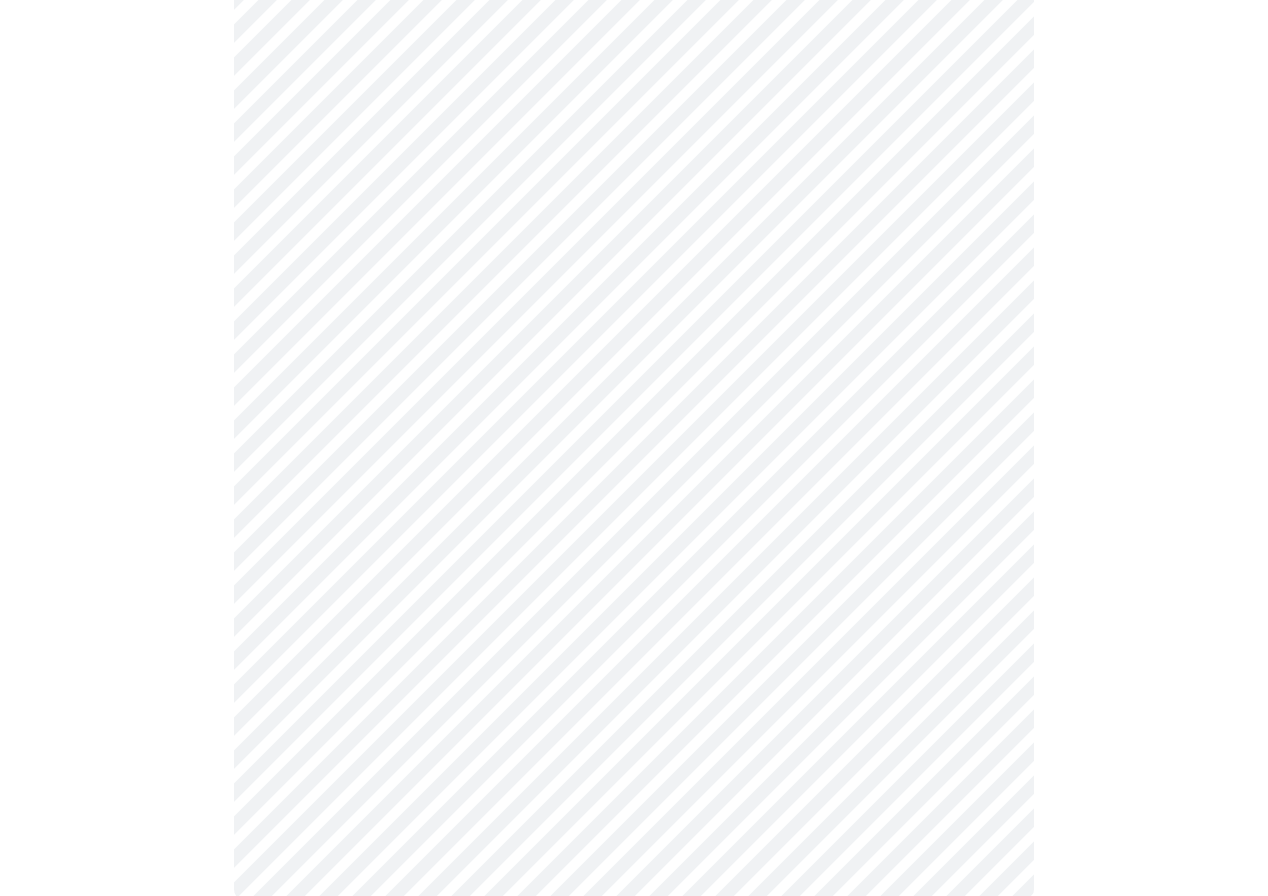scroll, scrollTop: 794, scrollLeft: 0, axis: vertical 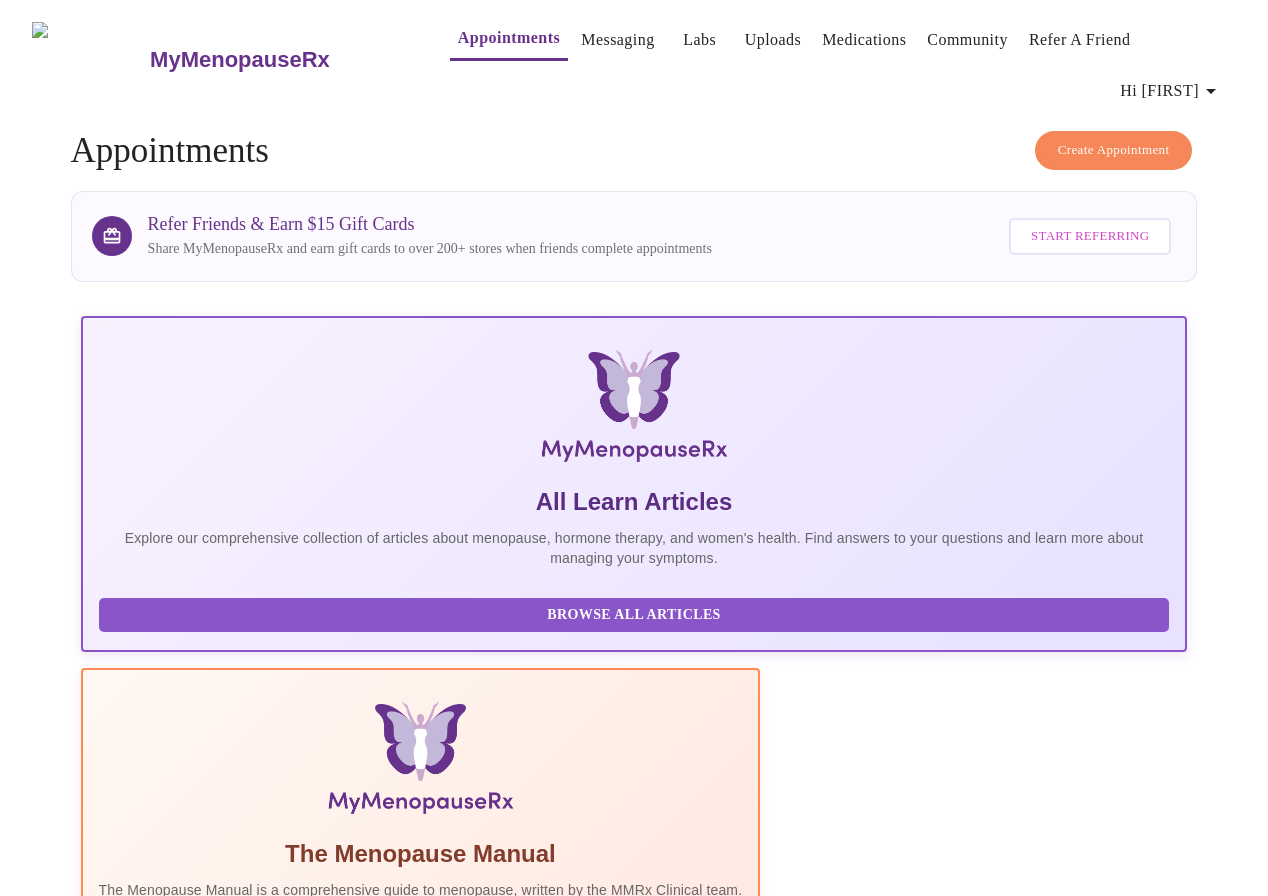click on "Hi [FIRST]" at bounding box center (1171, 91) 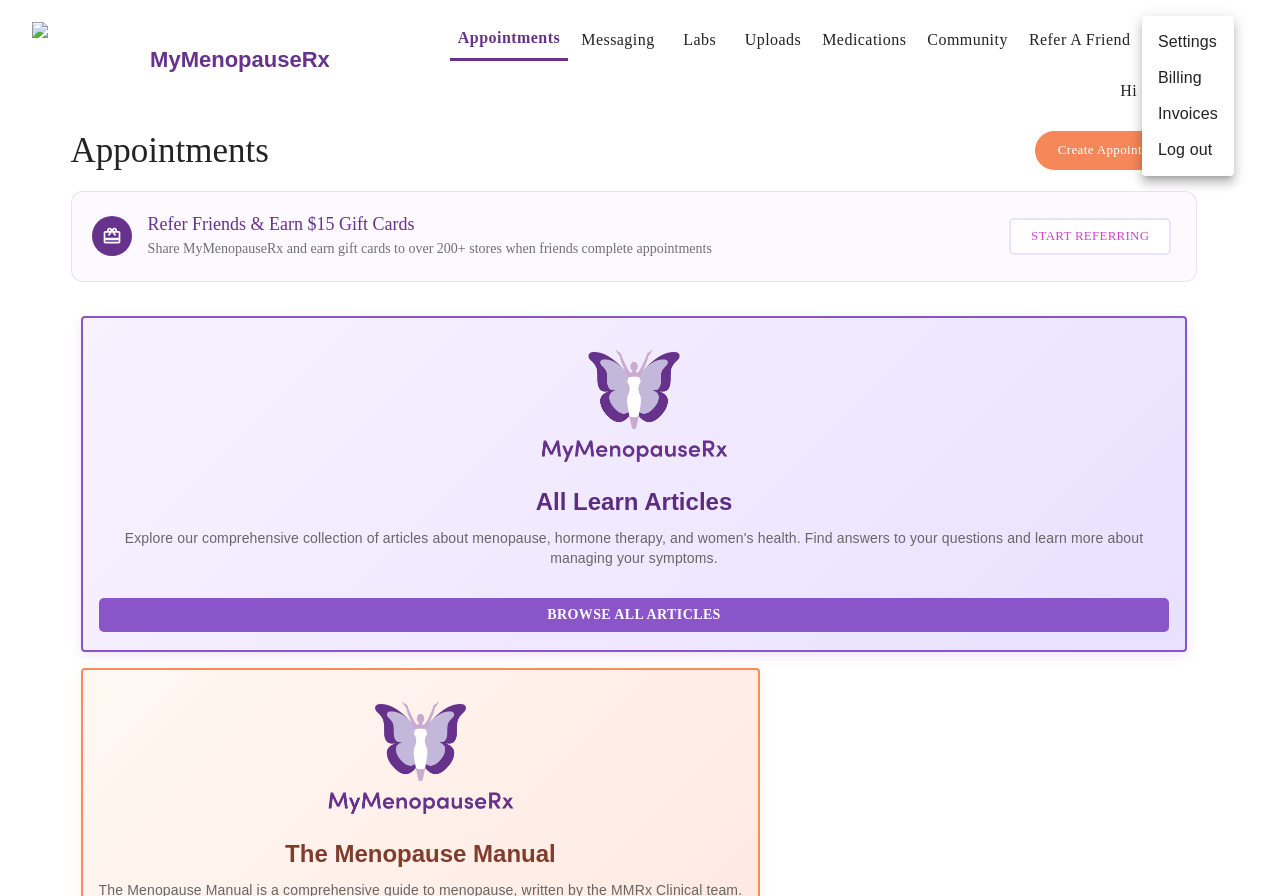 click on "Log out" at bounding box center [1188, 150] 